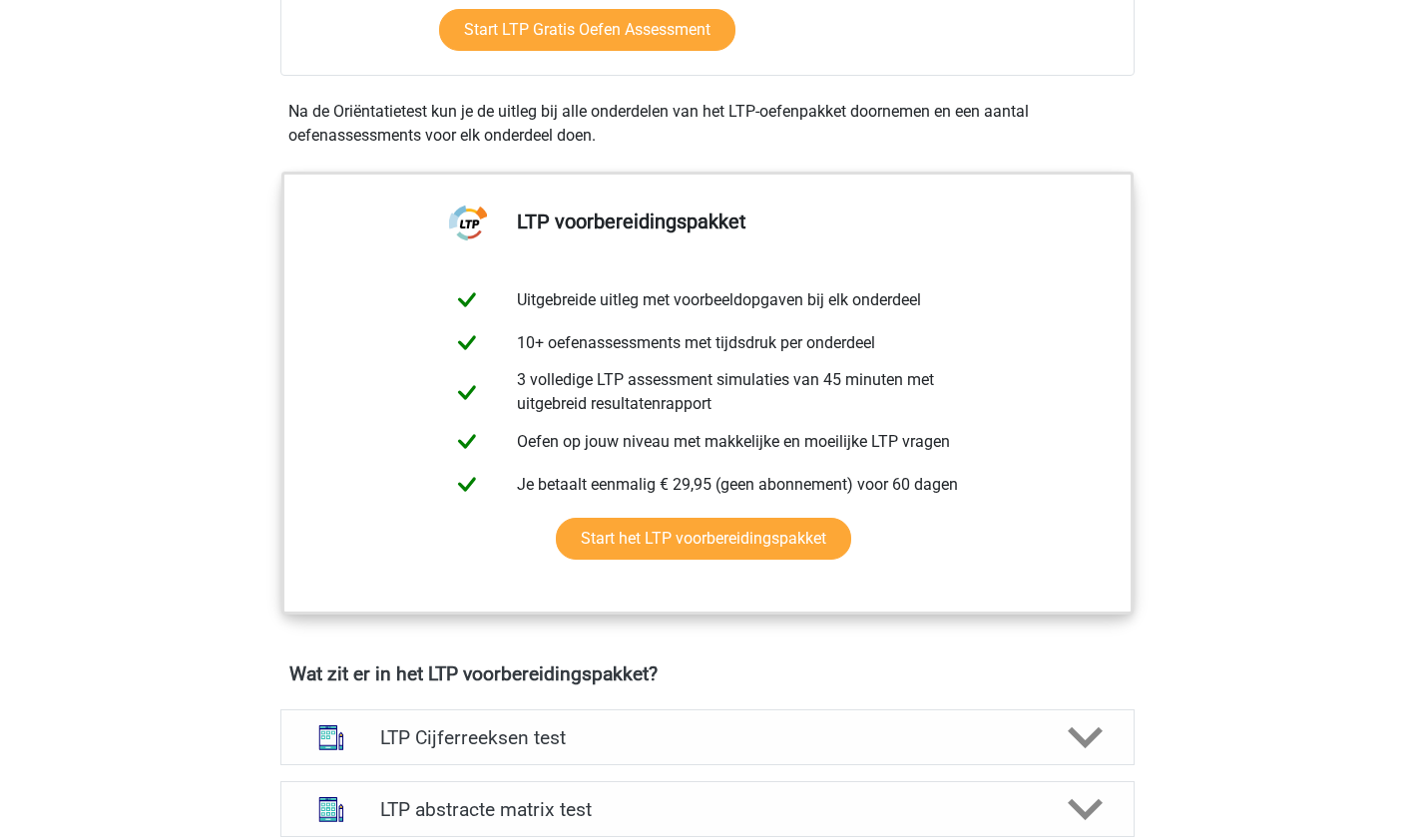 scroll, scrollTop: 645, scrollLeft: 0, axis: vertical 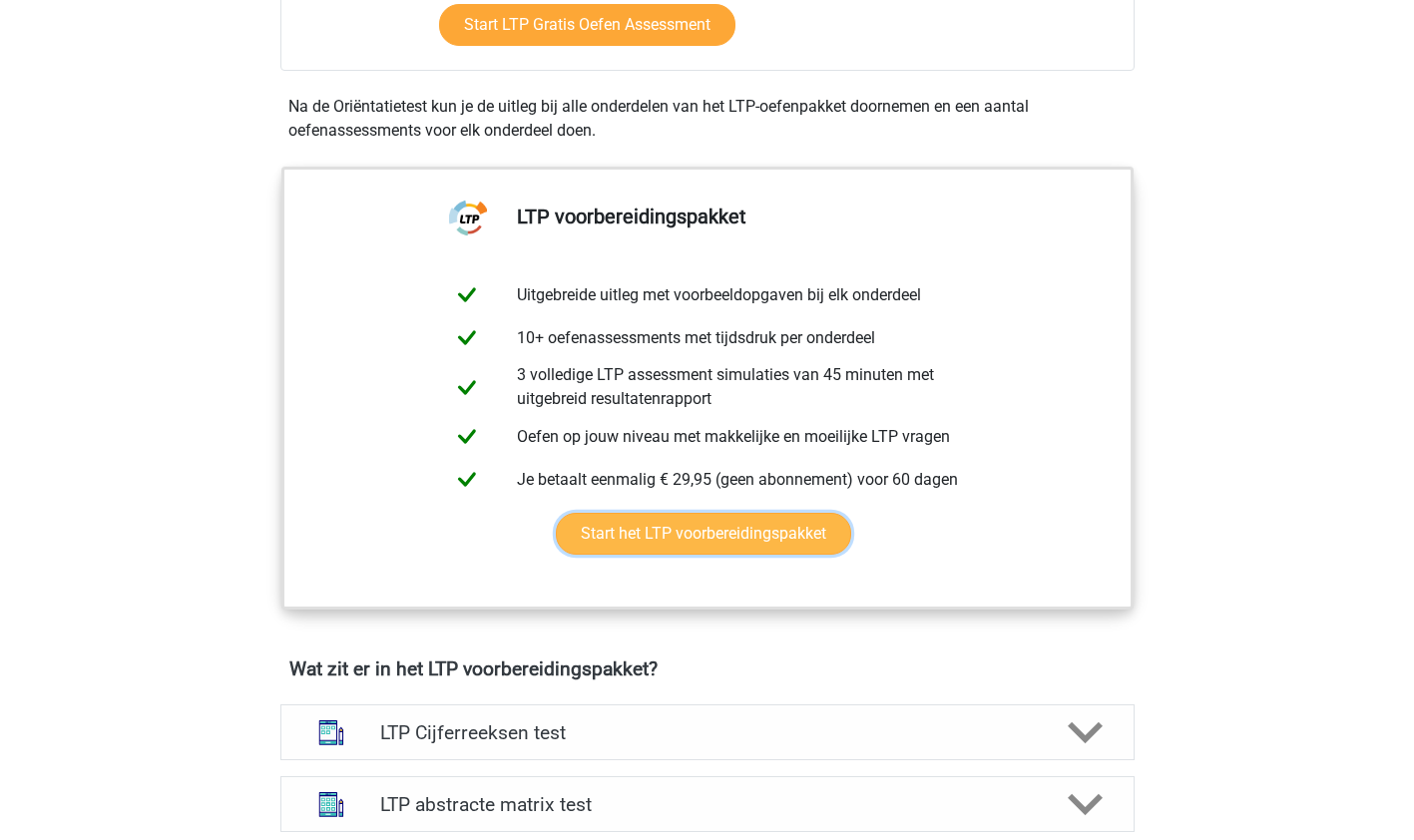 click on "Start het LTP voorbereidingspakket" at bounding box center (704, 534) 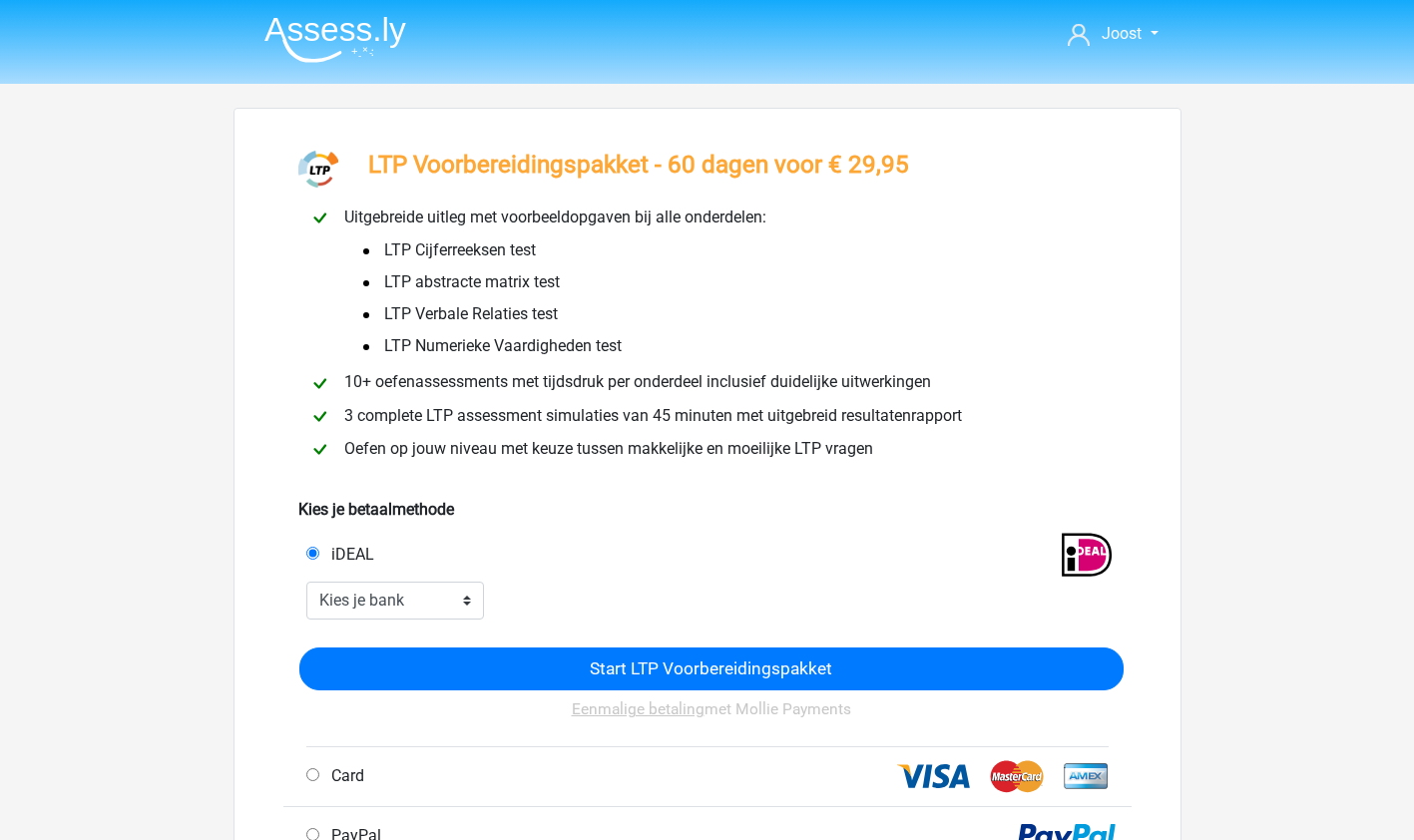 scroll, scrollTop: 0, scrollLeft: 0, axis: both 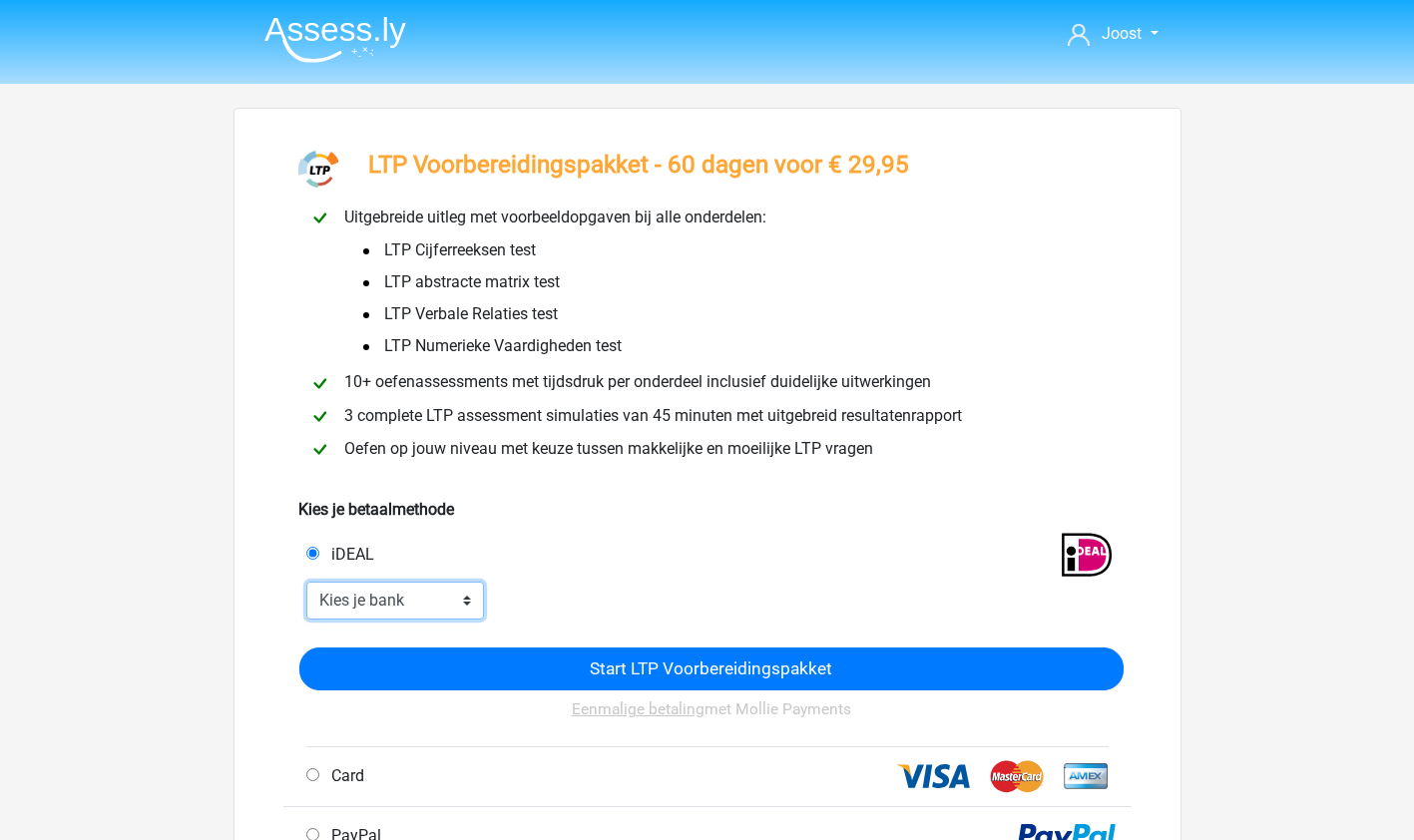 click on "Kies je bank
ABN AMRO
ING
Rabobank
ASN Bank
bunq
Knab
N26
NN
Regiobank
Revolut
SNS Bank
Triodos
Van Lanschot Kempen" at bounding box center [395, 601] 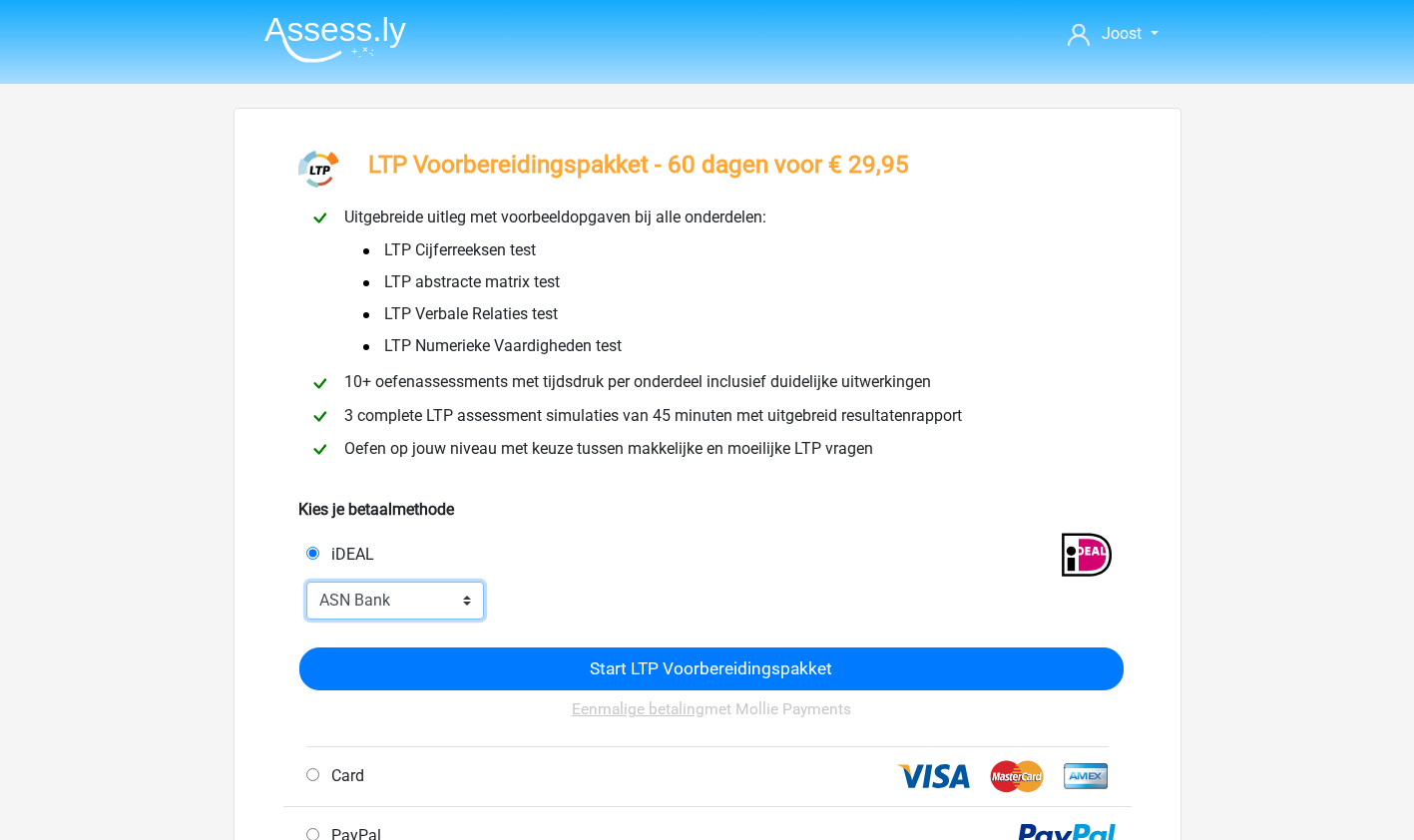 click on "Kies je bank
ABN AMRO
ING
Rabobank
ASN Bank
bunq
Knab
N26
NN
Regiobank
Revolut
SNS Bank
Triodos
Van Lanschot Kempen" at bounding box center [395, 601] 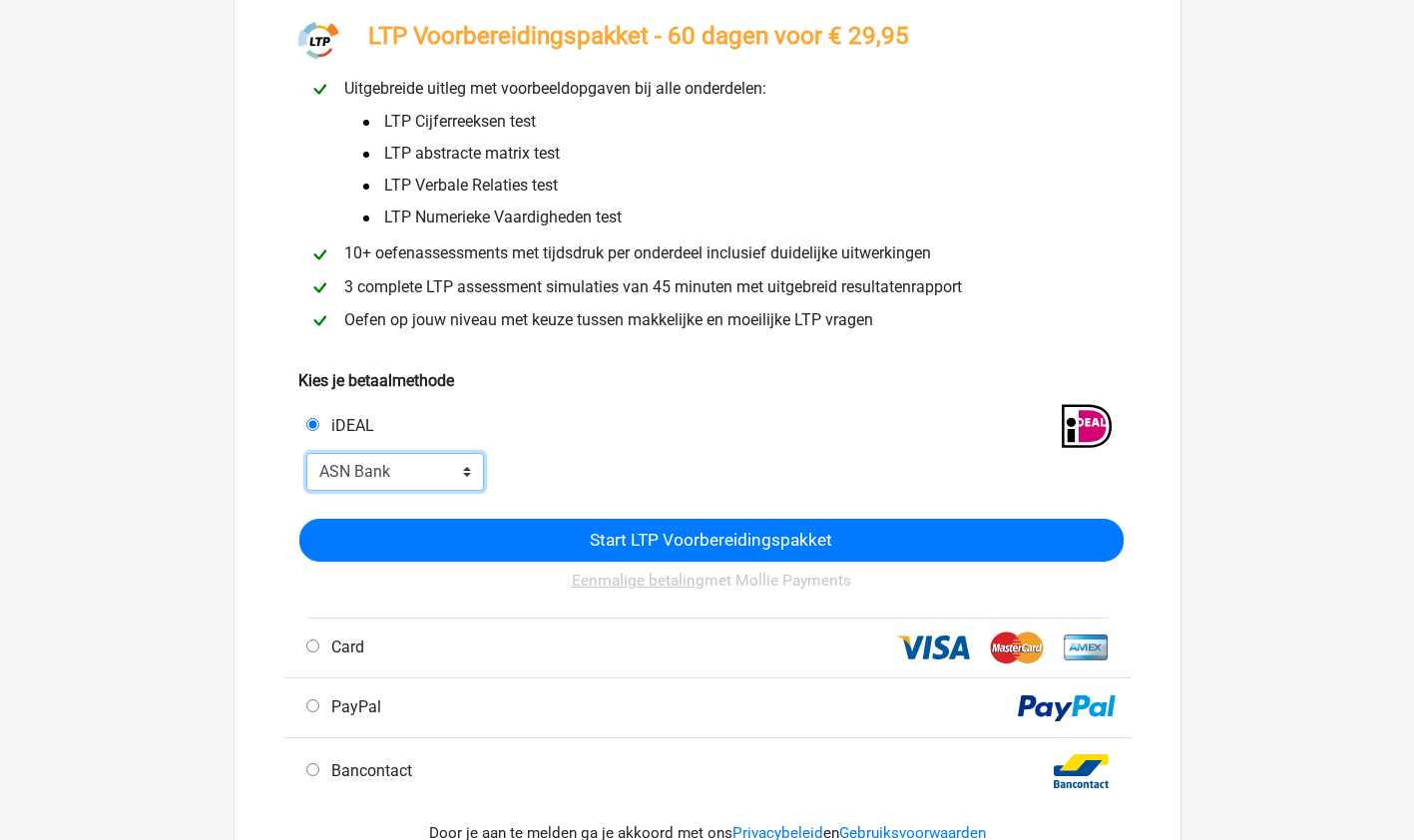 scroll, scrollTop: 160, scrollLeft: 0, axis: vertical 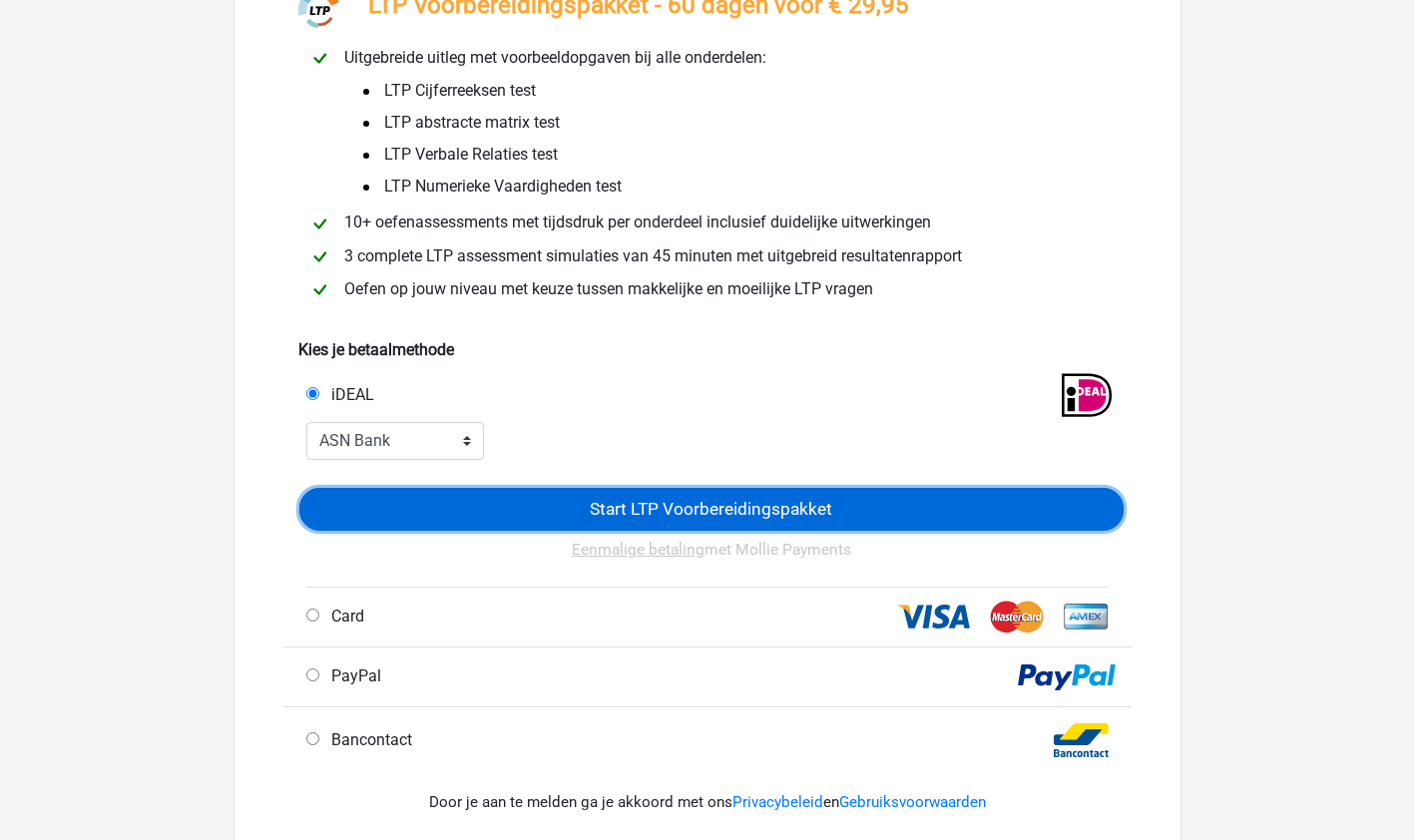 click on "Start LTP Voorbereidingspakket" at bounding box center [711, 509] 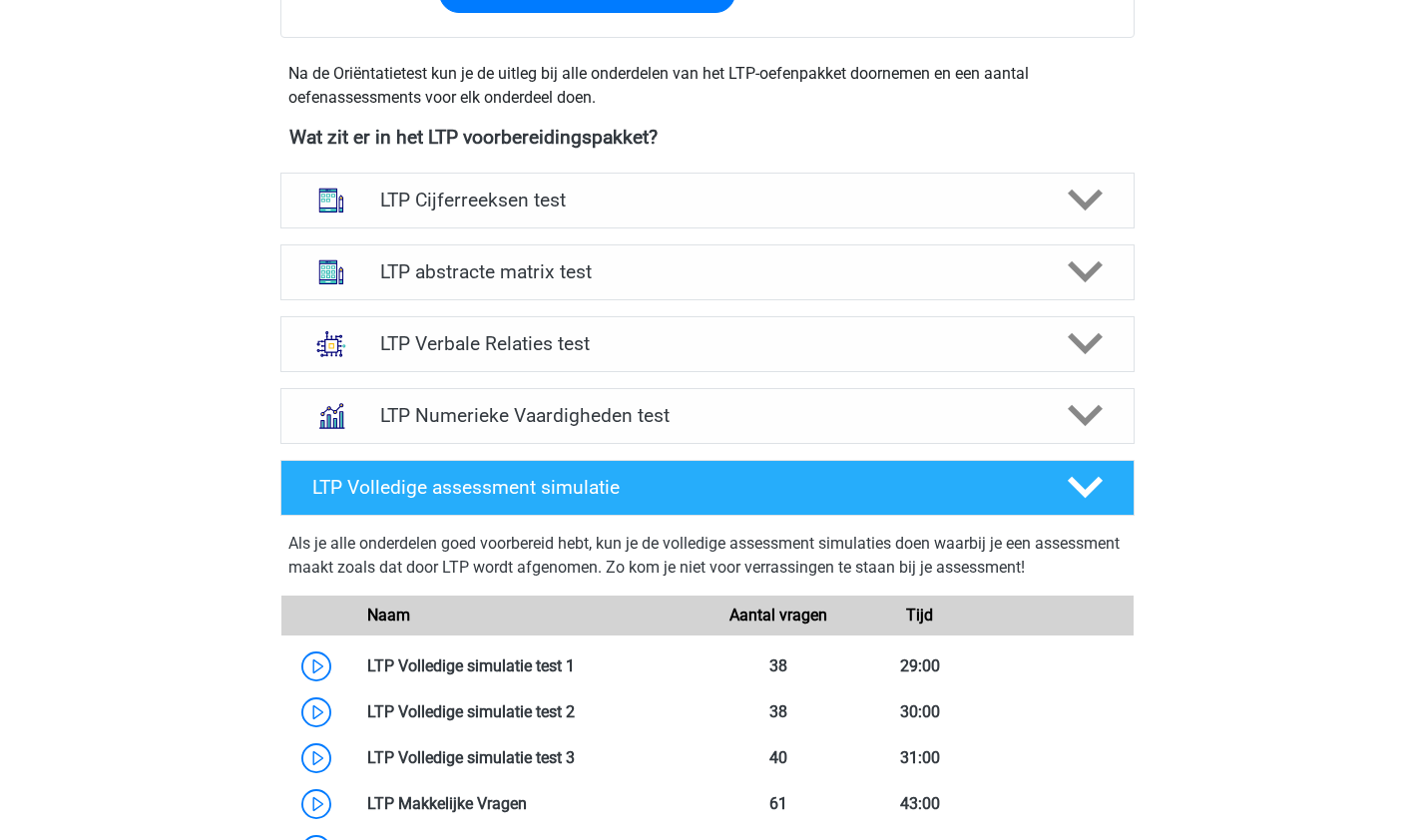 scroll, scrollTop: 1233, scrollLeft: 0, axis: vertical 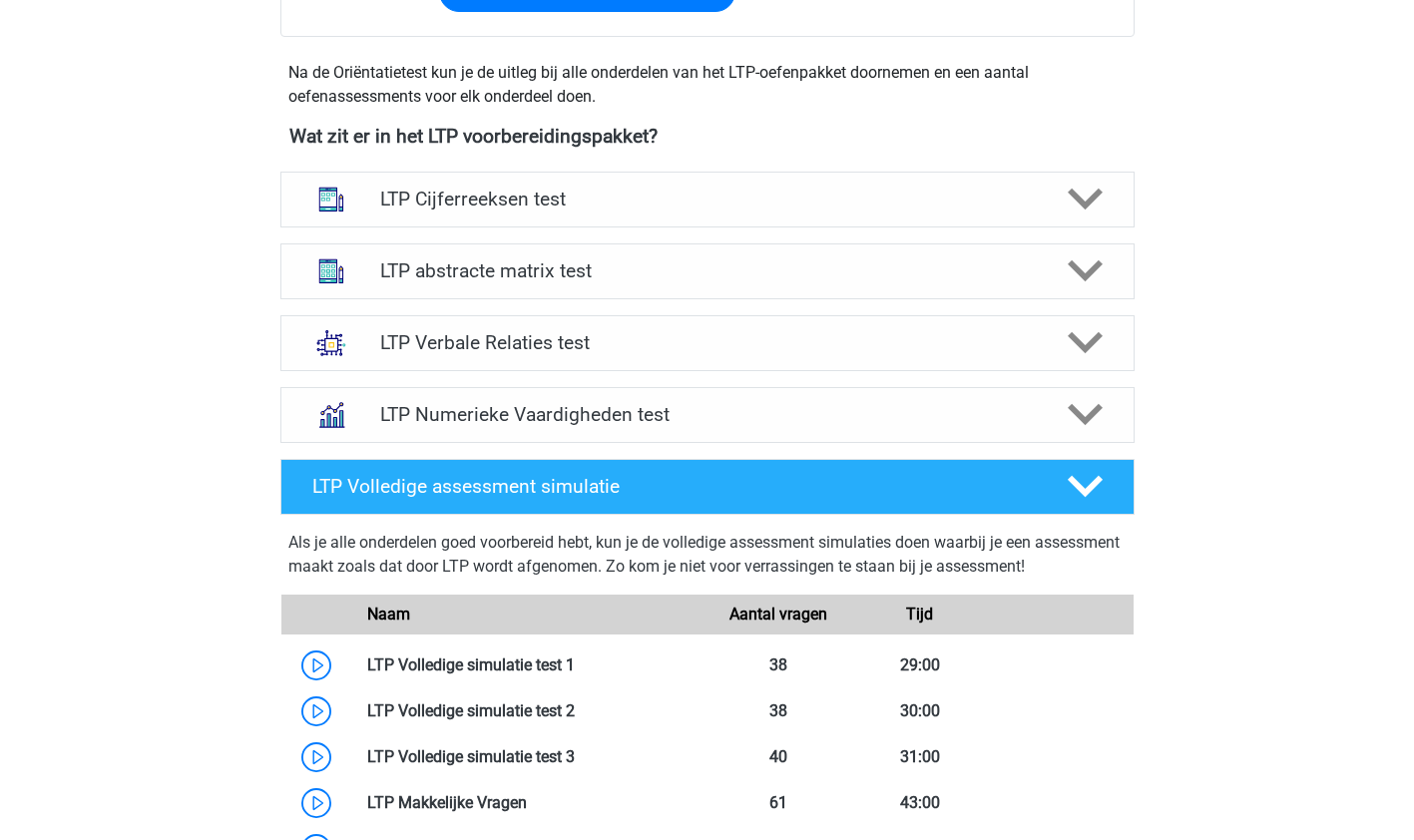 click on "Joost
j.bekink@leiden.nl
Nederlands" at bounding box center [707, 194] 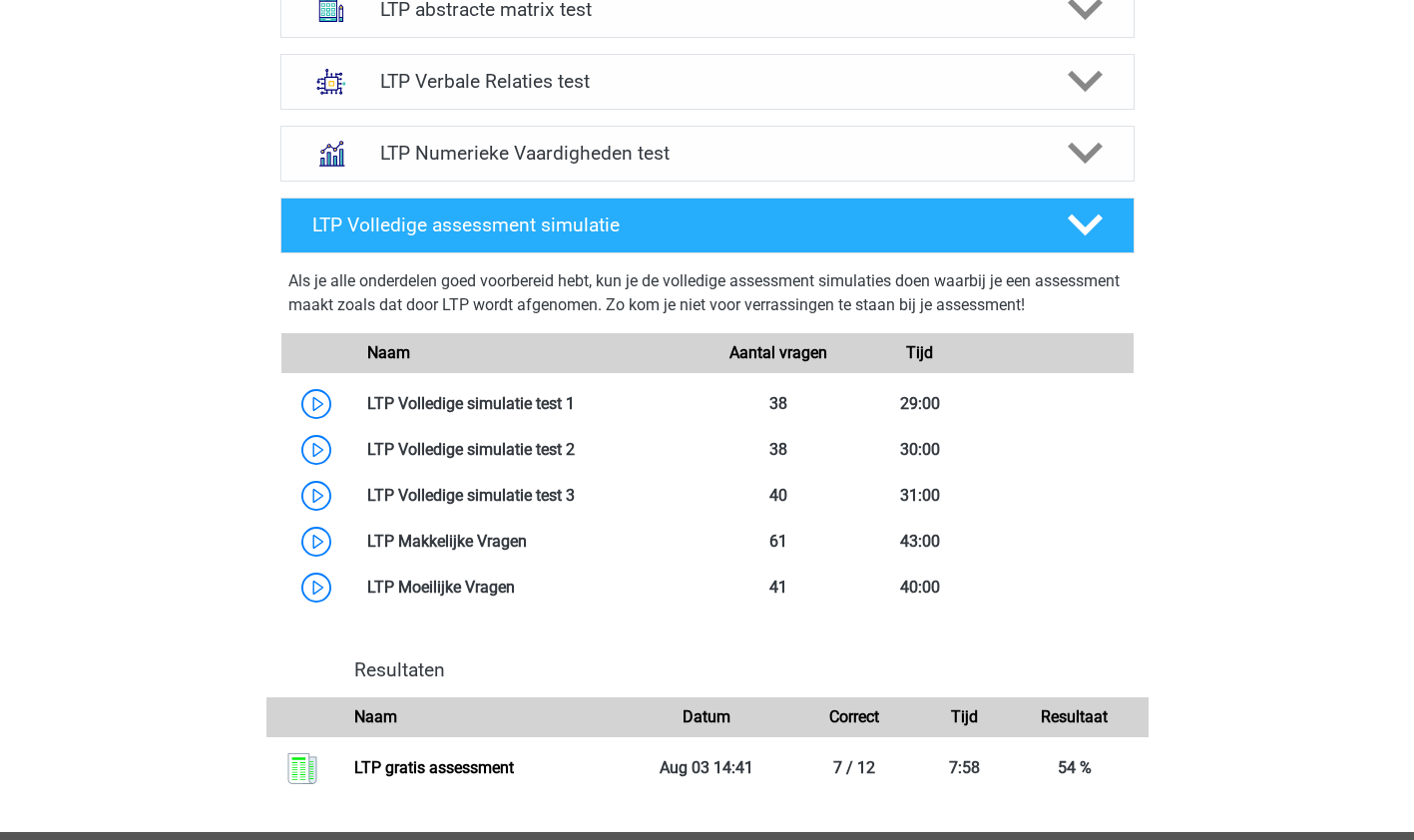 scroll, scrollTop: 1492, scrollLeft: 0, axis: vertical 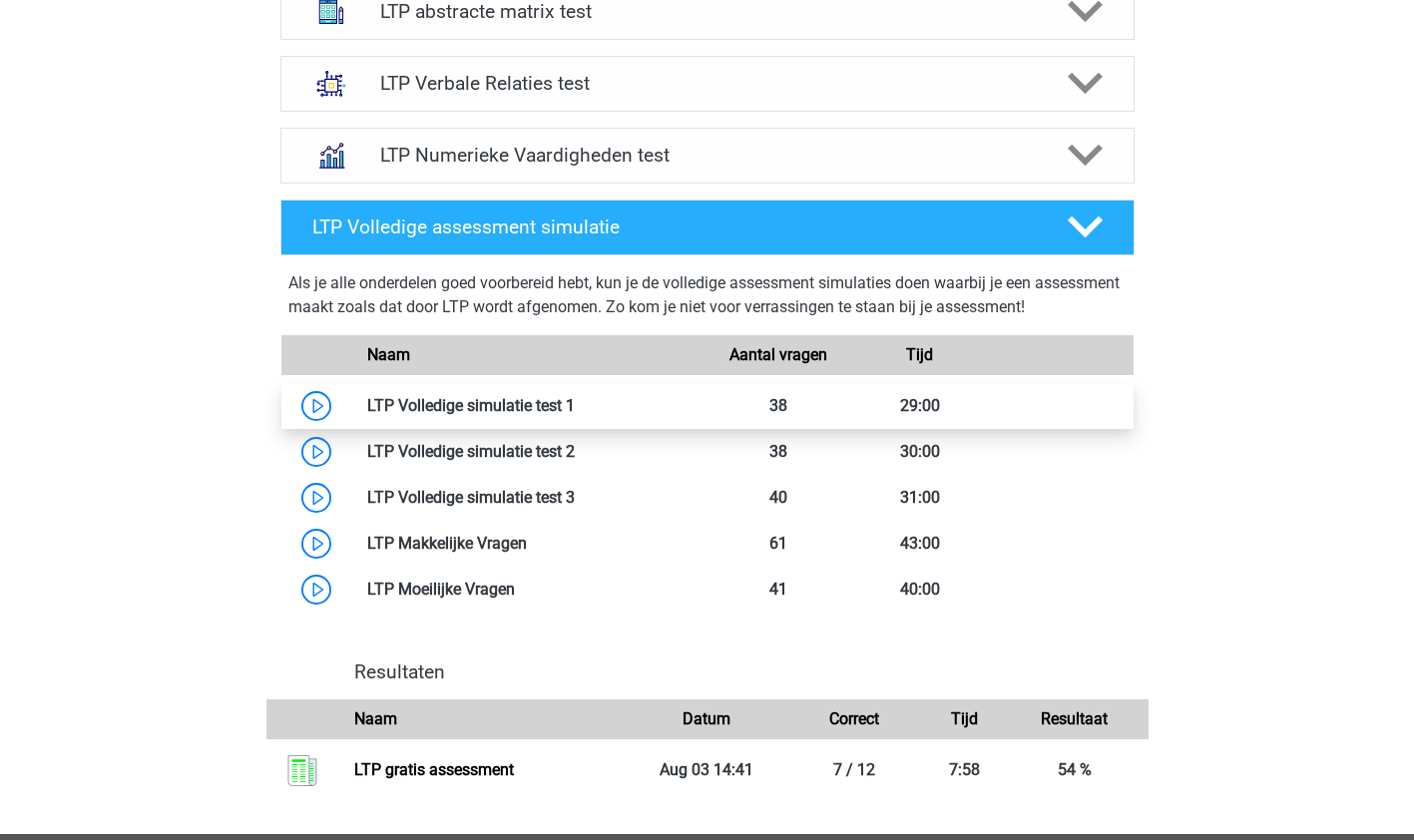 click at bounding box center [575, 405] 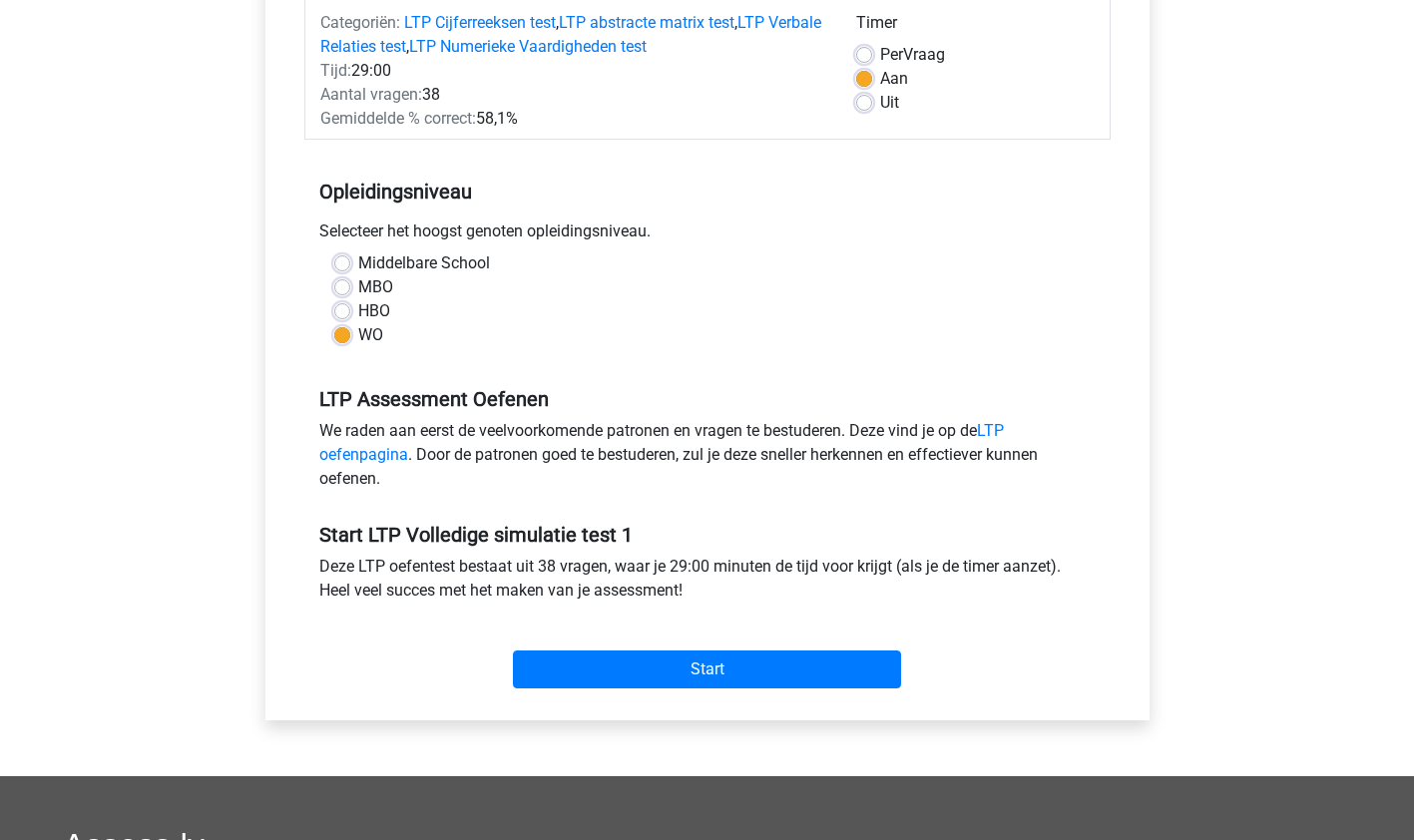 scroll, scrollTop: 264, scrollLeft: 0, axis: vertical 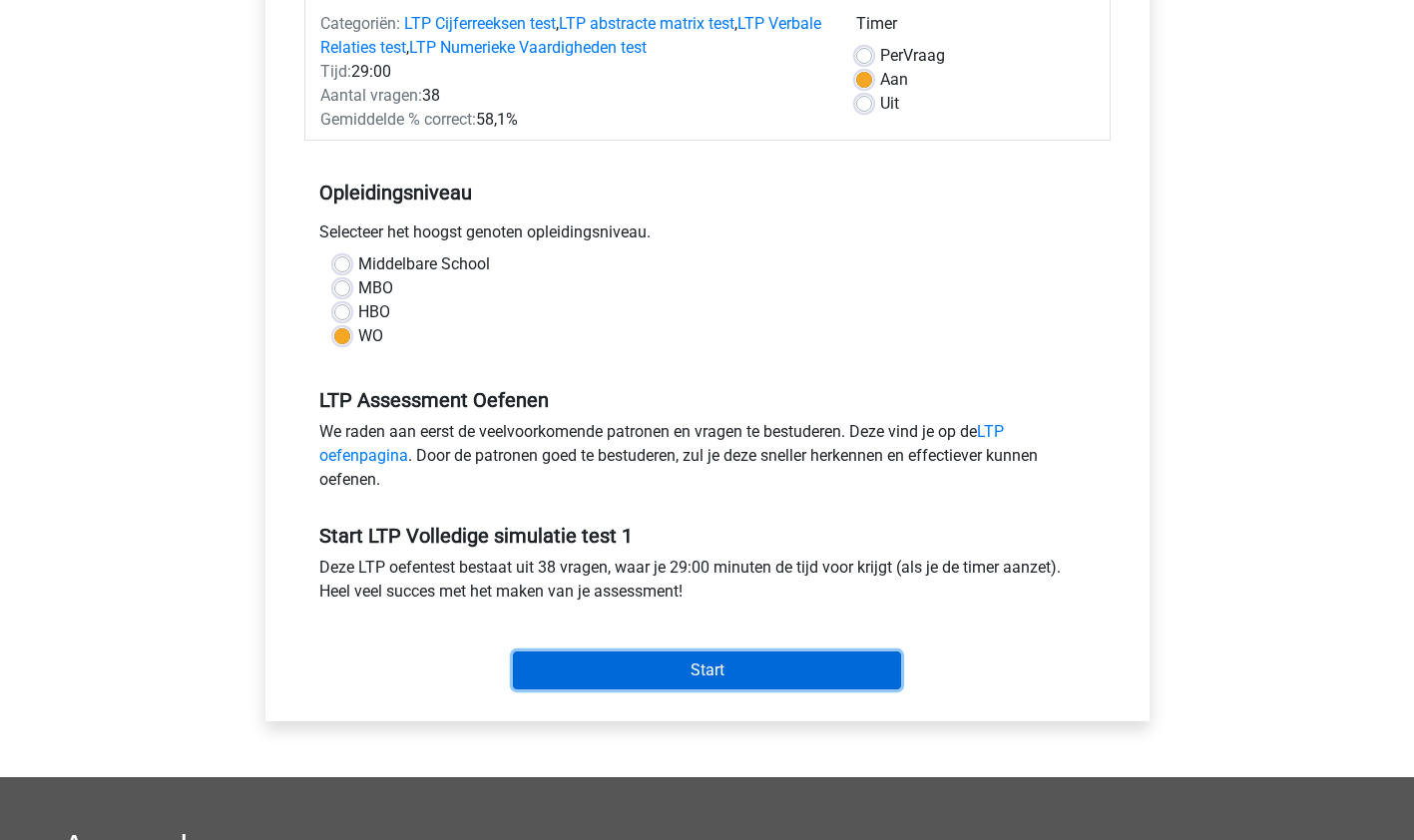click on "Start" at bounding box center [707, 670] 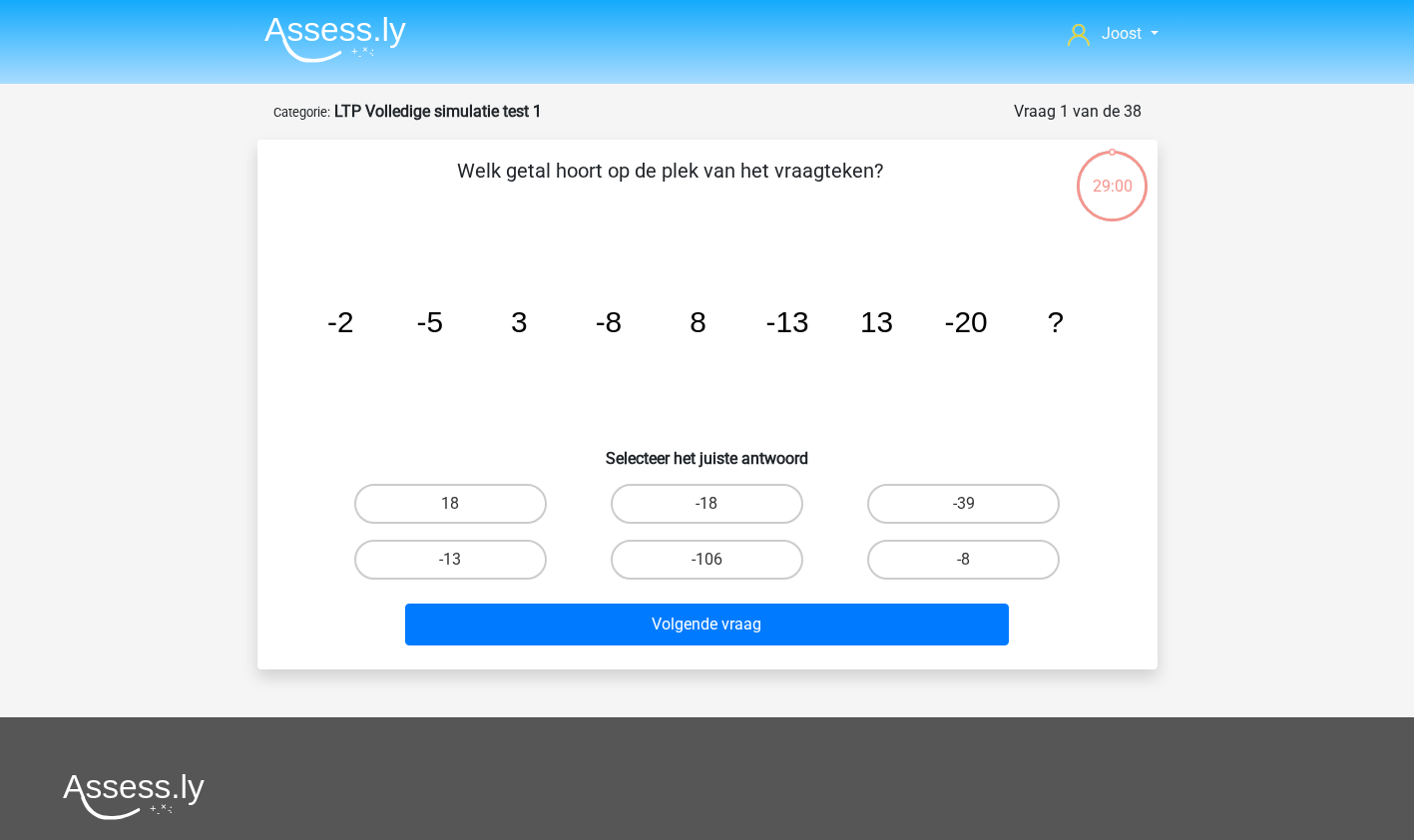 scroll, scrollTop: 0, scrollLeft: 0, axis: both 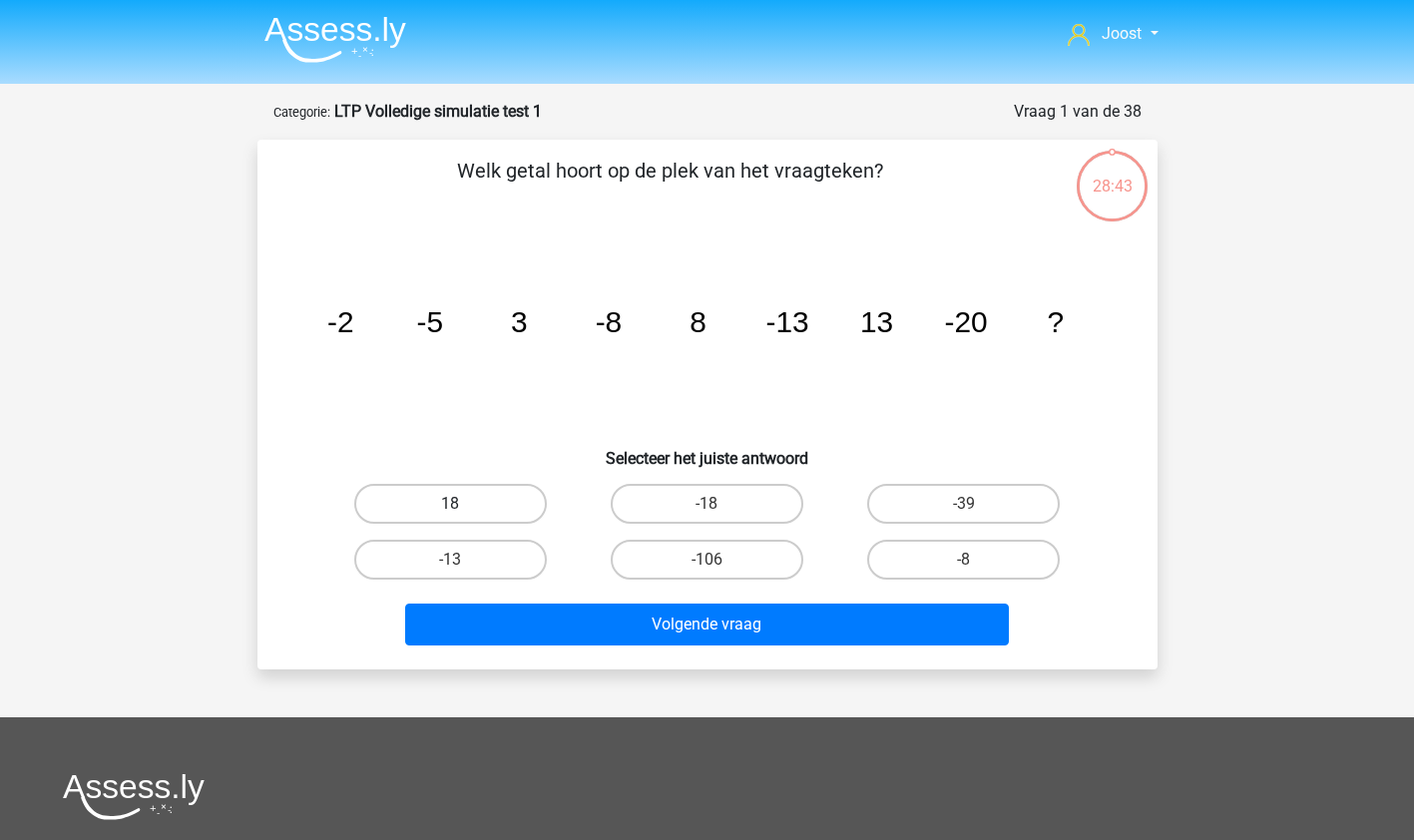 click on "18" at bounding box center [450, 504] 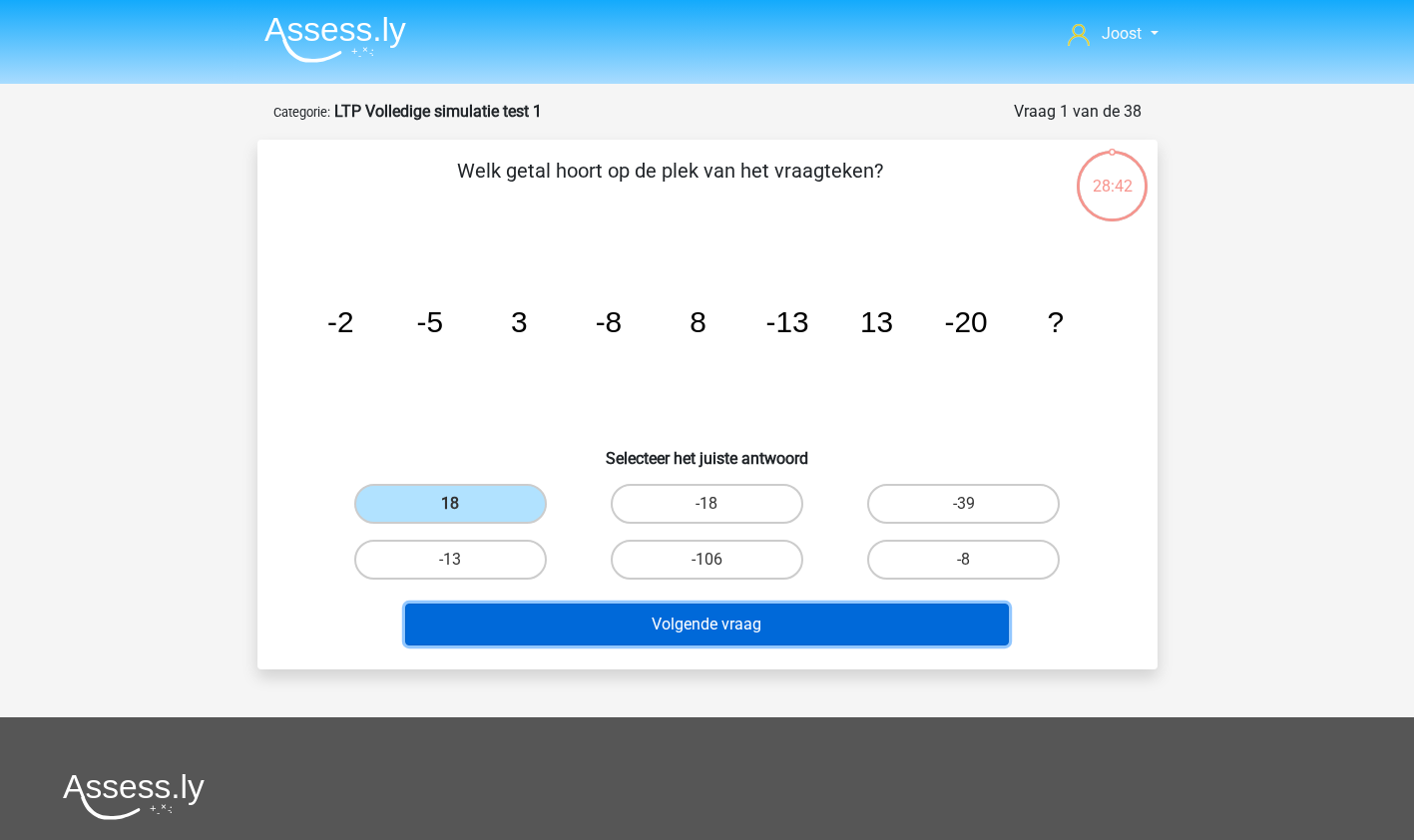click on "Volgende vraag" at bounding box center [707, 625] 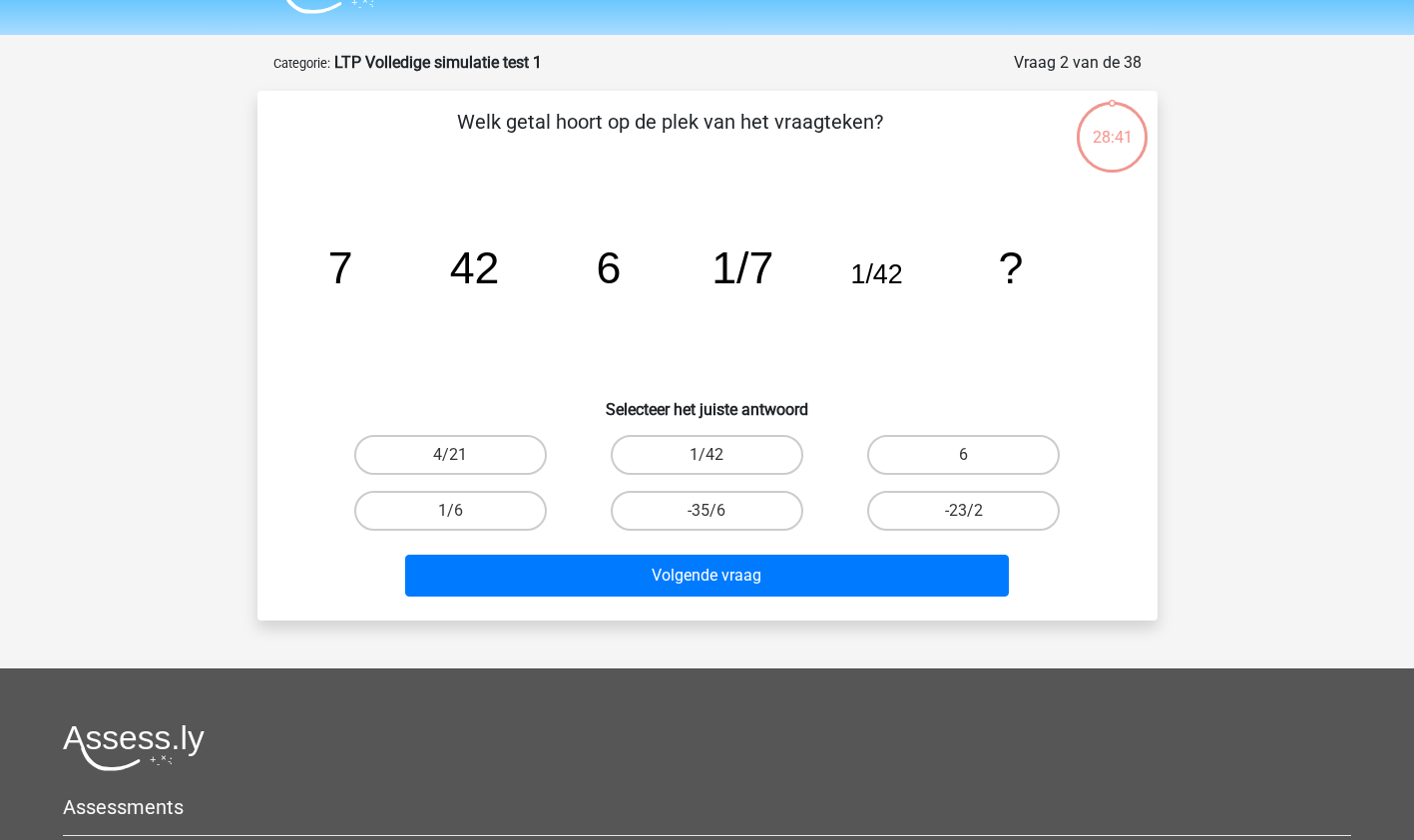 scroll, scrollTop: 100, scrollLeft: 0, axis: vertical 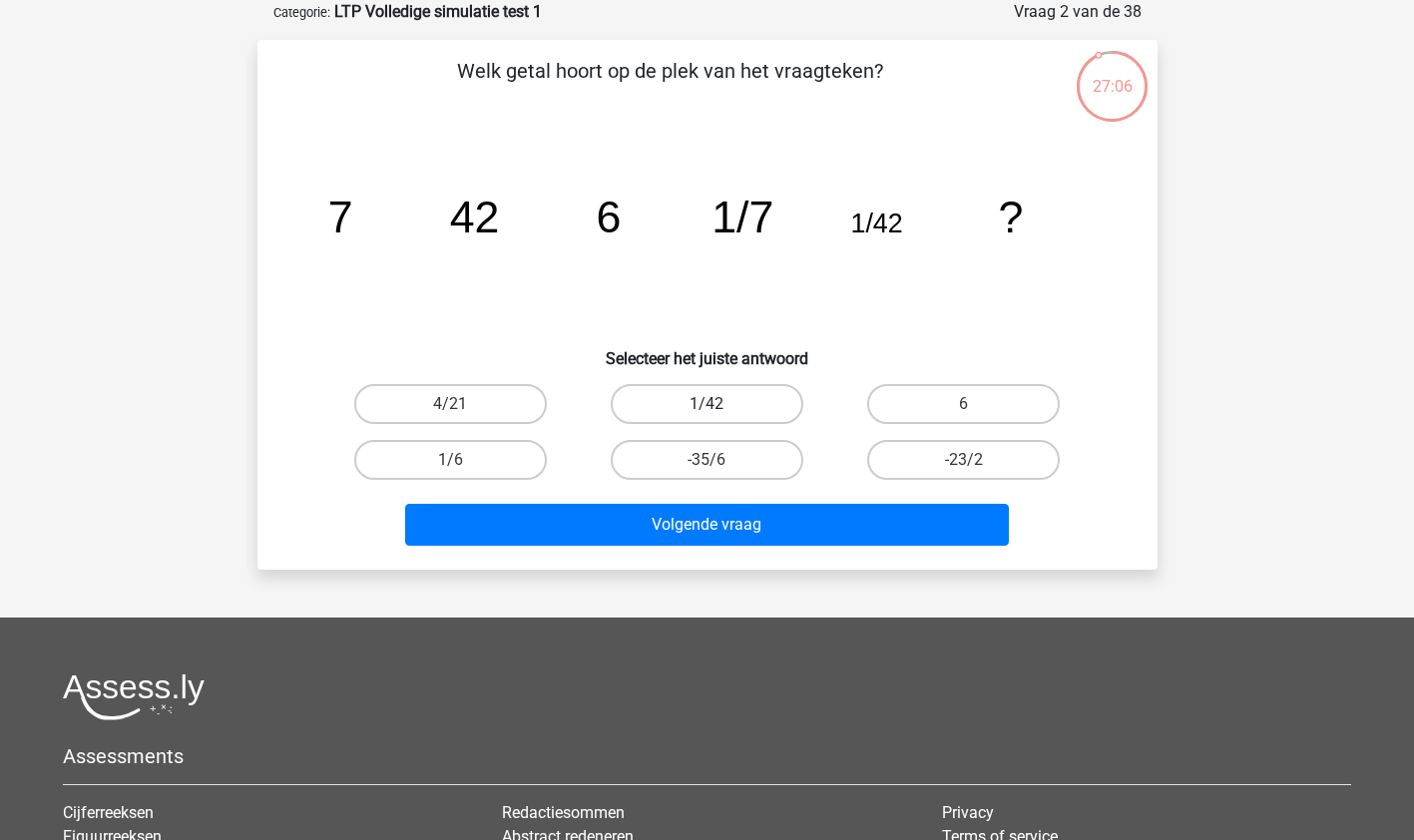 click on "1/42" at bounding box center (707, 404) 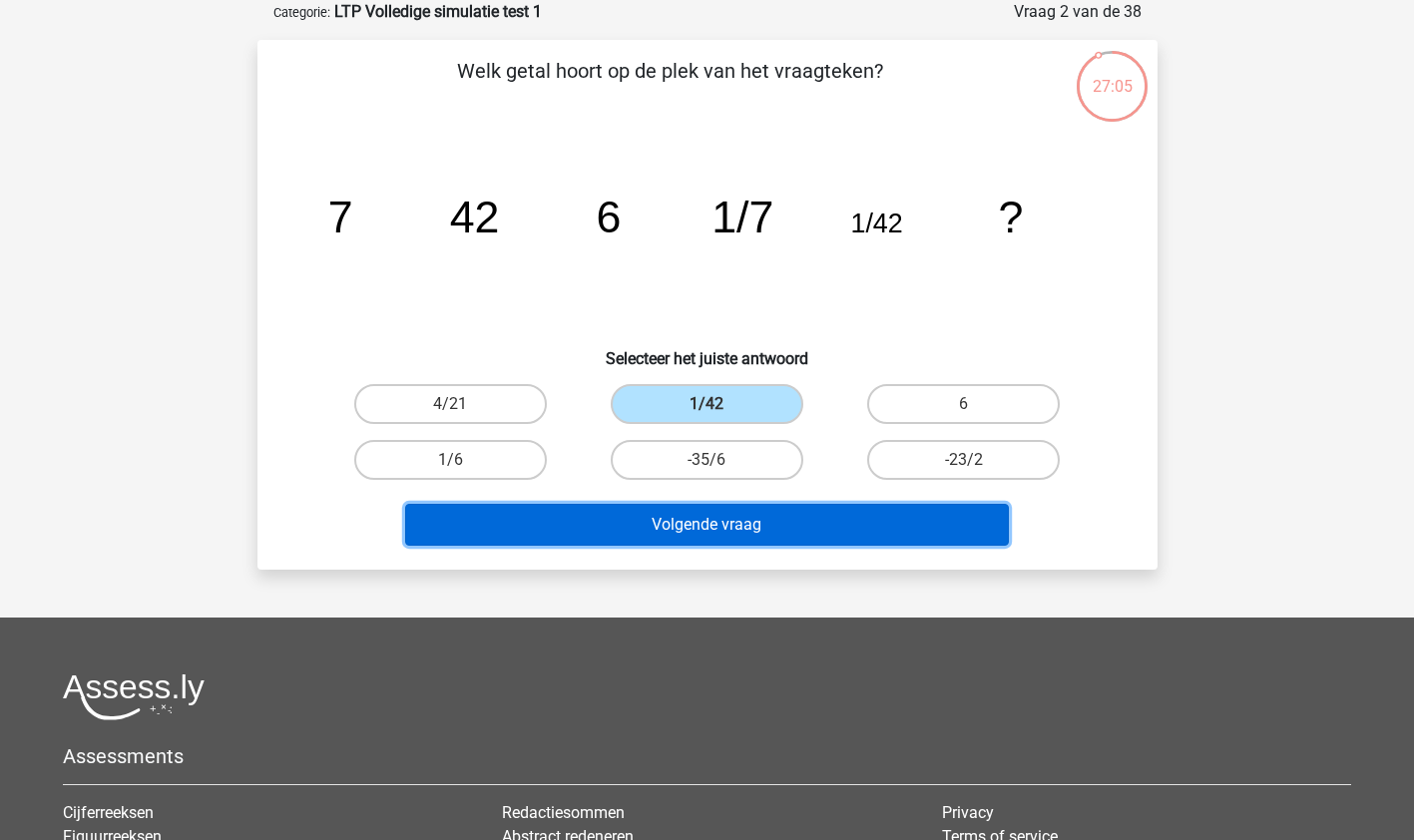 click on "Volgende vraag" at bounding box center [707, 525] 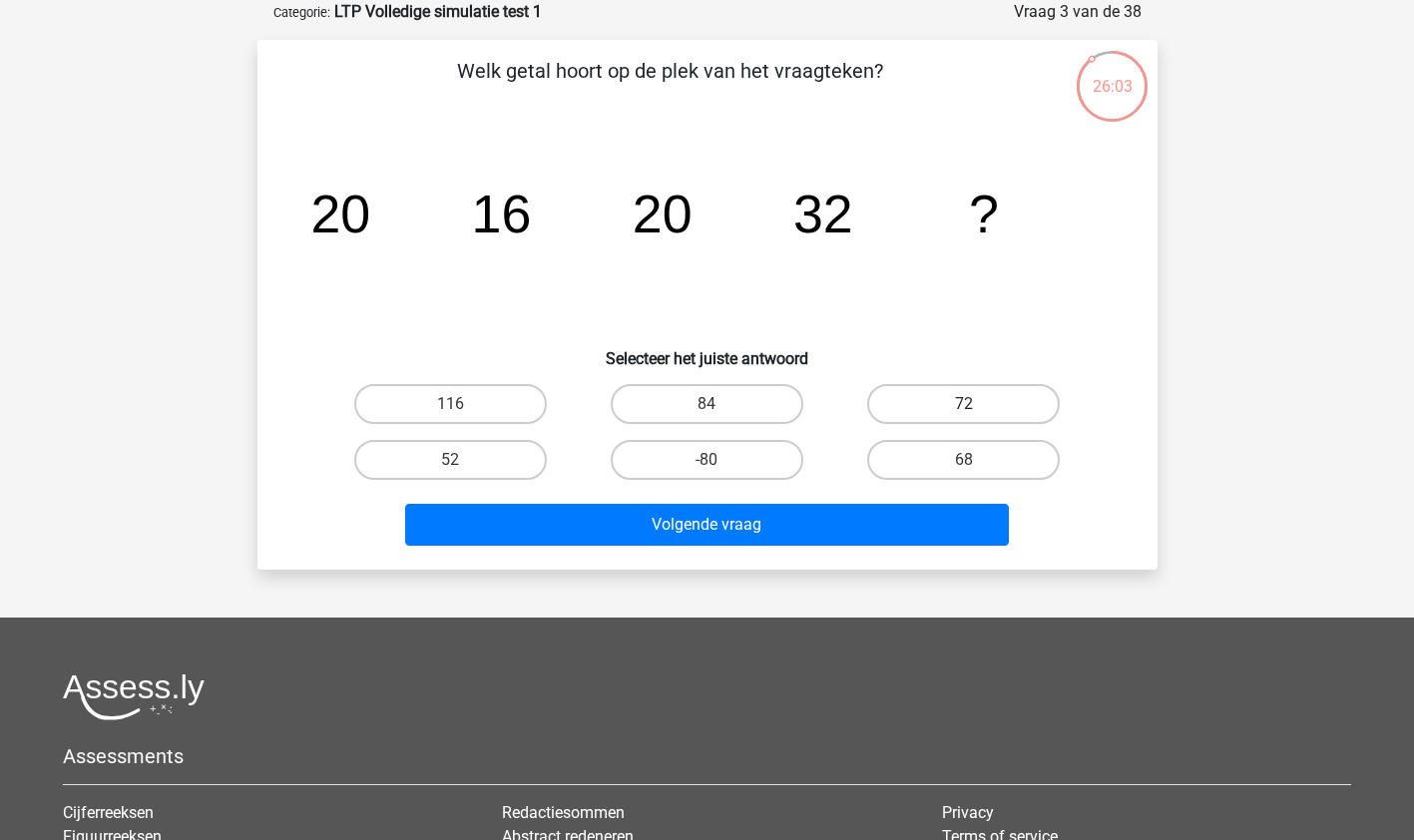 click on "72" at bounding box center [963, 404] 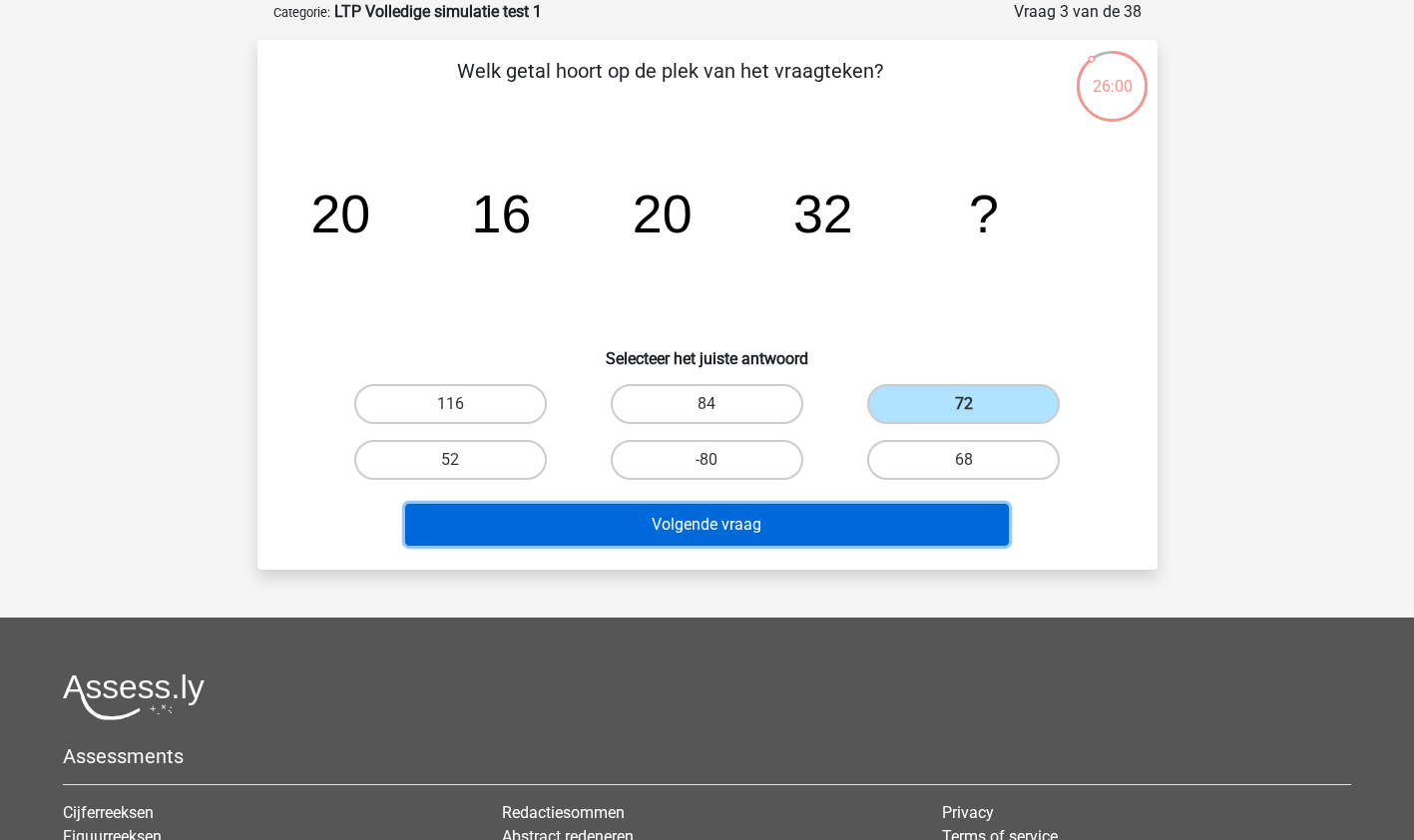 click on "Volgende vraag" at bounding box center (707, 525) 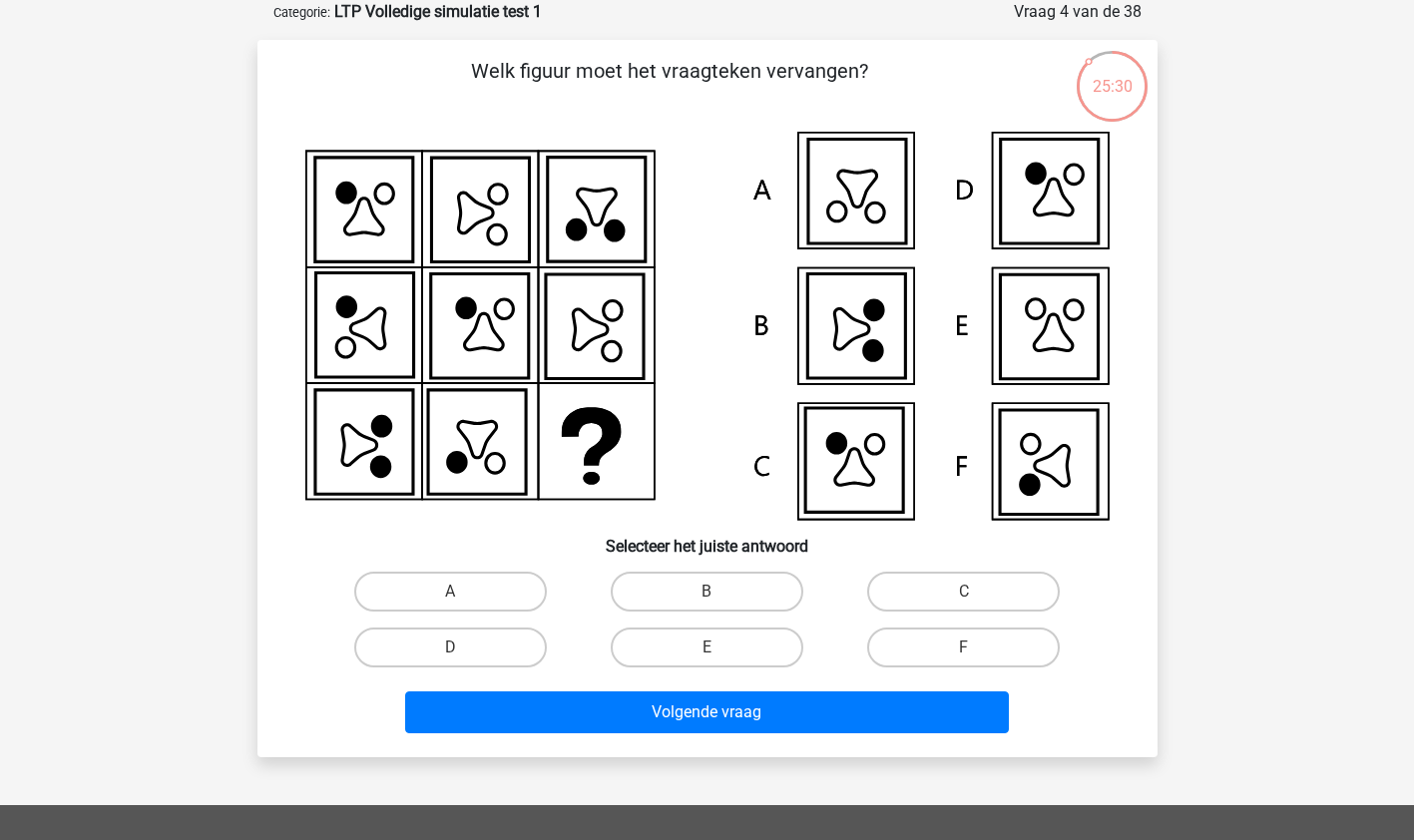 click 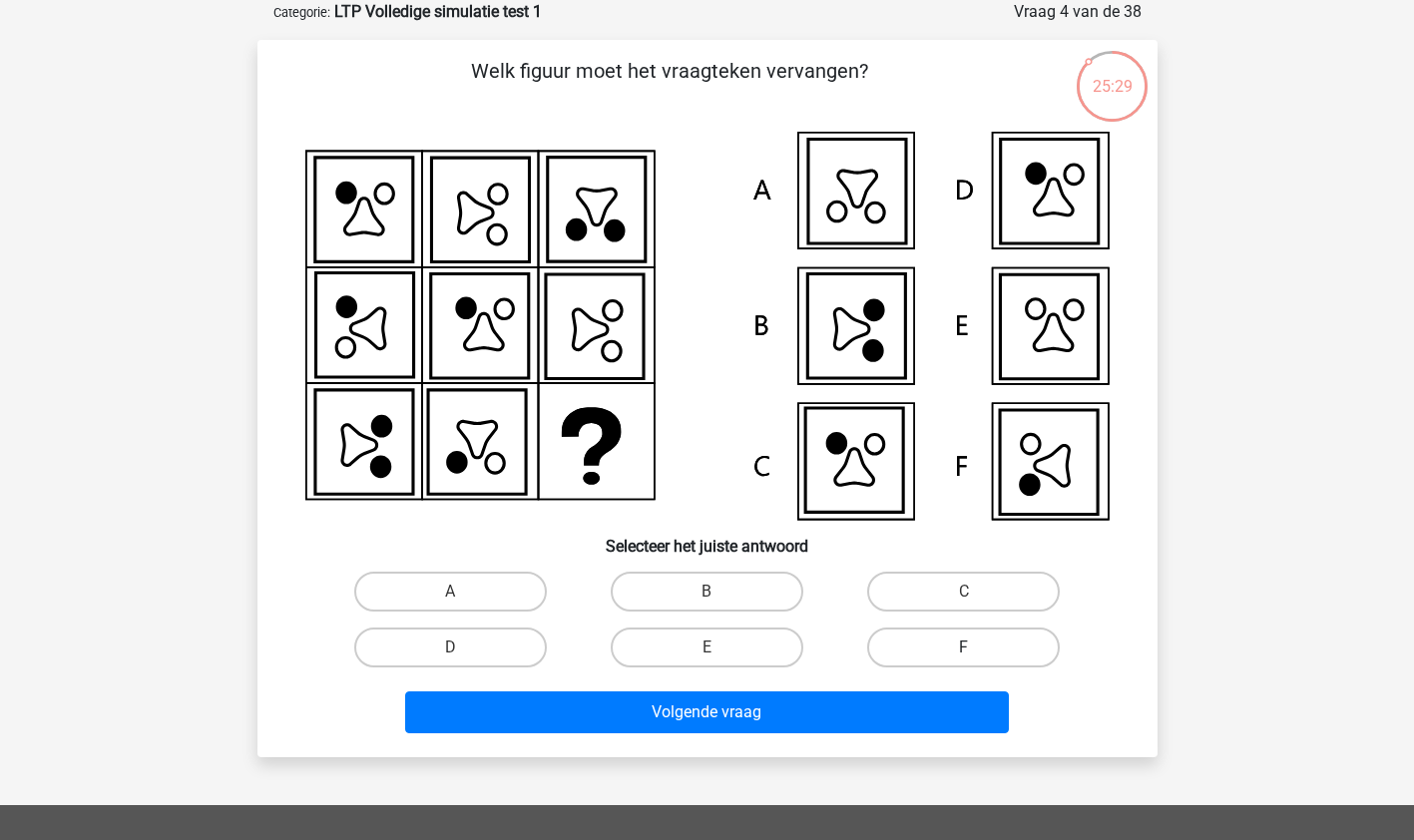 click on "F" at bounding box center [963, 647] 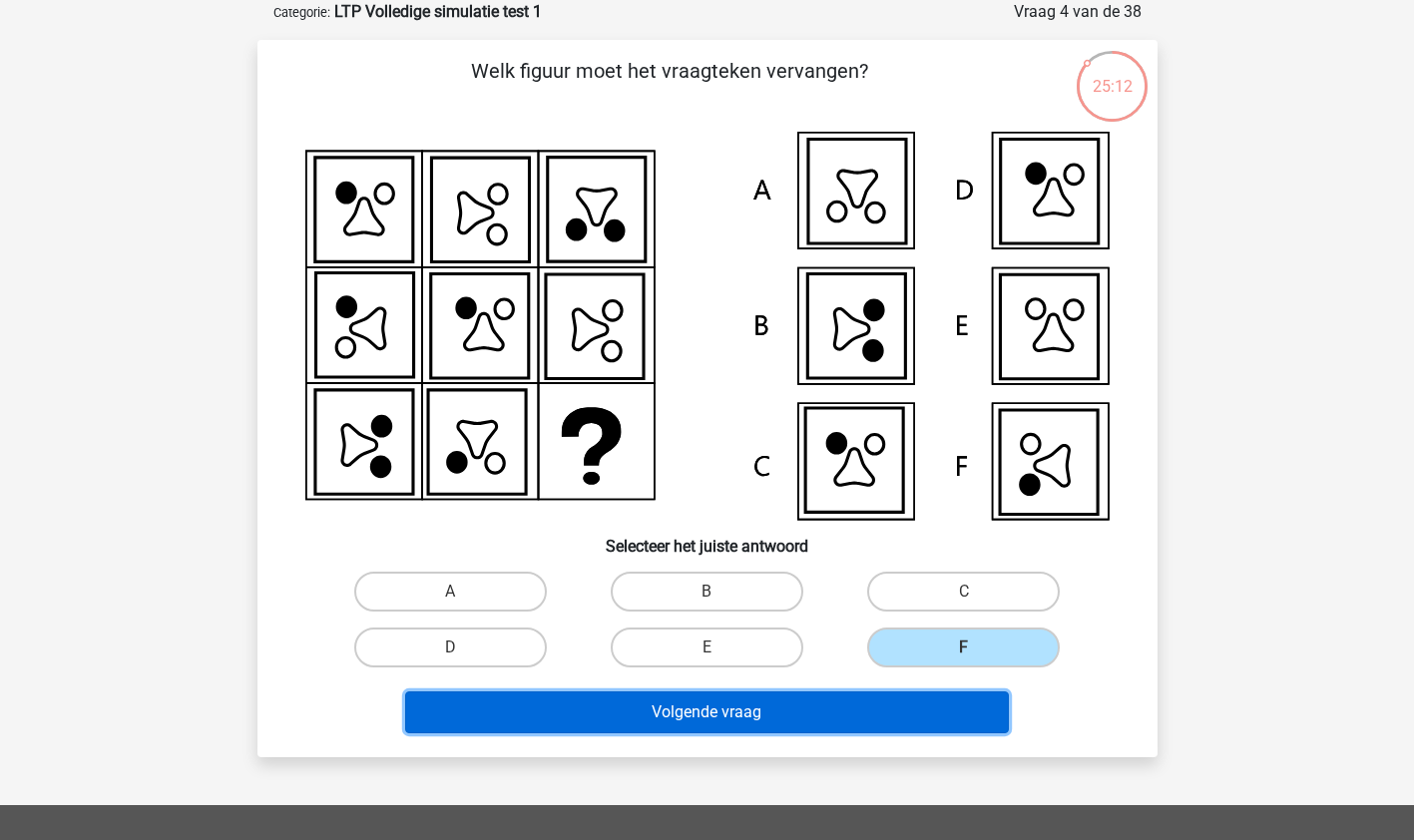 click on "Volgende vraag" at bounding box center [707, 712] 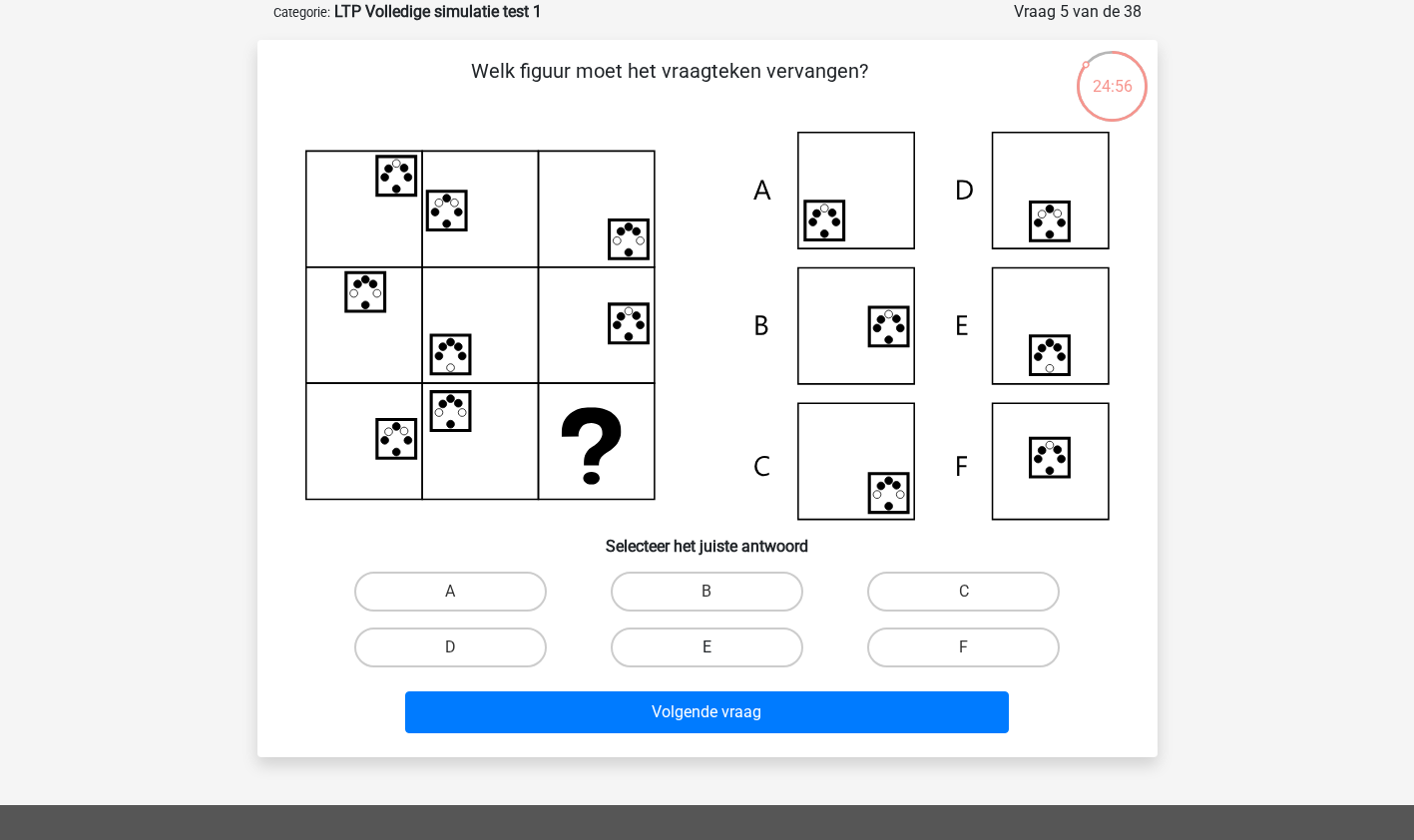 click on "E" at bounding box center (707, 647) 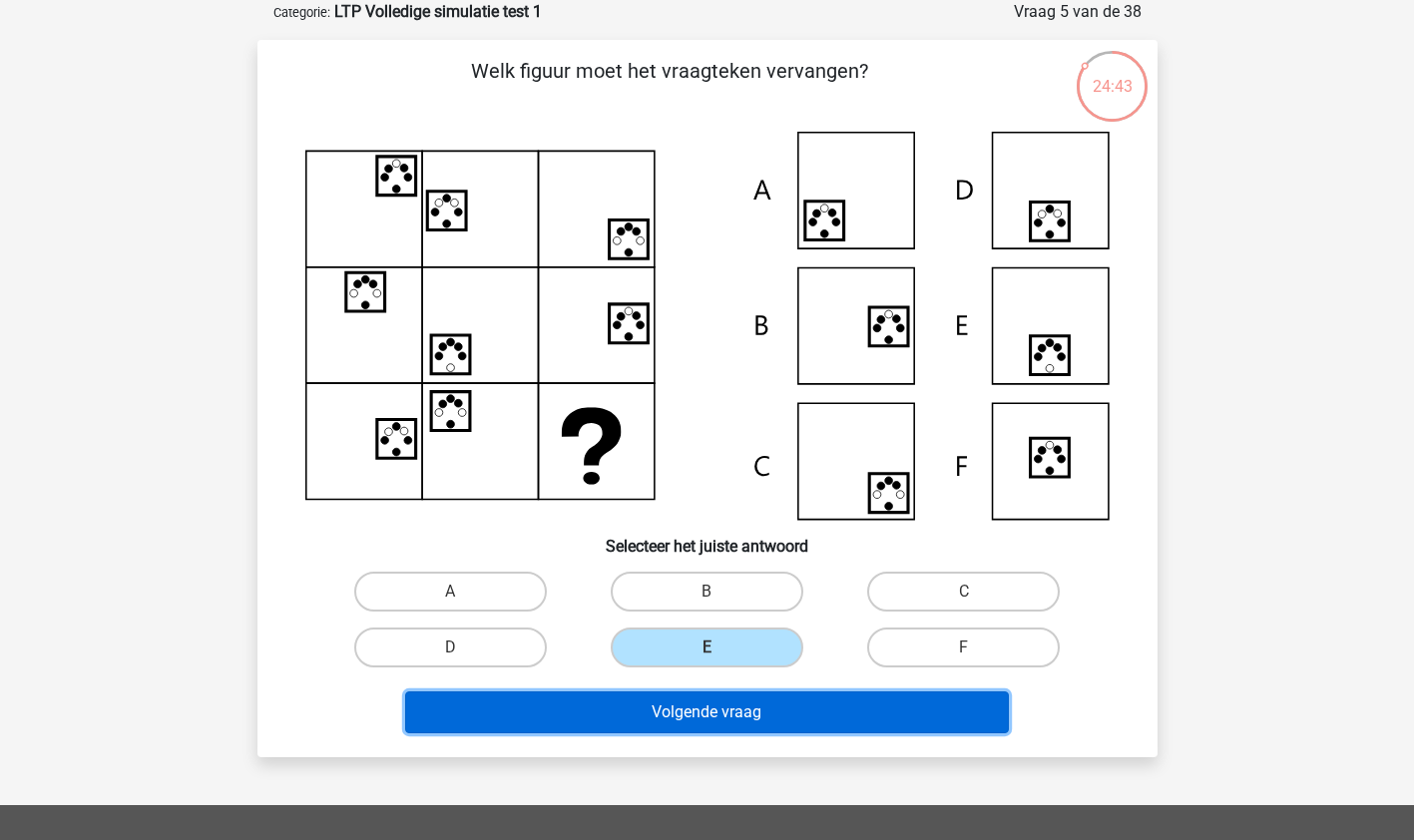click on "Volgende vraag" at bounding box center [707, 712] 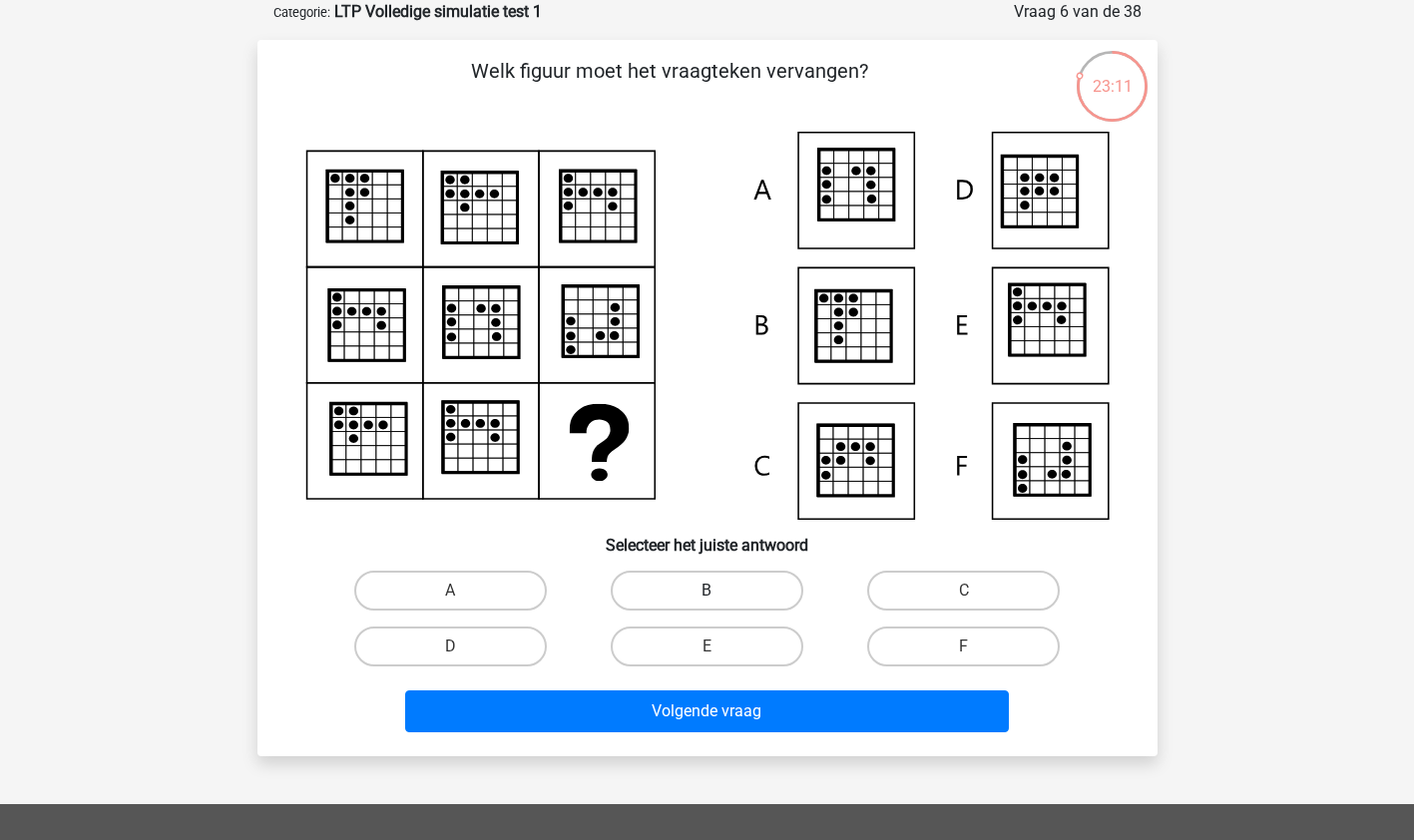 click on "B" at bounding box center [707, 591] 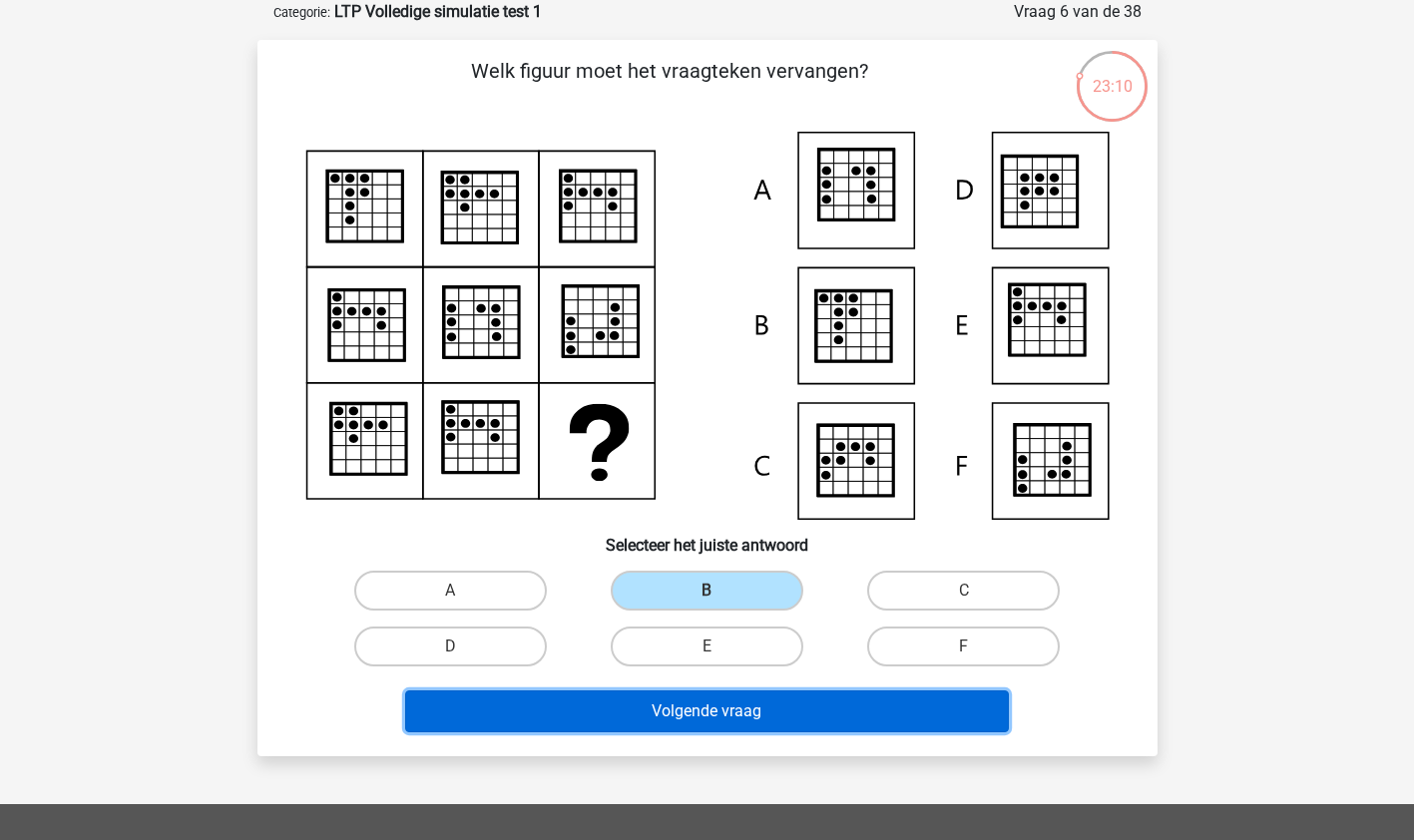 click on "Volgende vraag" at bounding box center [707, 711] 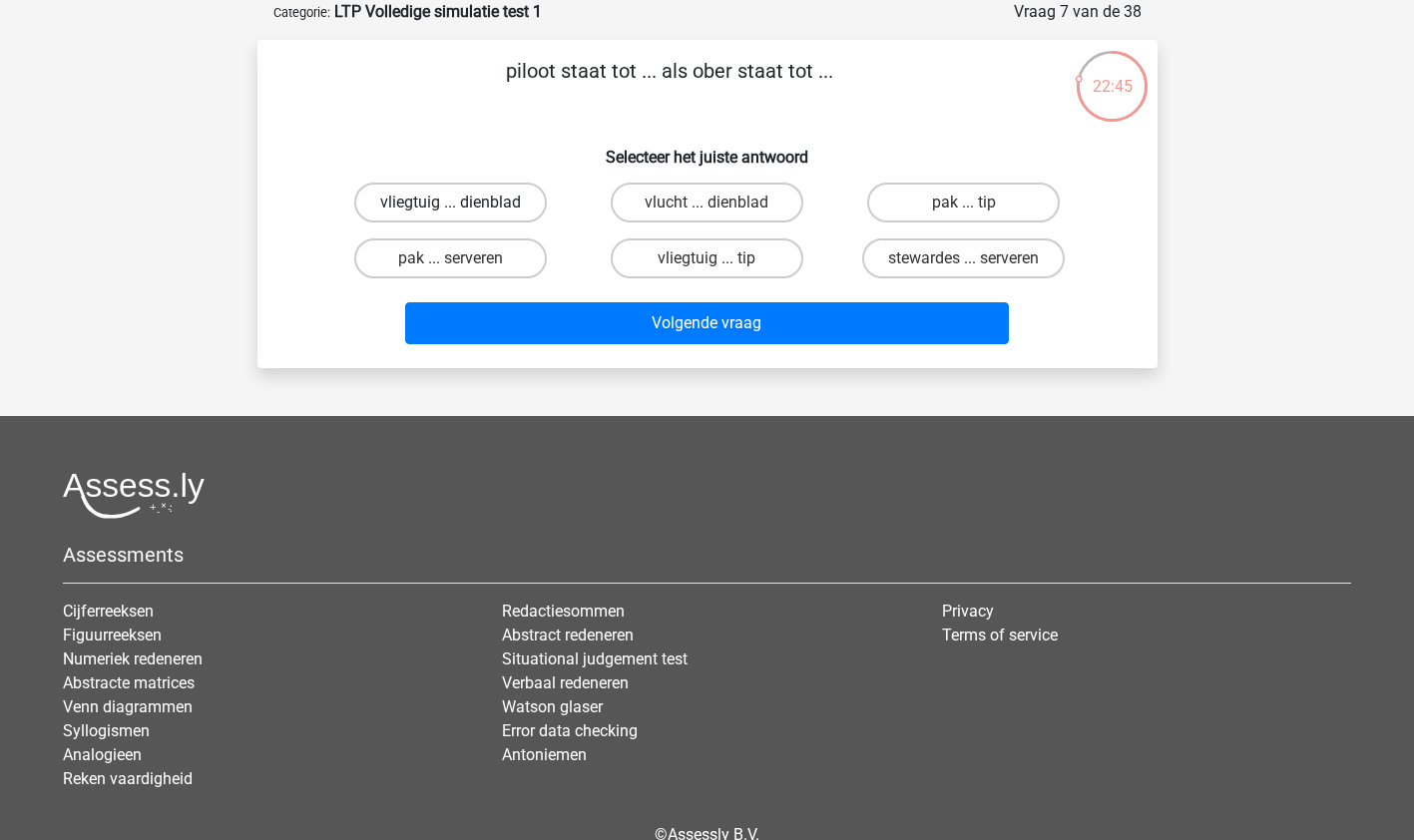 click on "vliegtuig ... dienblad" at bounding box center (450, 203) 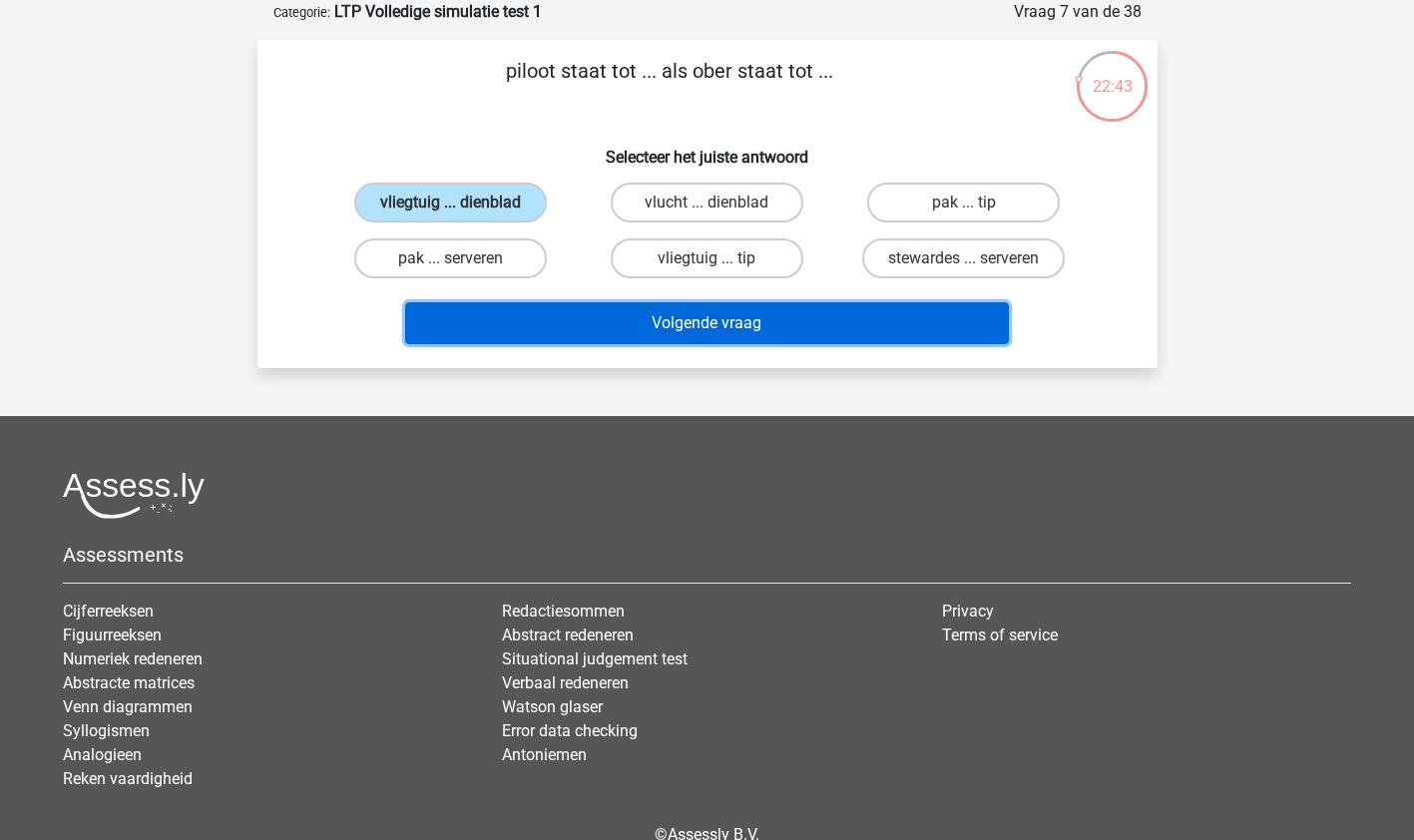 click on "Volgende vraag" at bounding box center (707, 323) 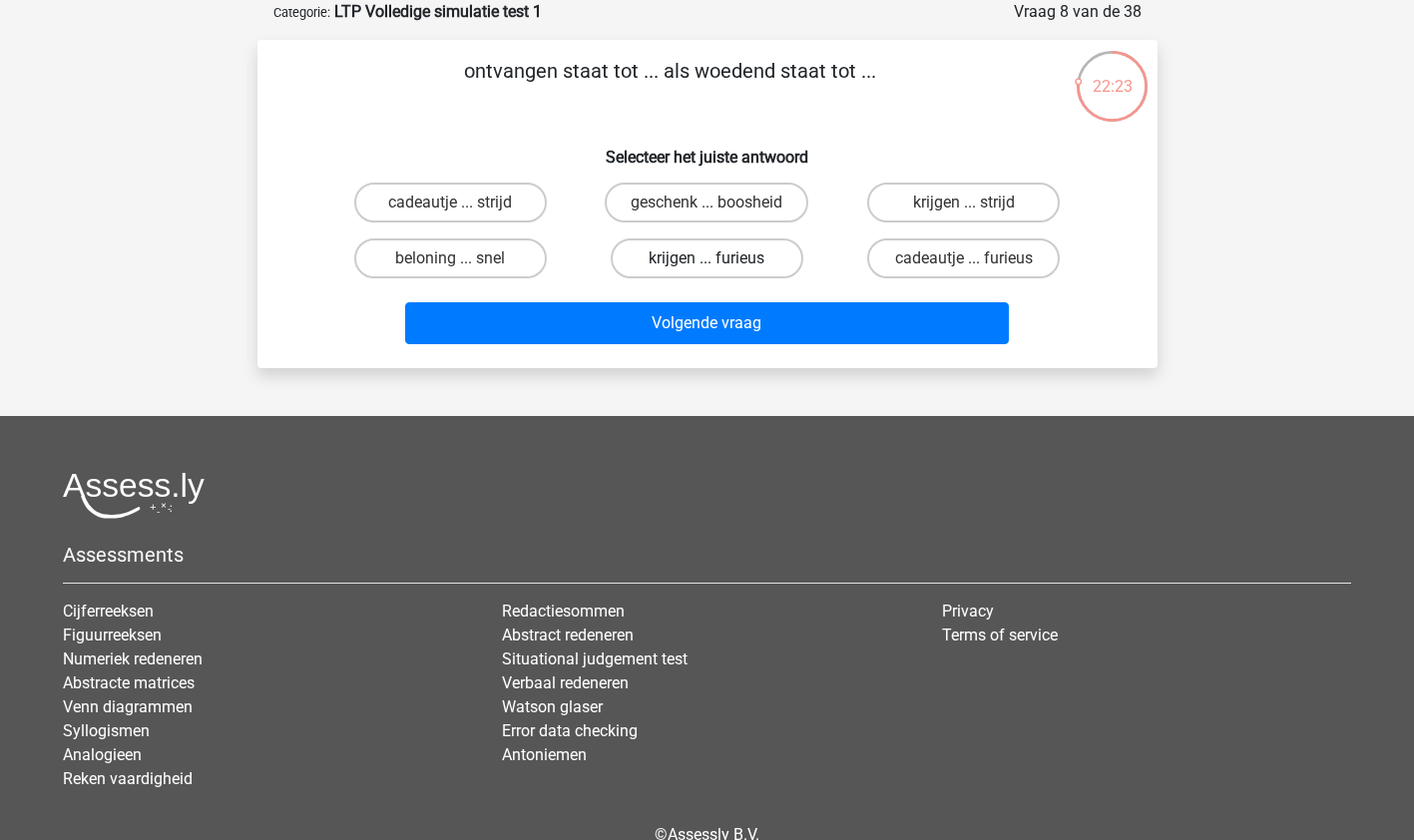 click on "krijgen ... furieus" at bounding box center [707, 258] 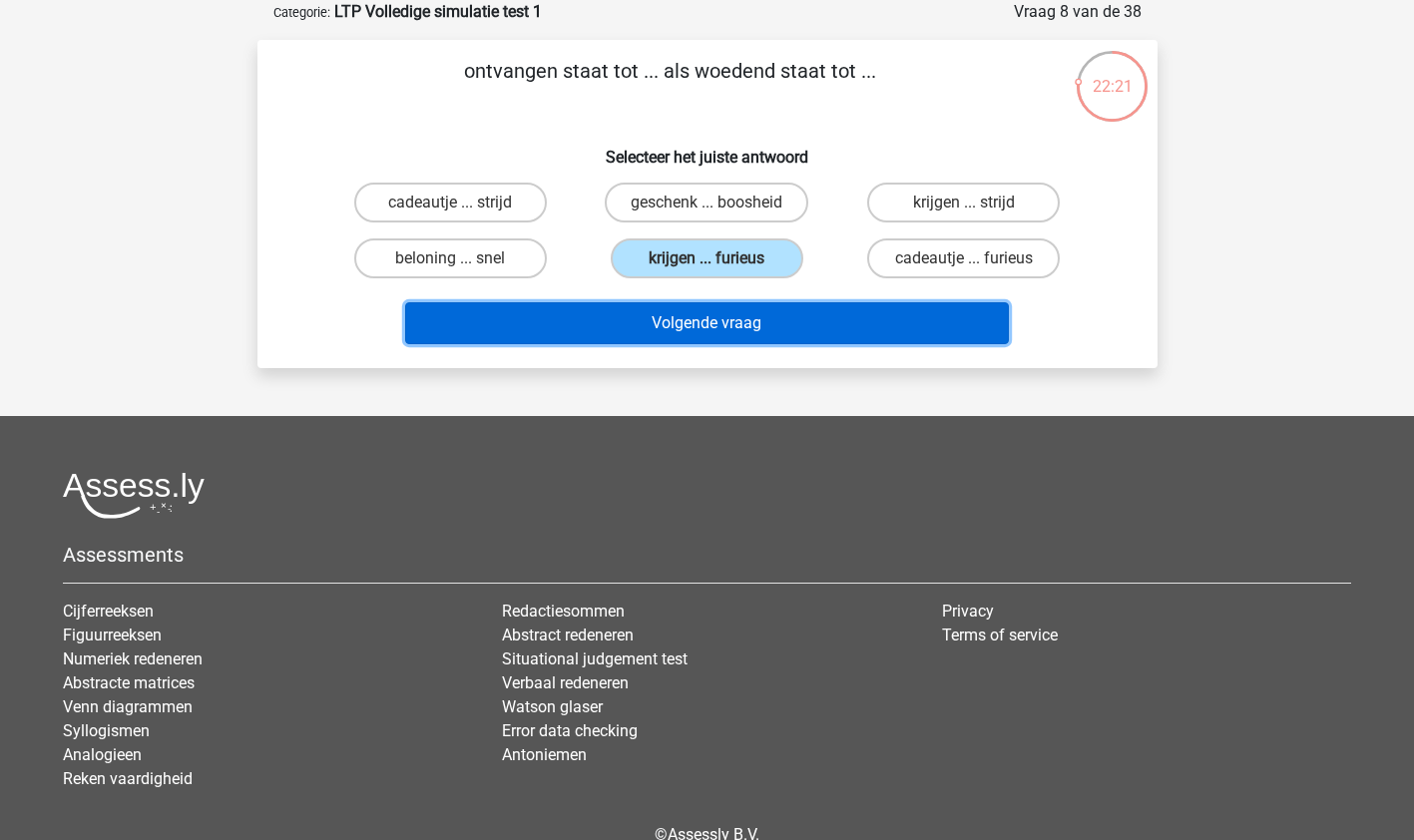 click on "Volgende vraag" at bounding box center [707, 323] 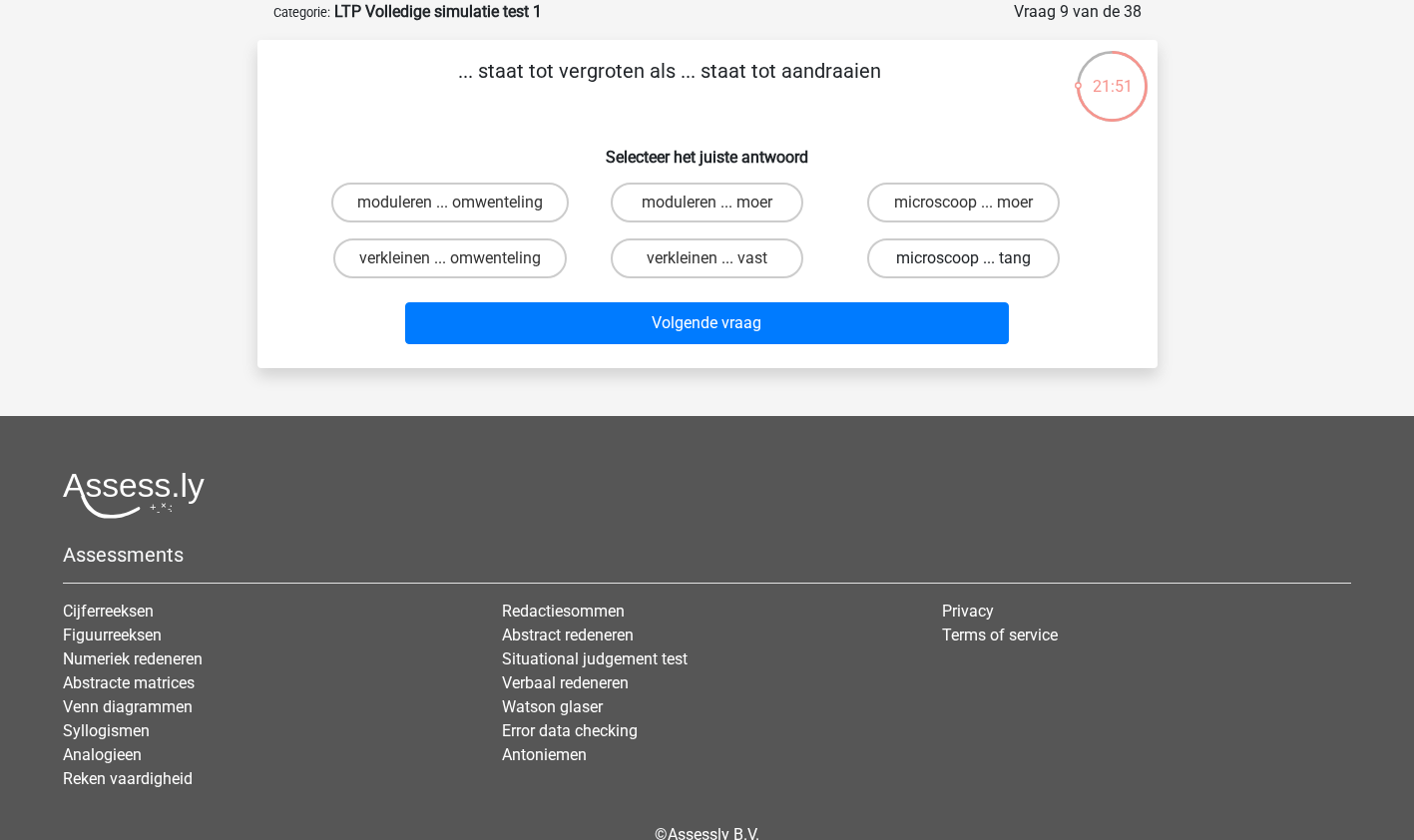 click on "microscoop ... tang" at bounding box center (963, 258) 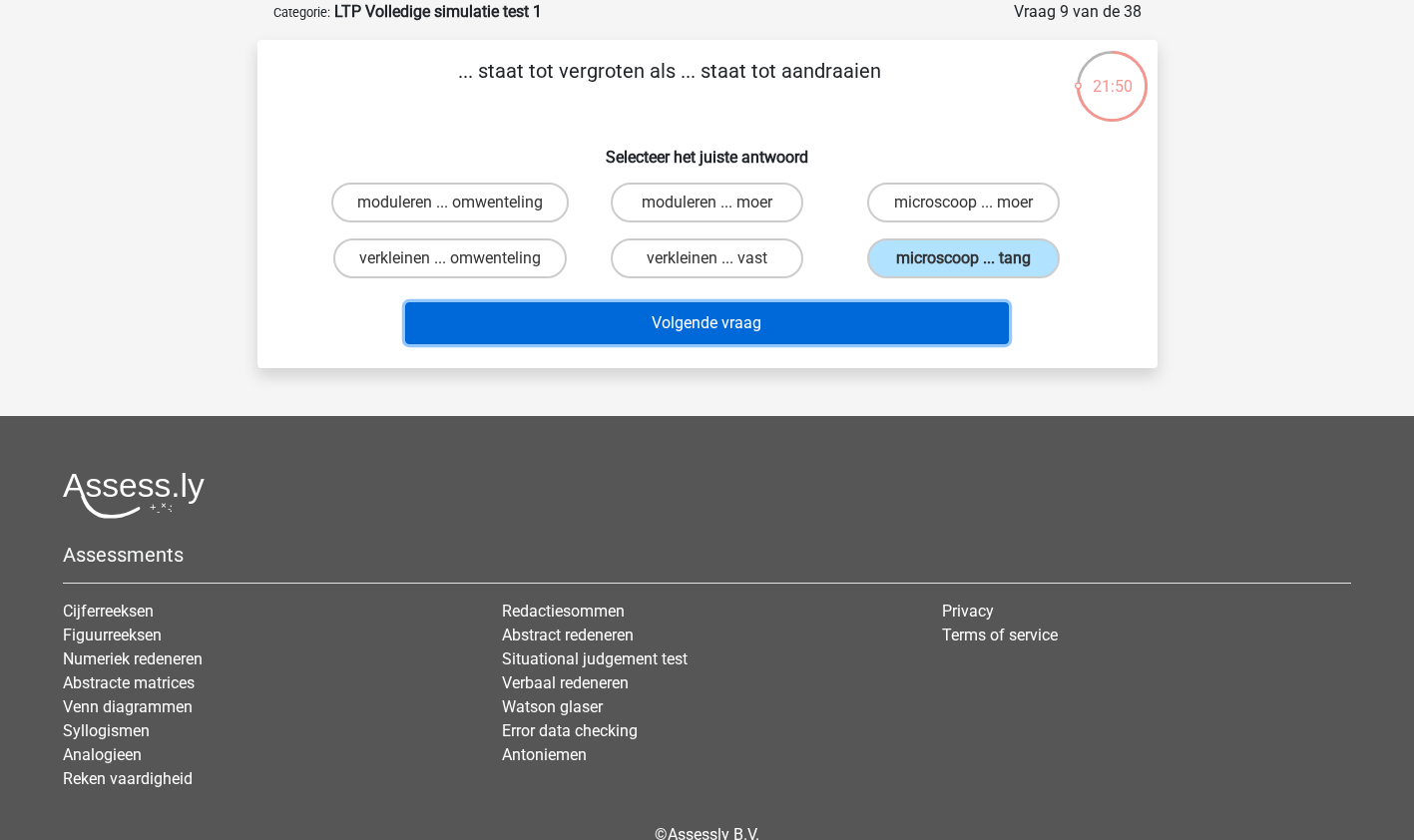 click on "Volgende vraag" at bounding box center [707, 323] 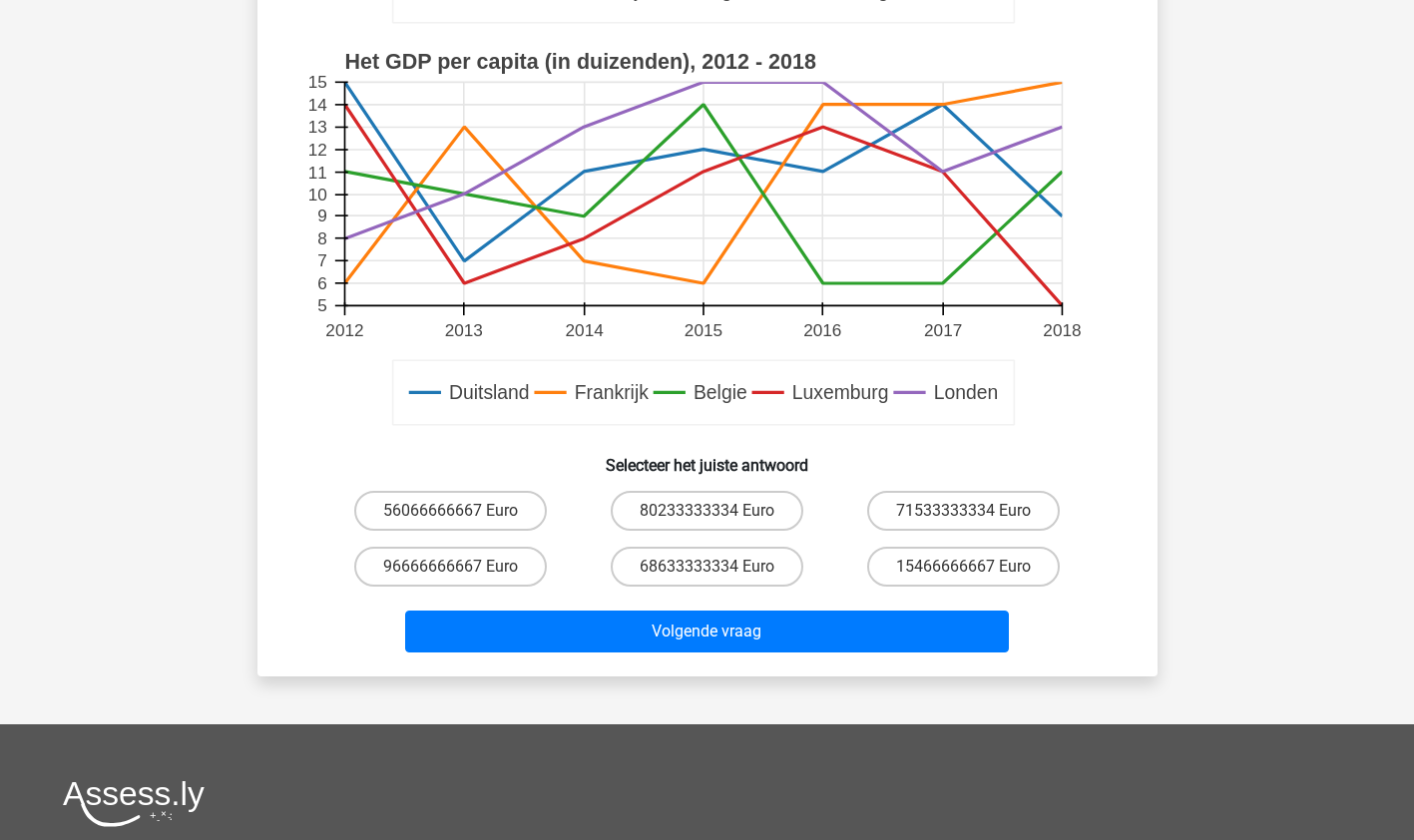 scroll, scrollTop: 606, scrollLeft: 0, axis: vertical 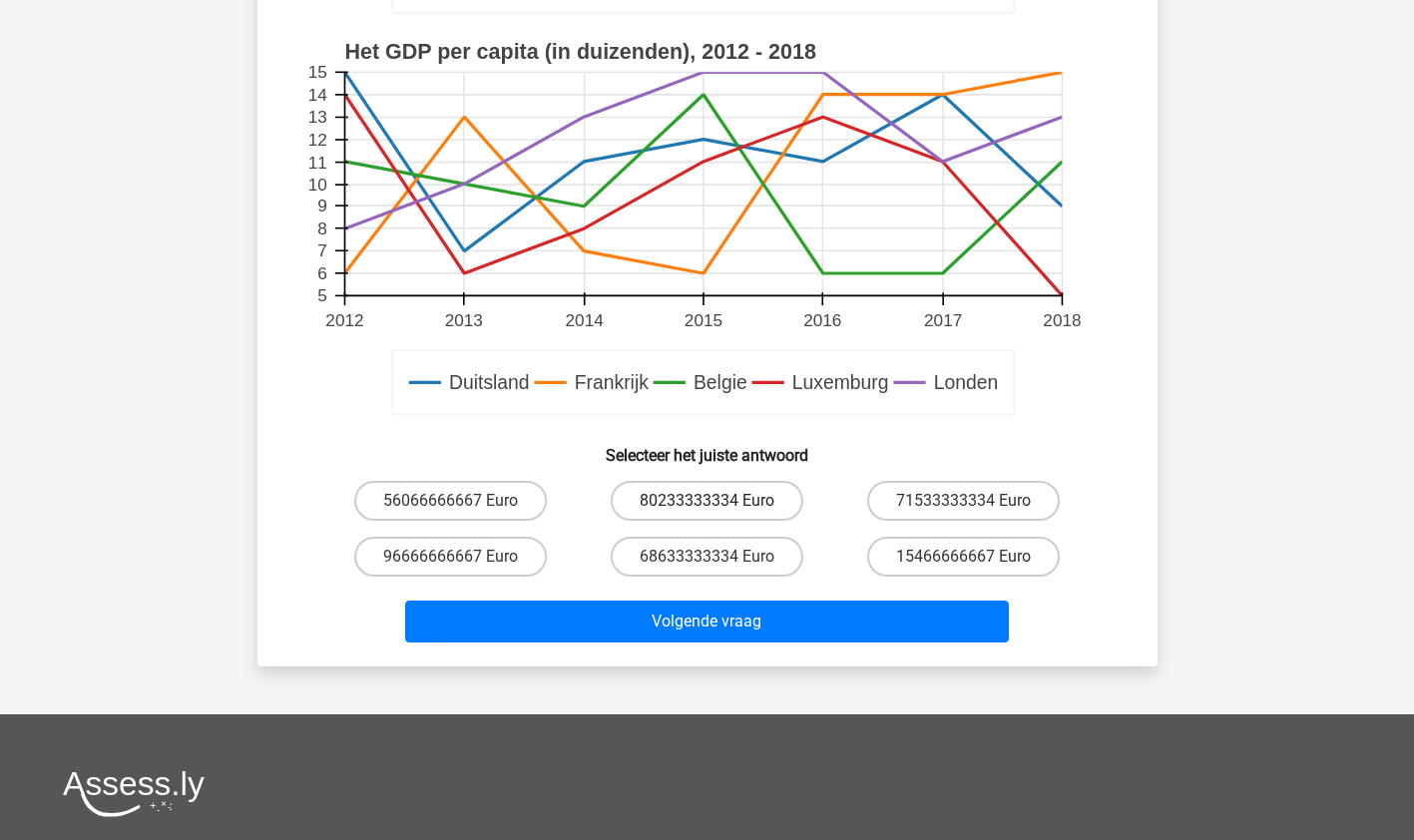 click on "80233333334 Euro" at bounding box center (707, 501) 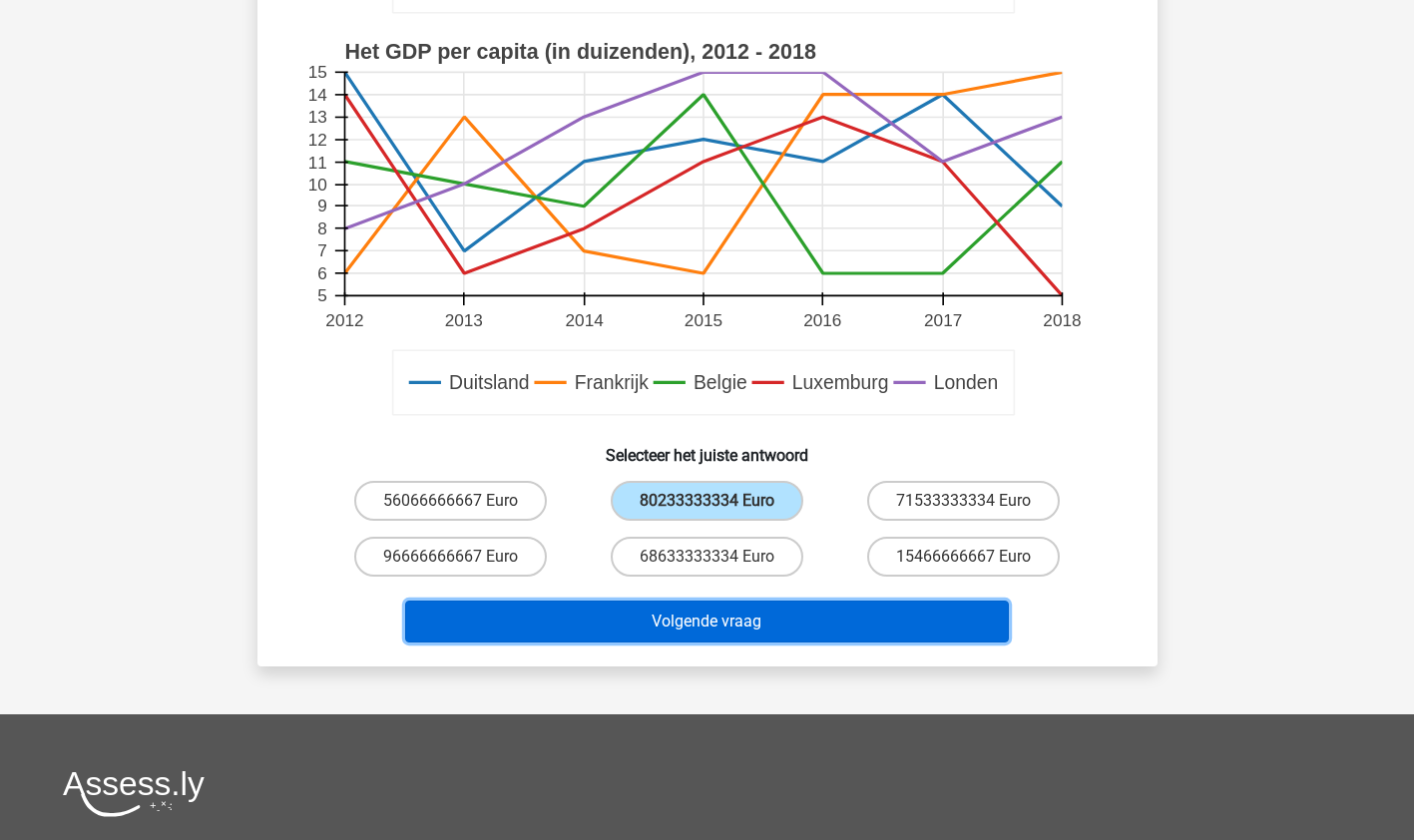 click on "Volgende vraag" at bounding box center [707, 622] 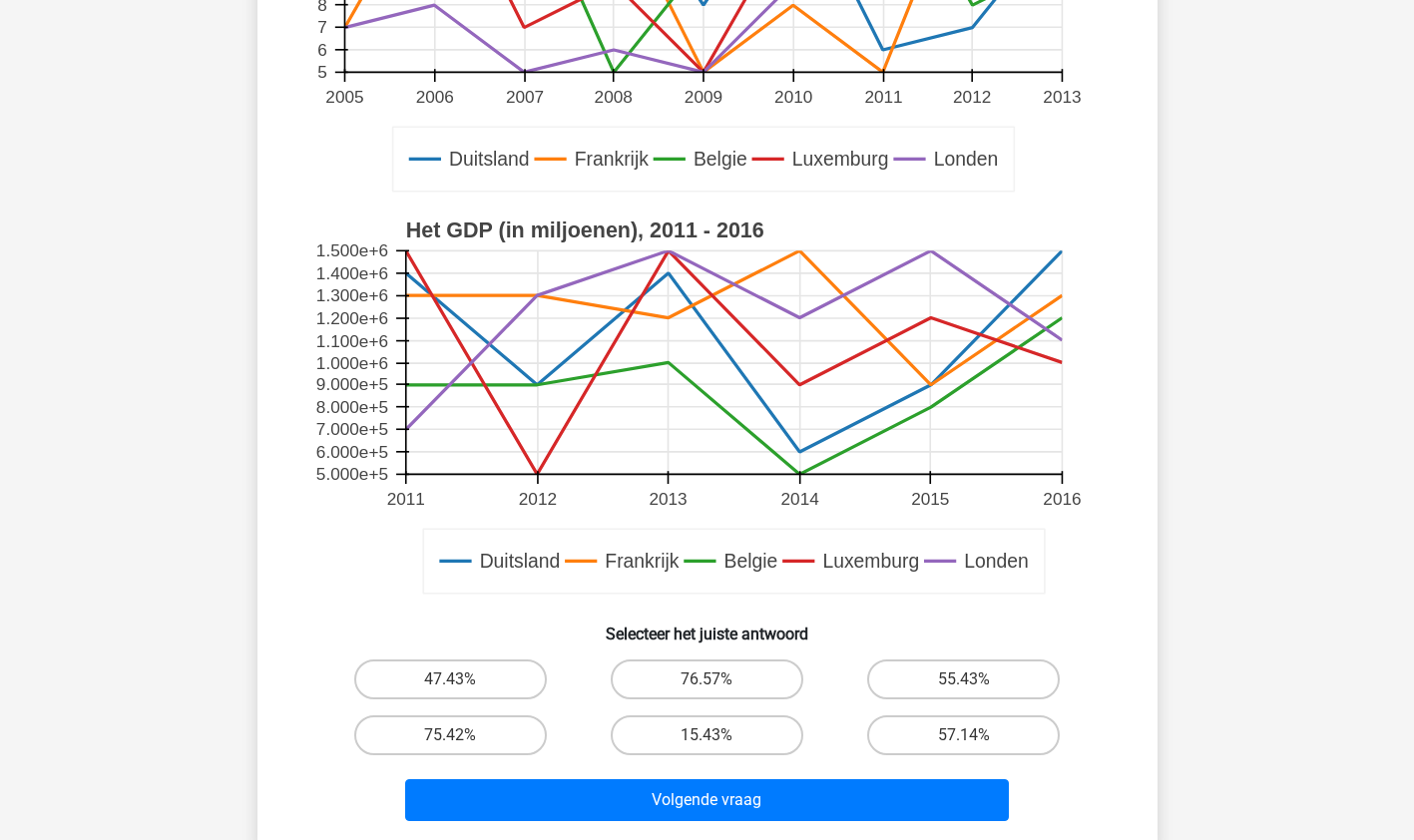 scroll, scrollTop: 454, scrollLeft: 0, axis: vertical 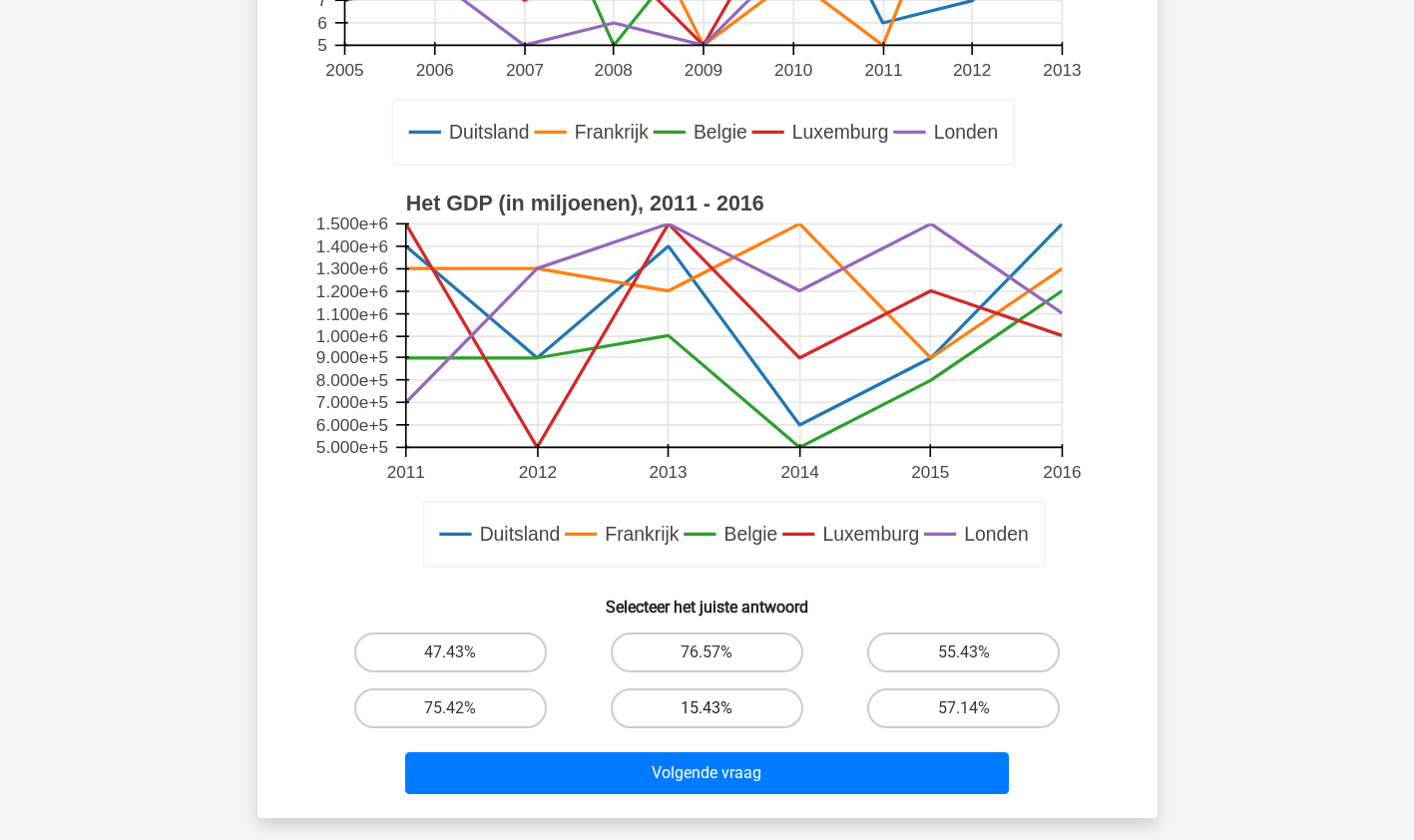 click on "15.43%" at bounding box center (707, 708) 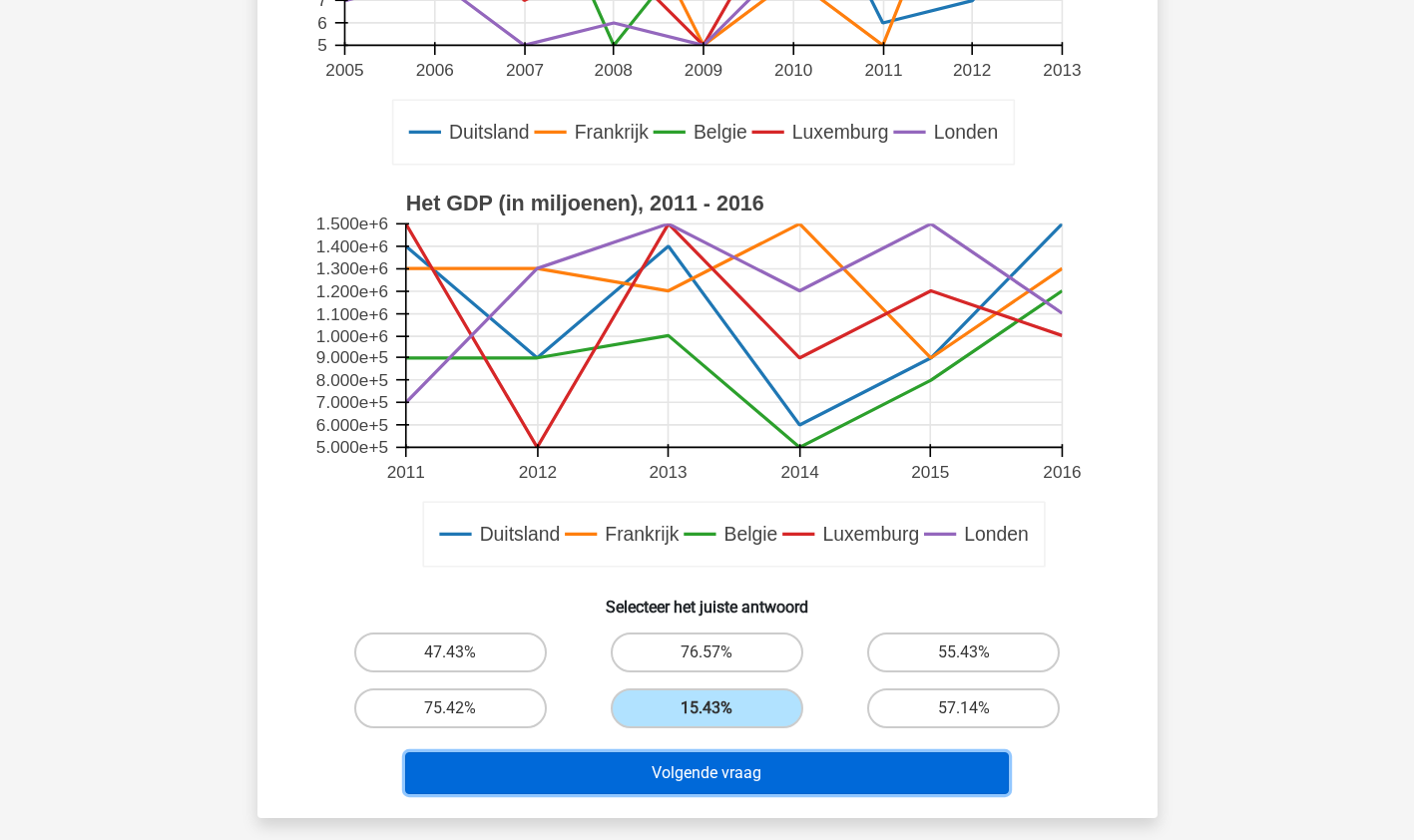 click on "Volgende vraag" at bounding box center (707, 773) 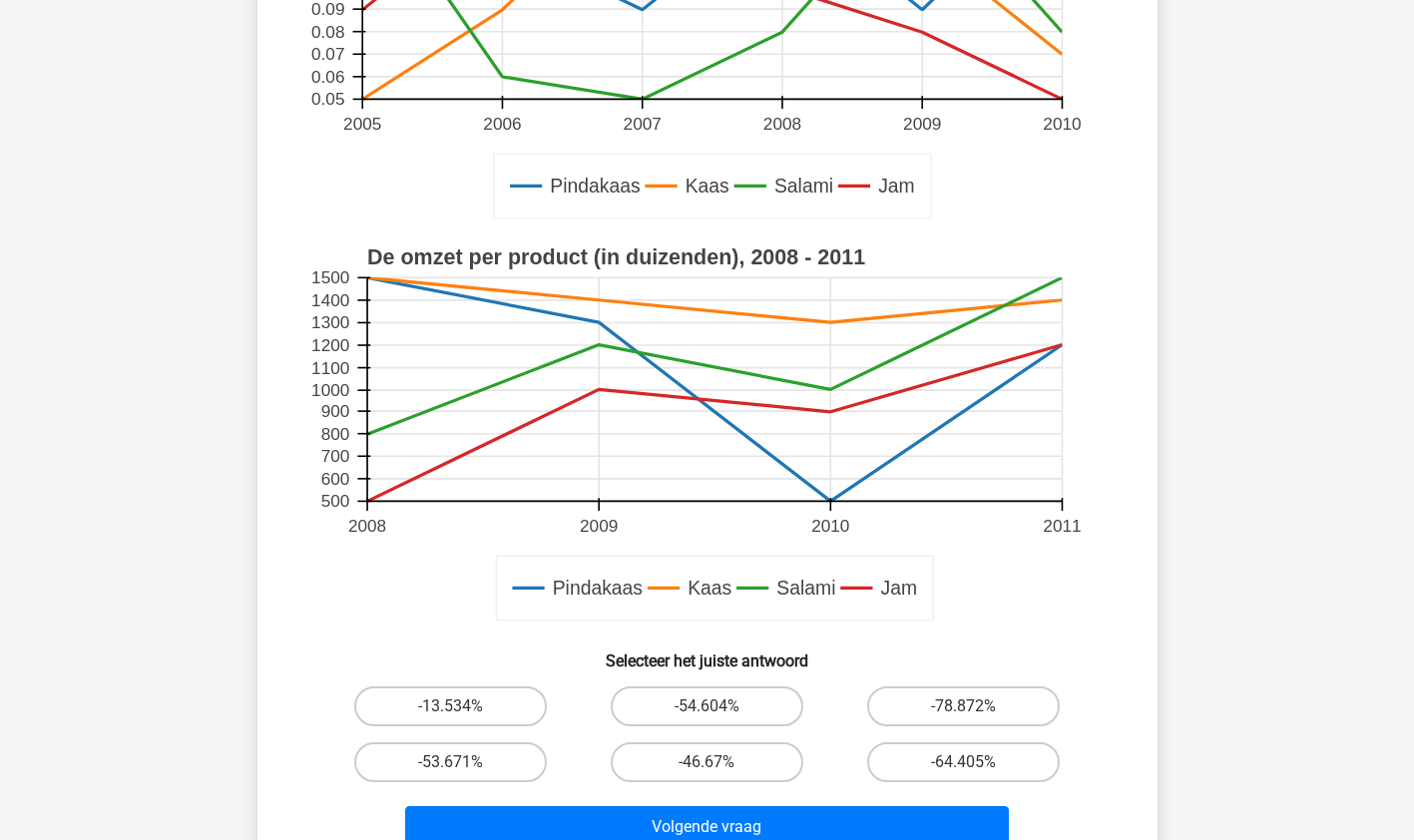 scroll, scrollTop: 401, scrollLeft: 0, axis: vertical 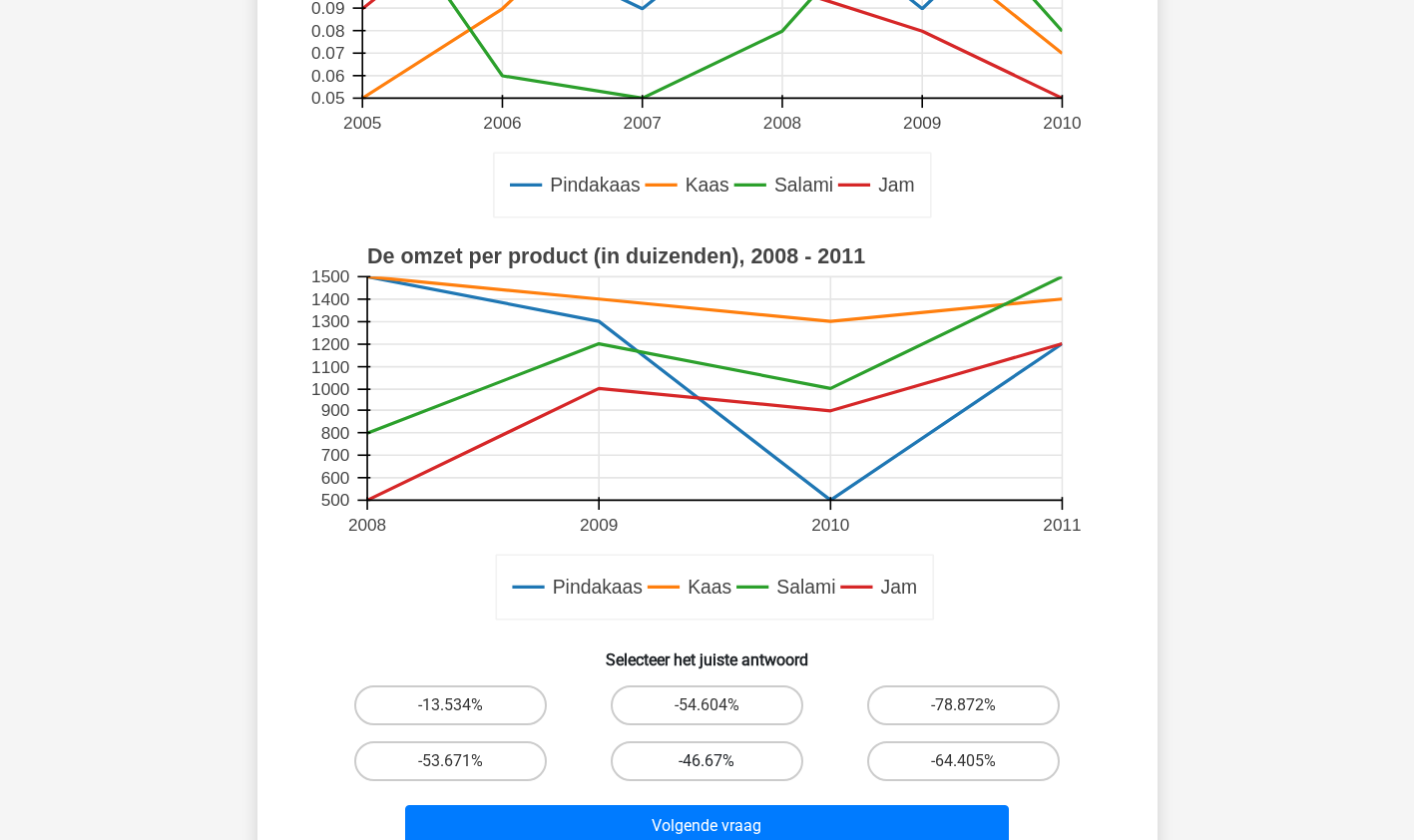 click on "-46.67%" at bounding box center (707, 761) 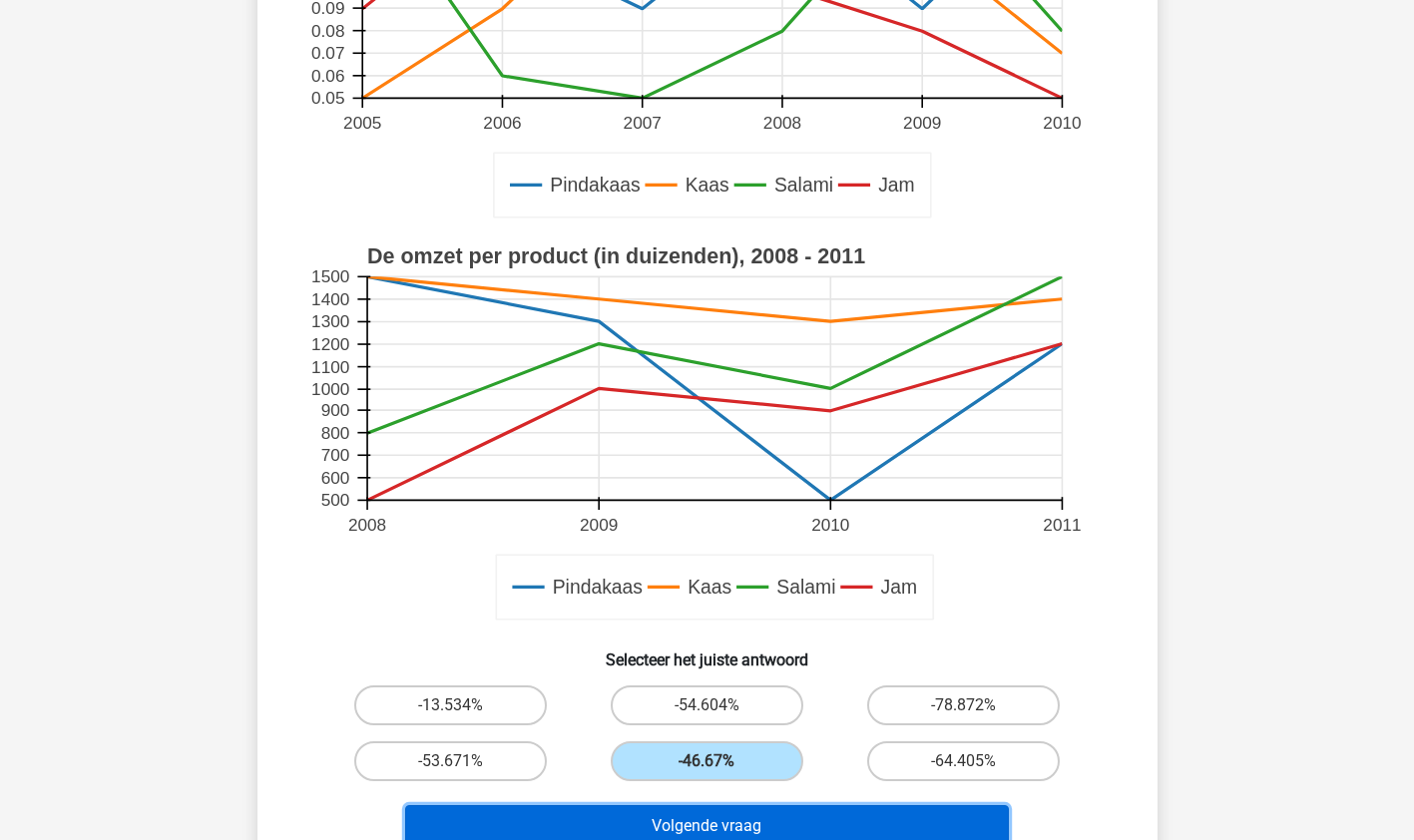 click on "Volgende vraag" at bounding box center [707, 826] 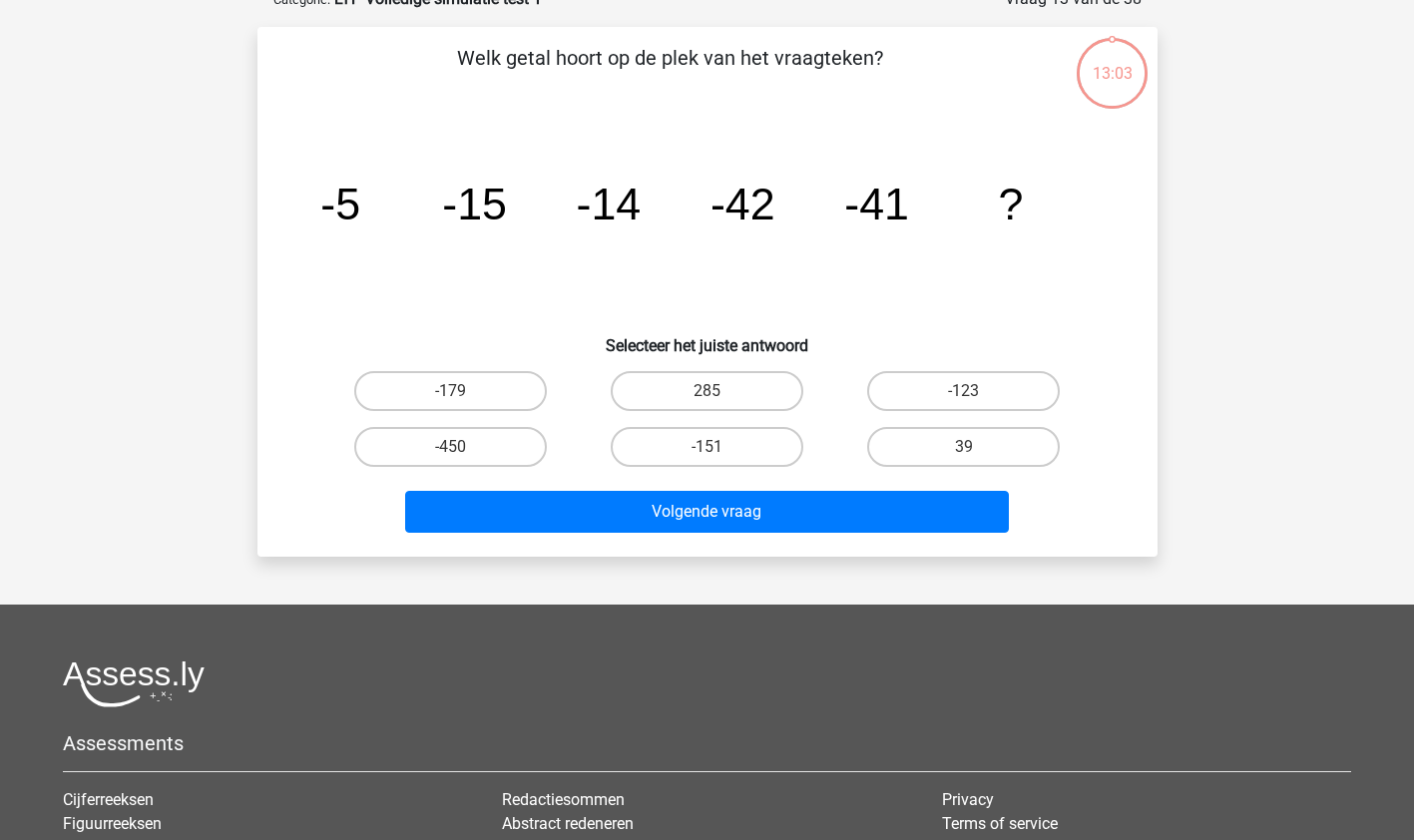 scroll, scrollTop: 100, scrollLeft: 0, axis: vertical 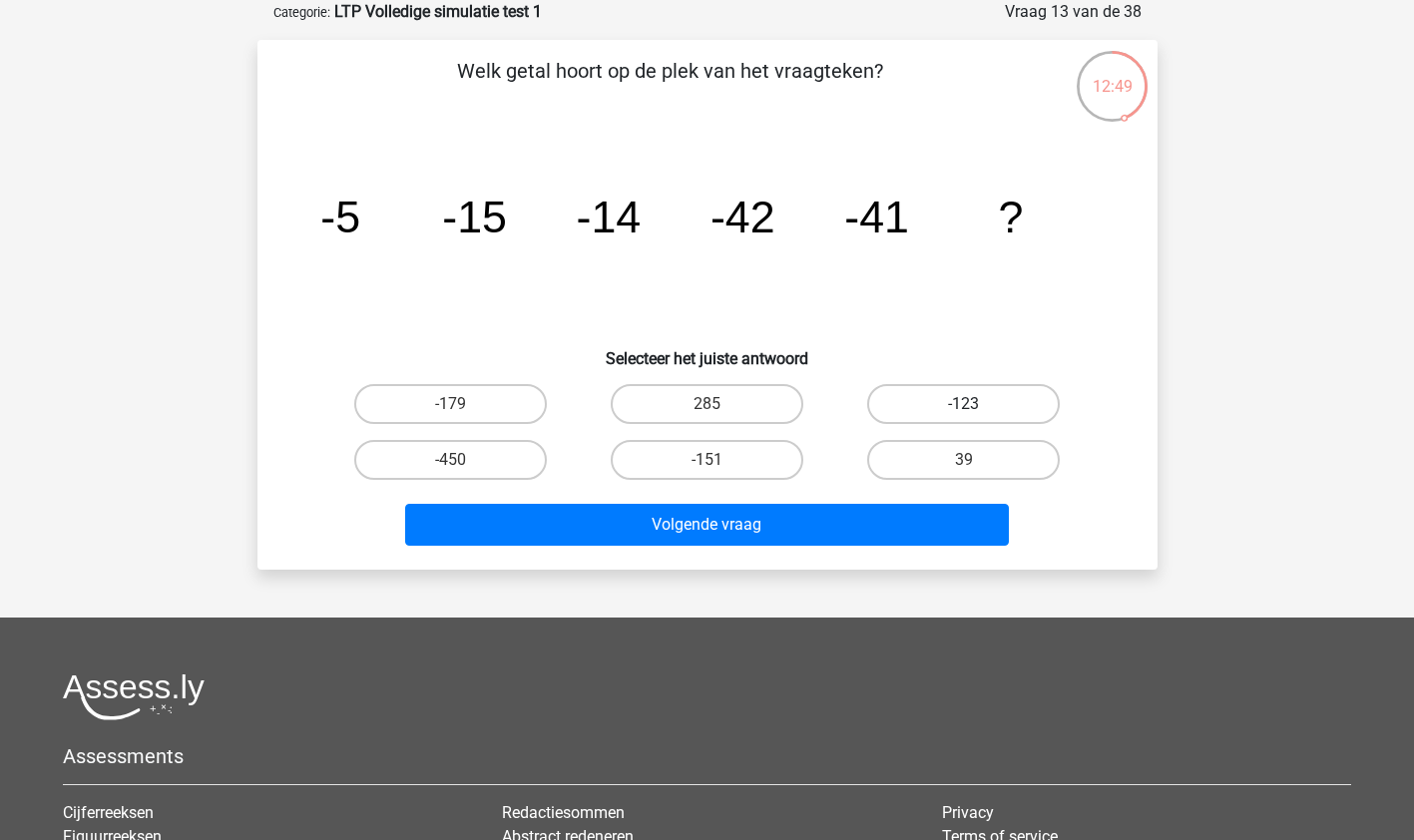 click on "-123" at bounding box center (963, 404) 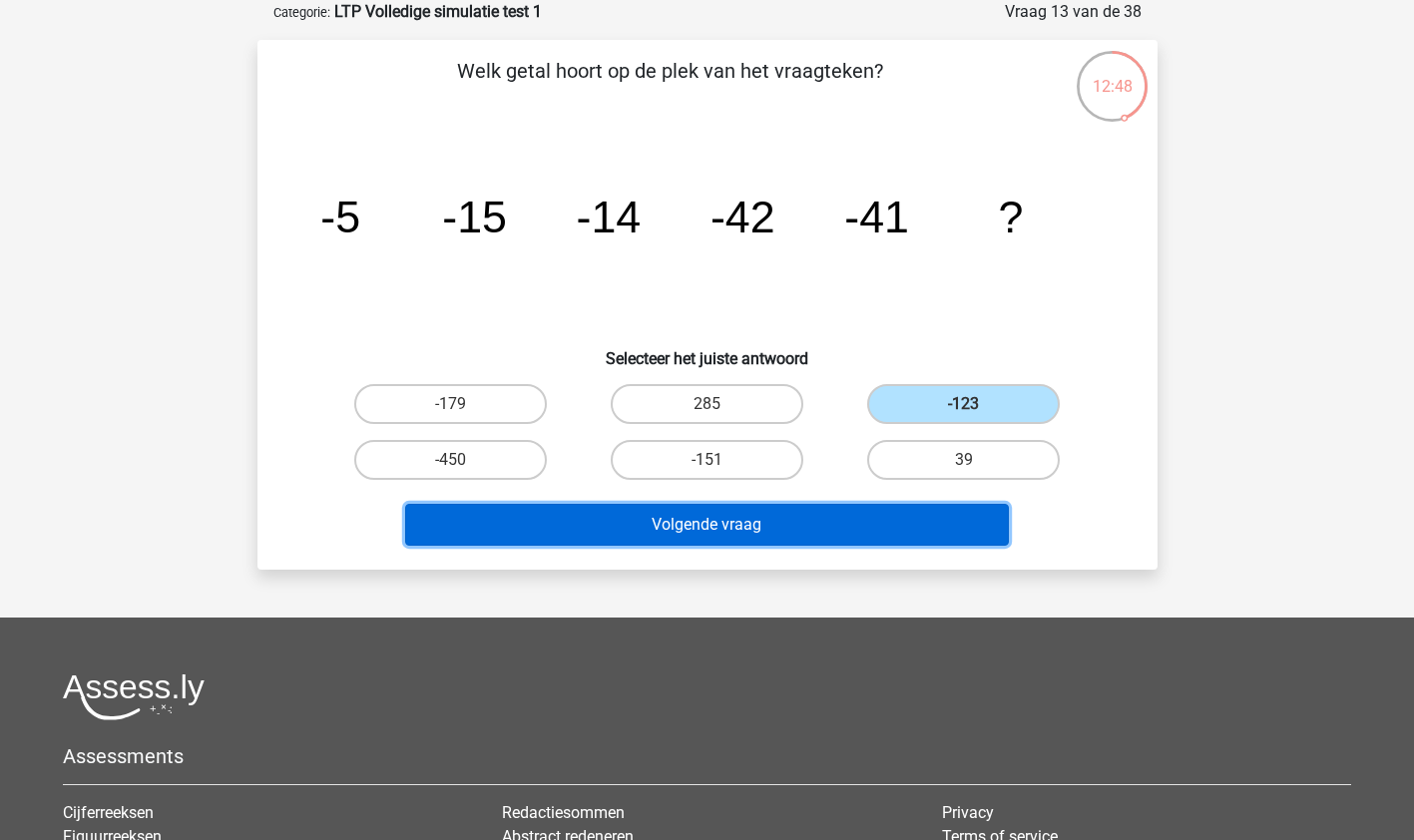 click on "Volgende vraag" at bounding box center (707, 525) 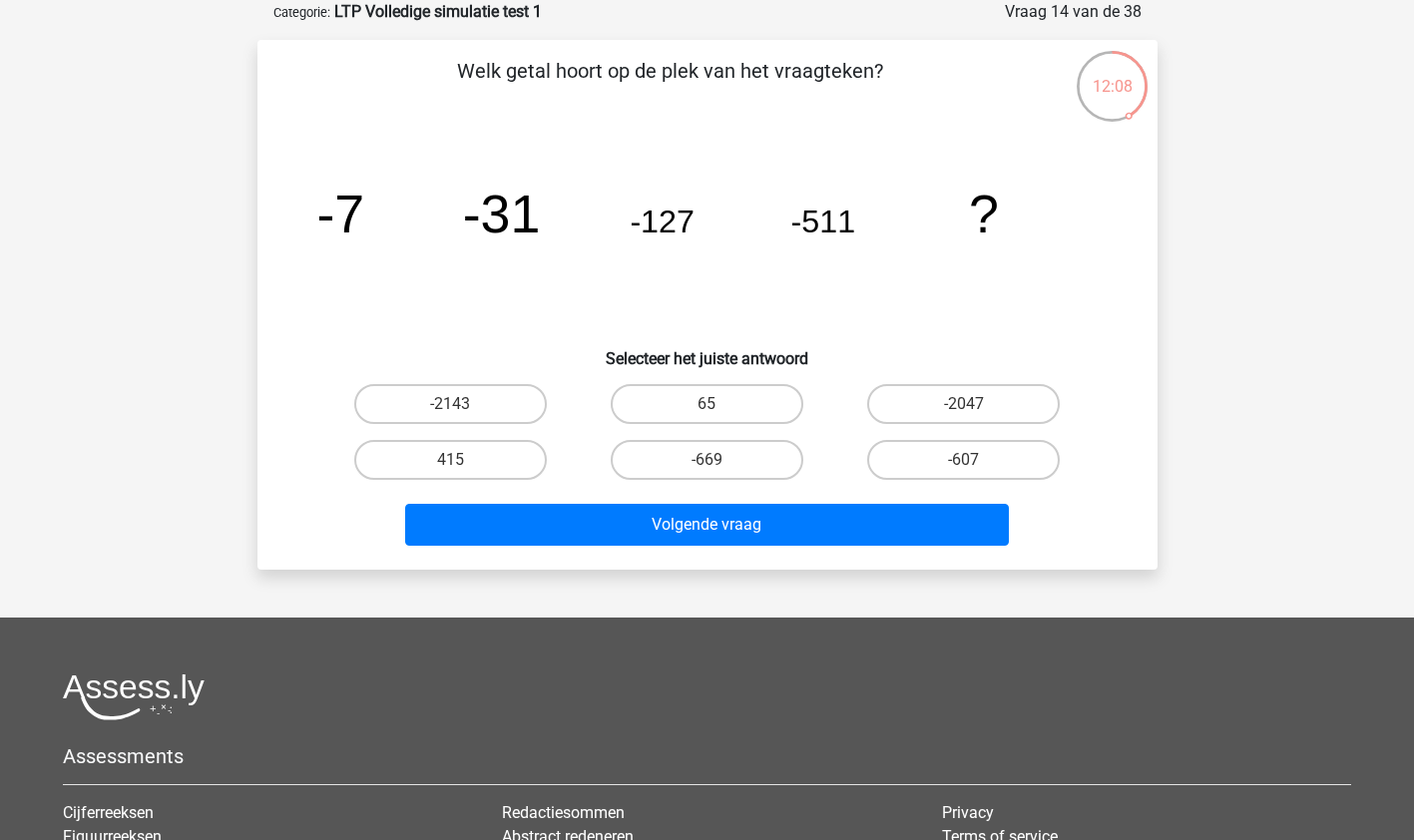 click on "-2047" at bounding box center (963, 404) 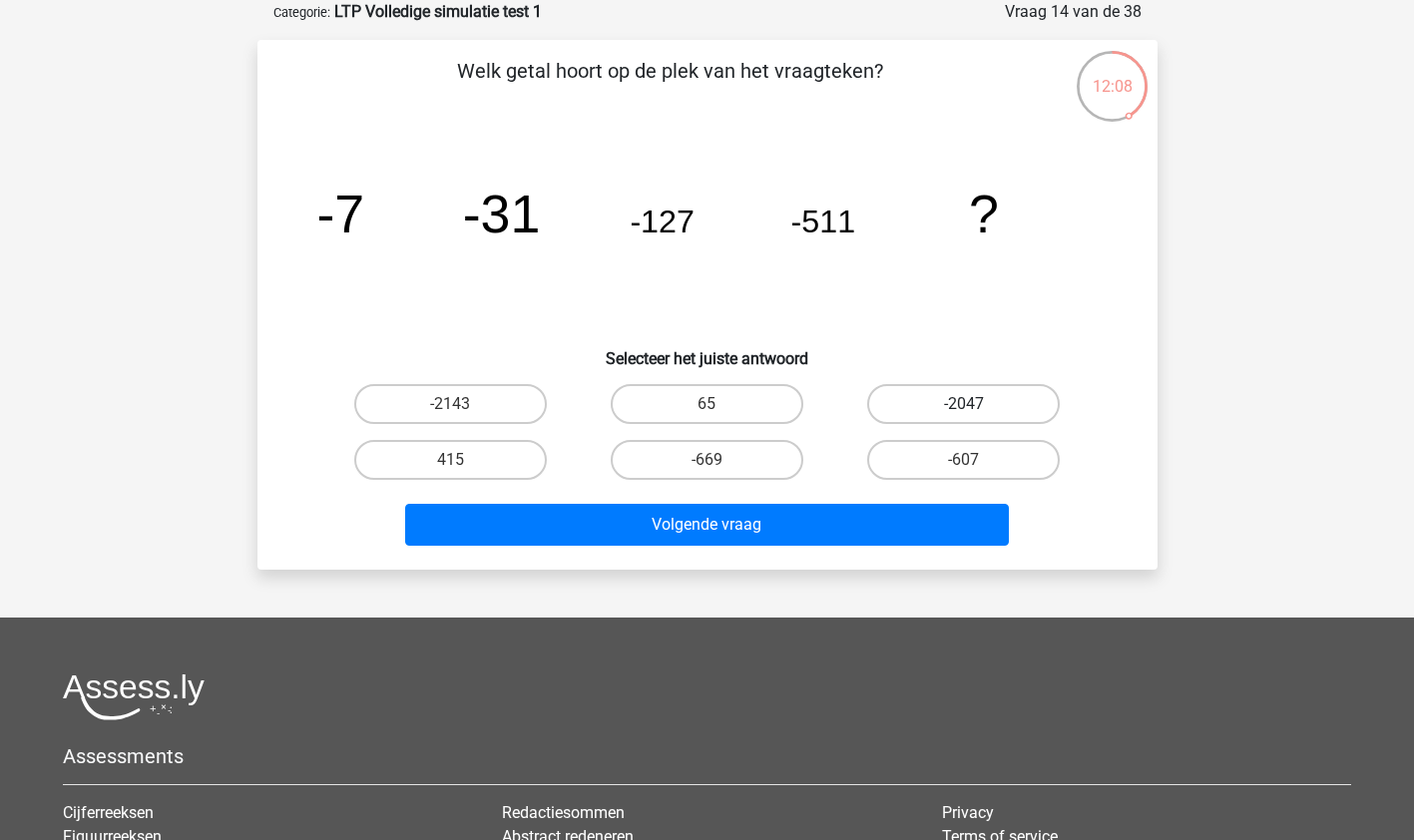 click on "-2047" at bounding box center [970, 410] 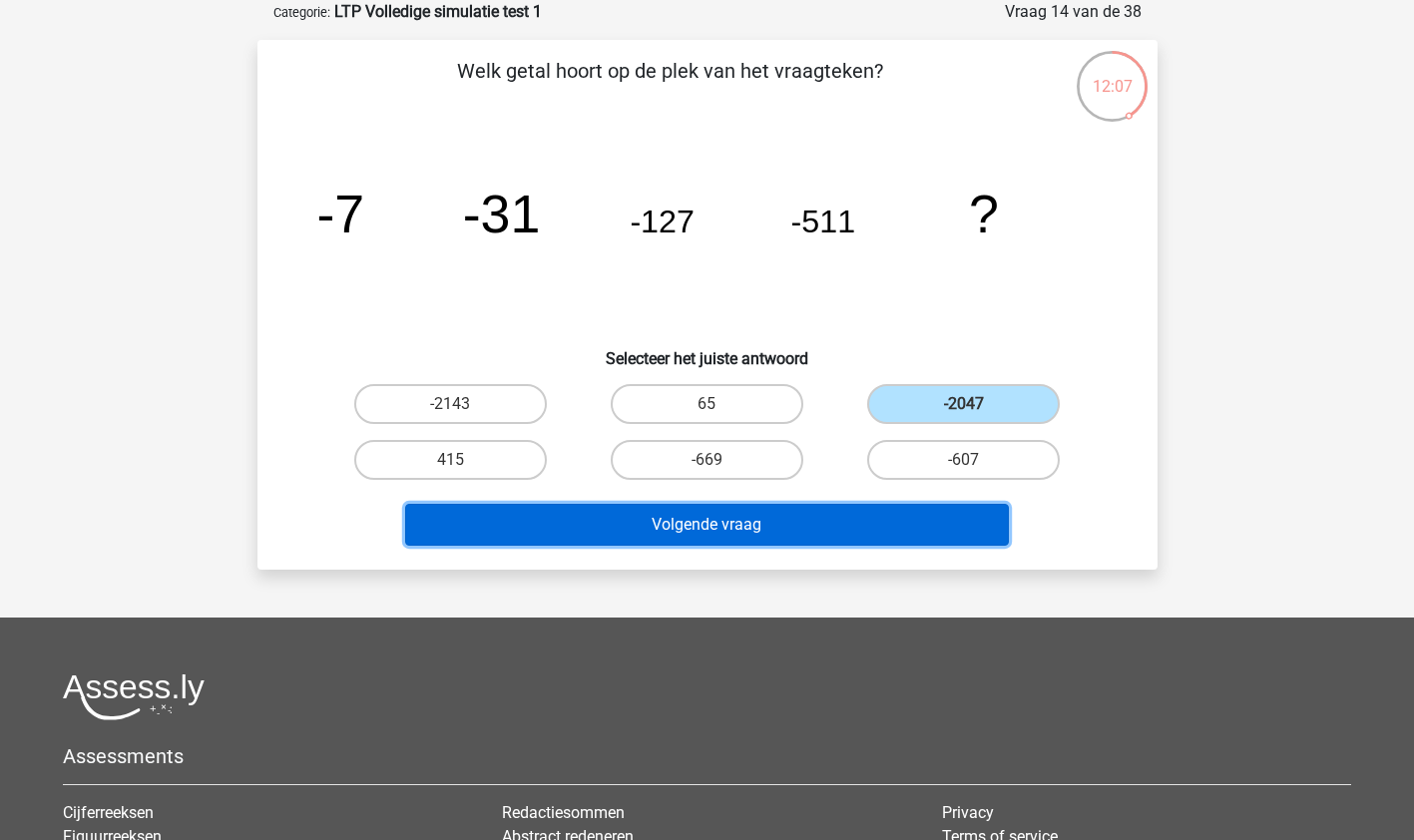 click on "Volgende vraag" at bounding box center [707, 525] 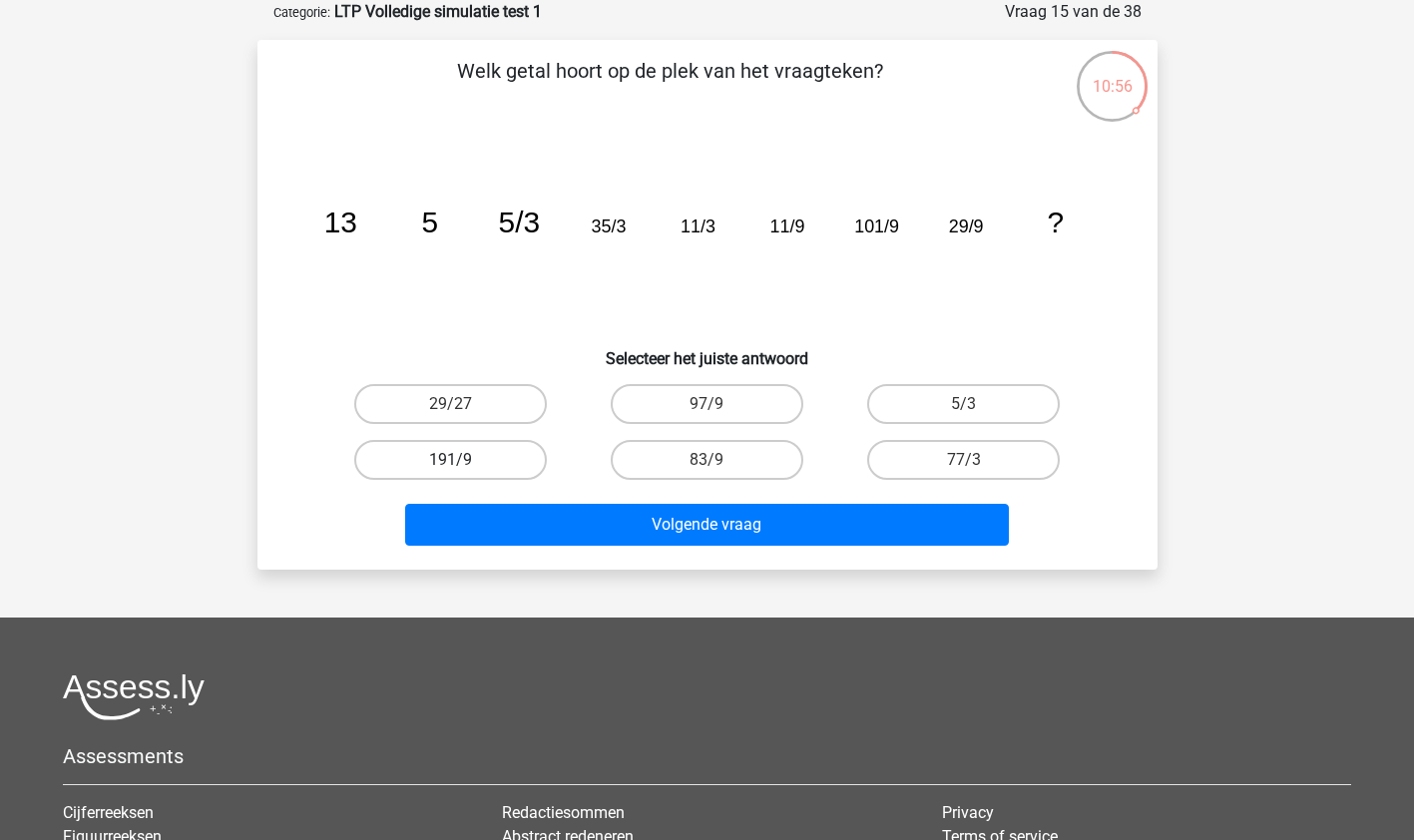 click on "191/9" at bounding box center [450, 460] 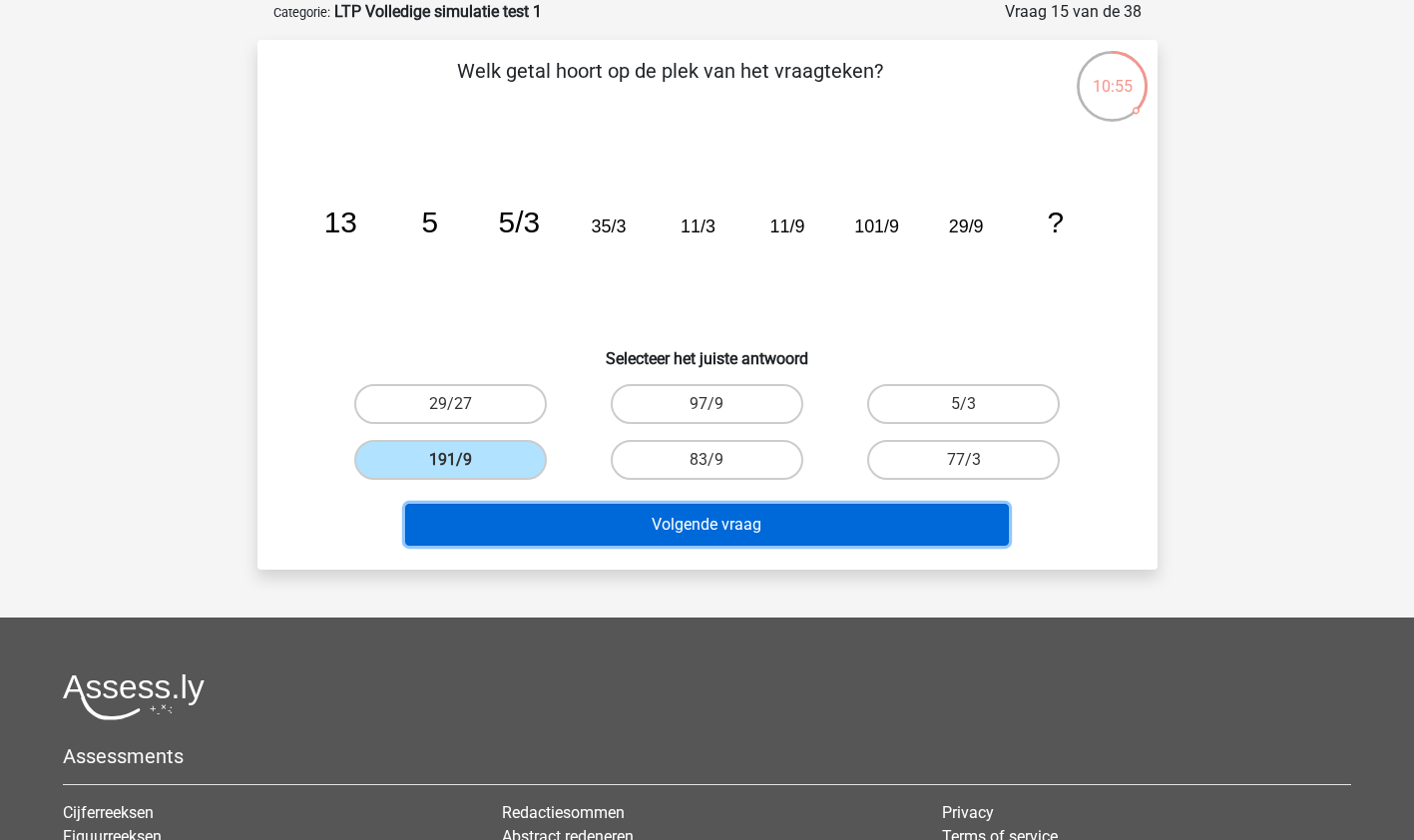 click on "Volgende vraag" at bounding box center (707, 525) 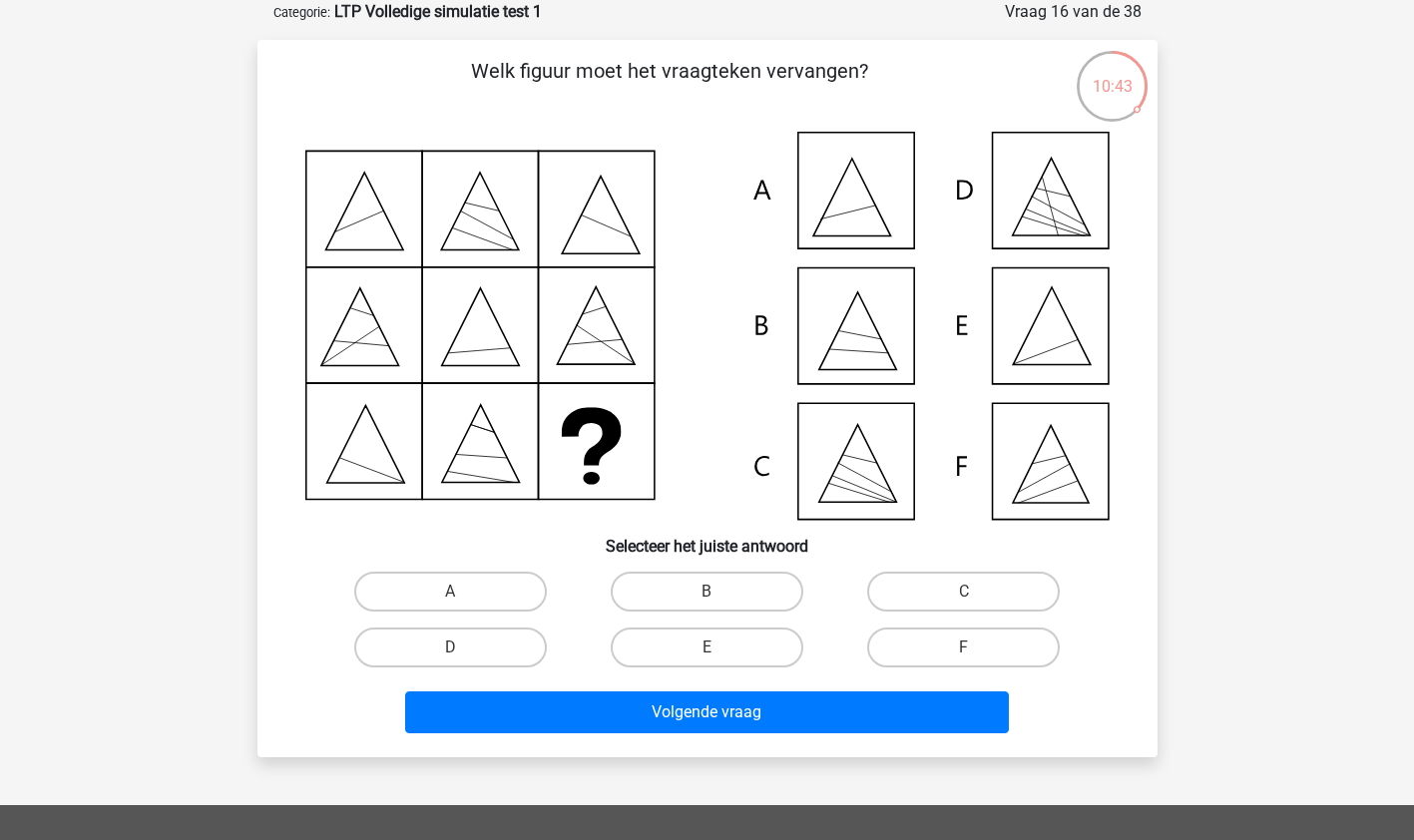 click 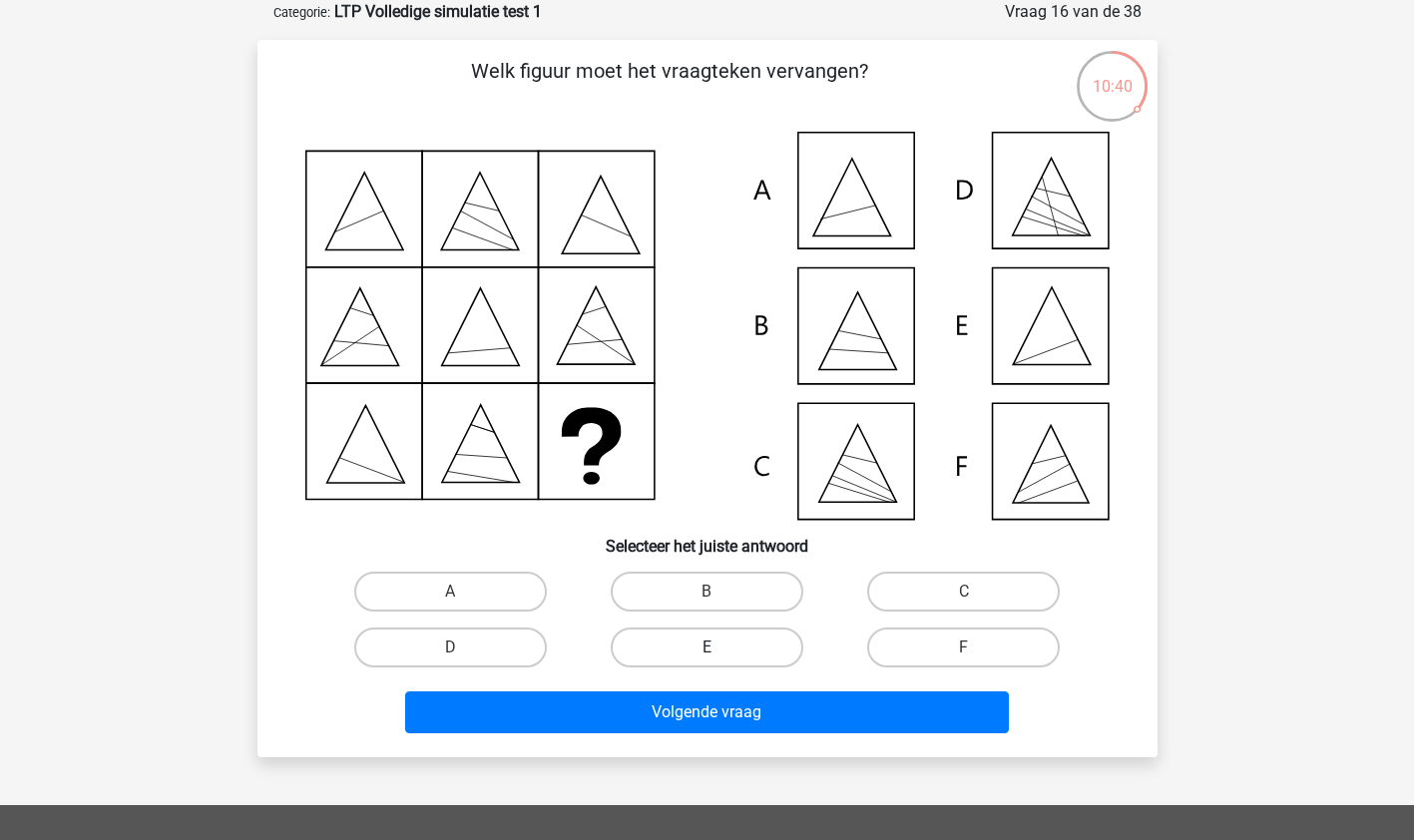 click on "E" at bounding box center [707, 647] 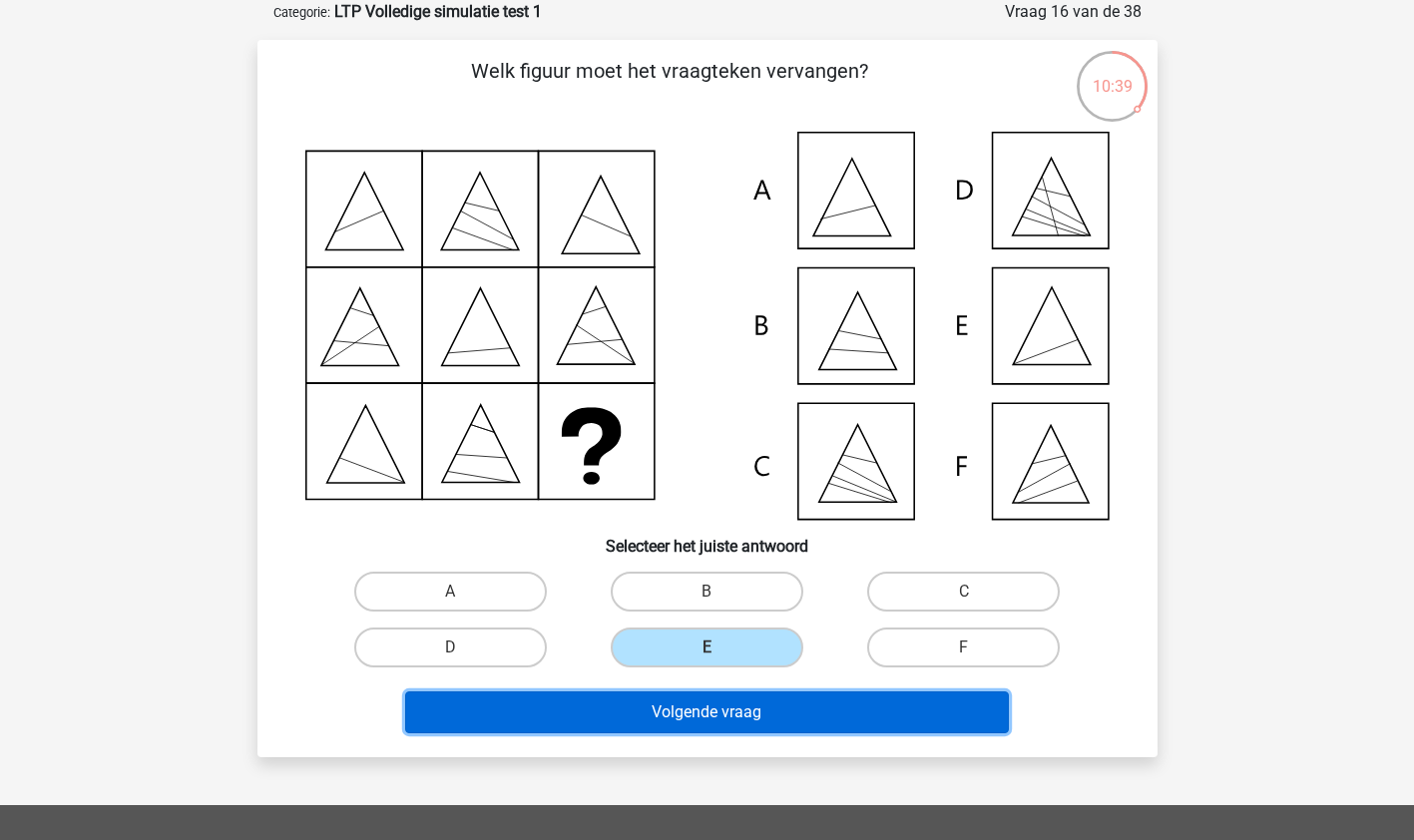 click on "Volgende vraag" at bounding box center (707, 712) 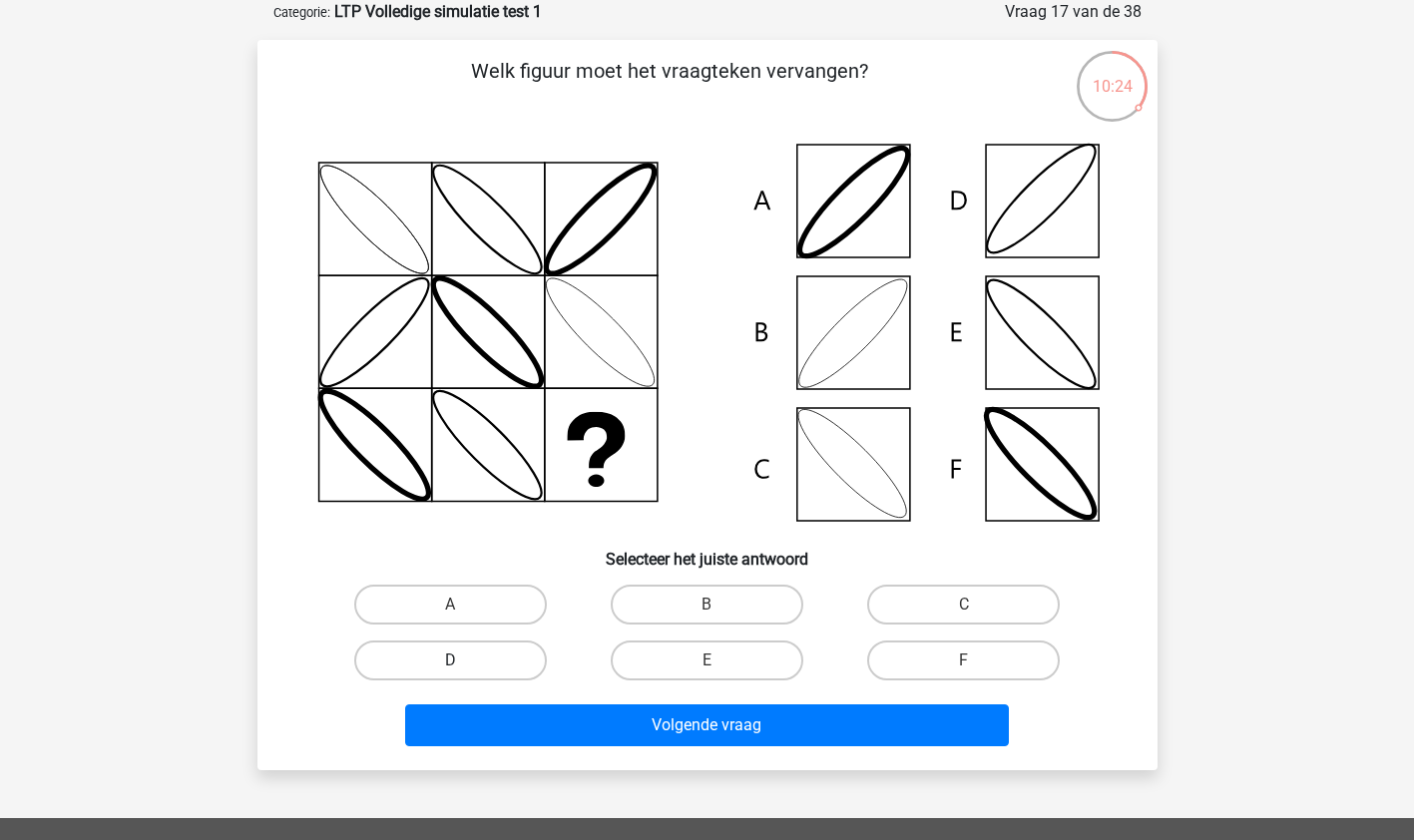 click on "D" at bounding box center [450, 660] 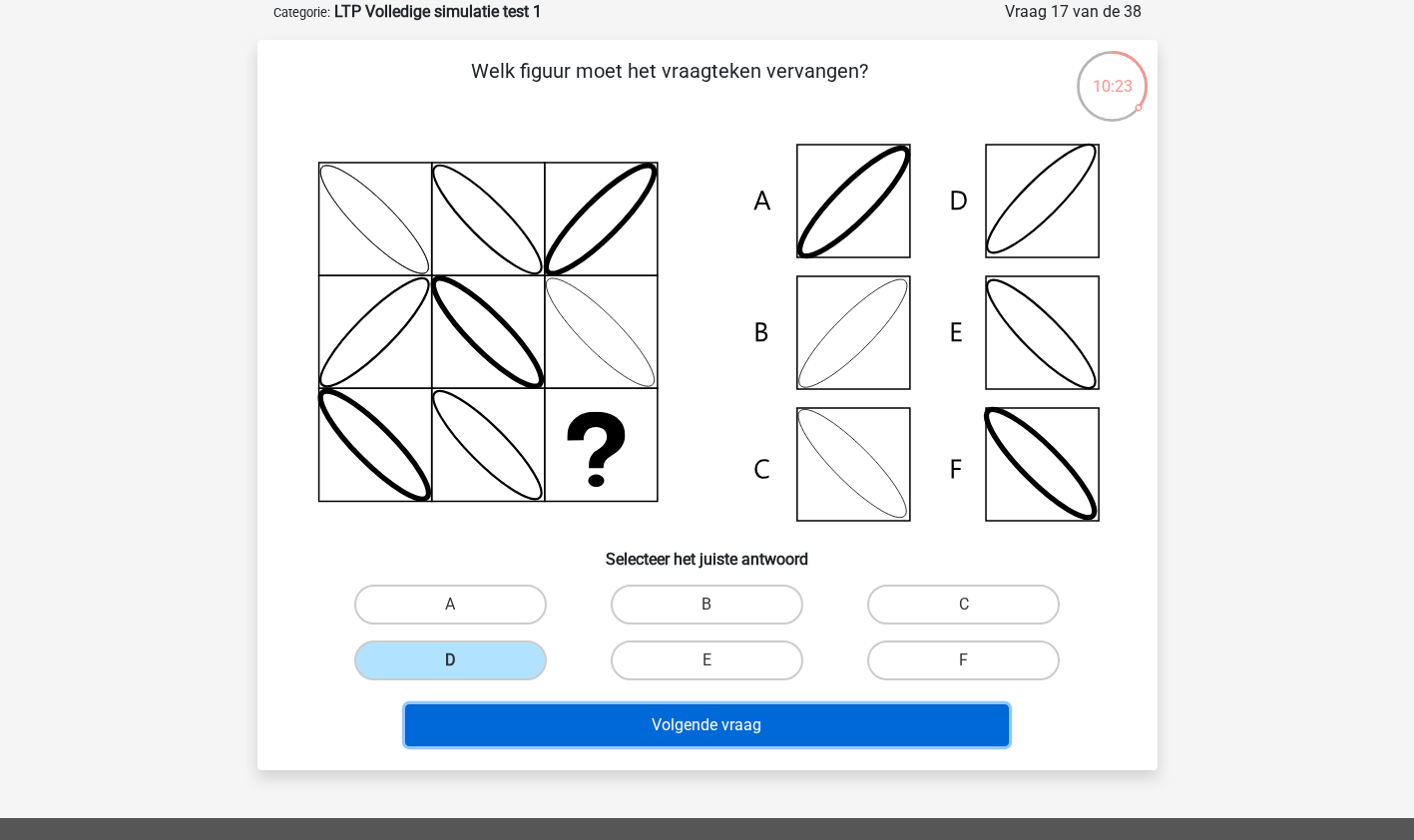 click on "Volgende vraag" at bounding box center [707, 725] 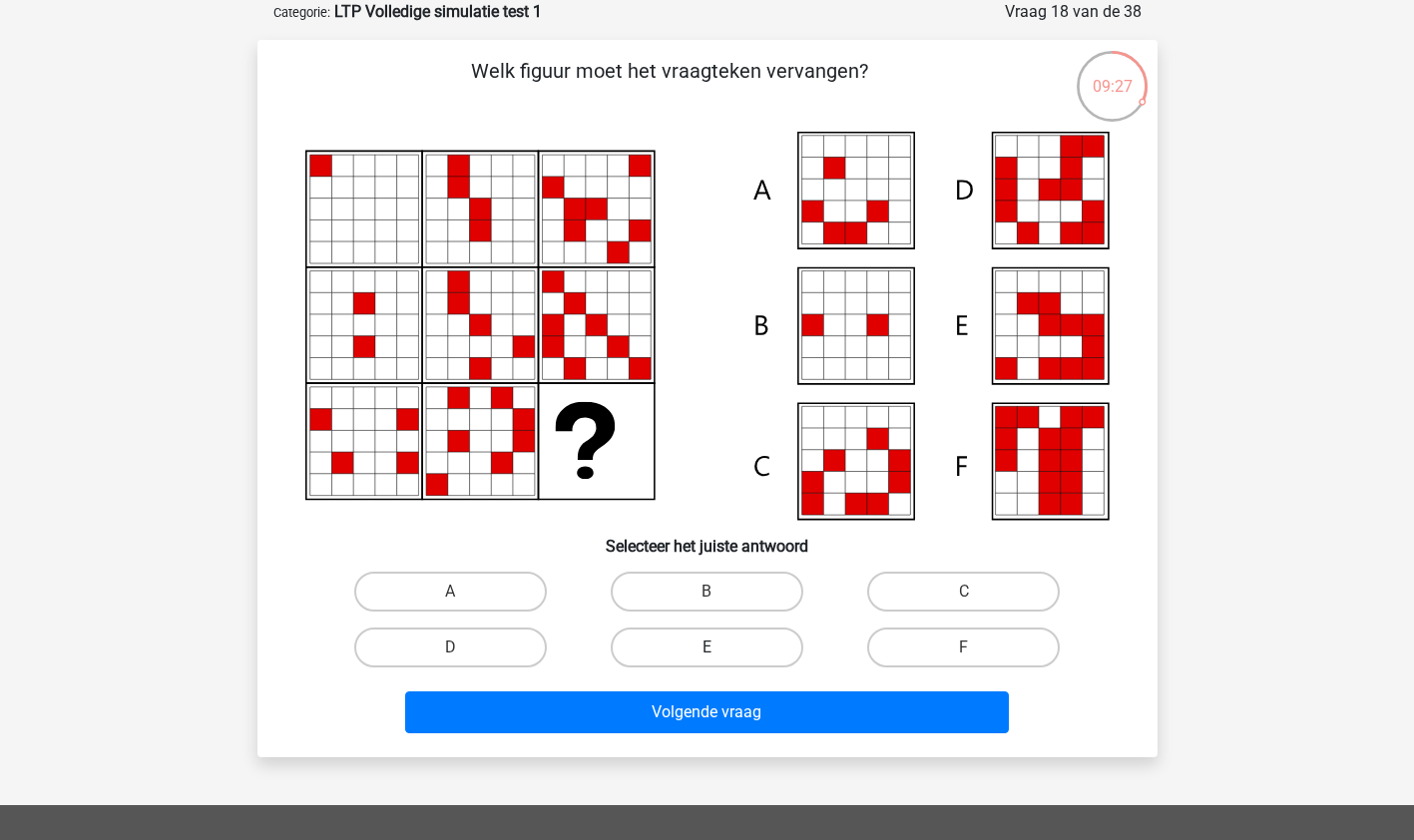 click on "E" at bounding box center (707, 647) 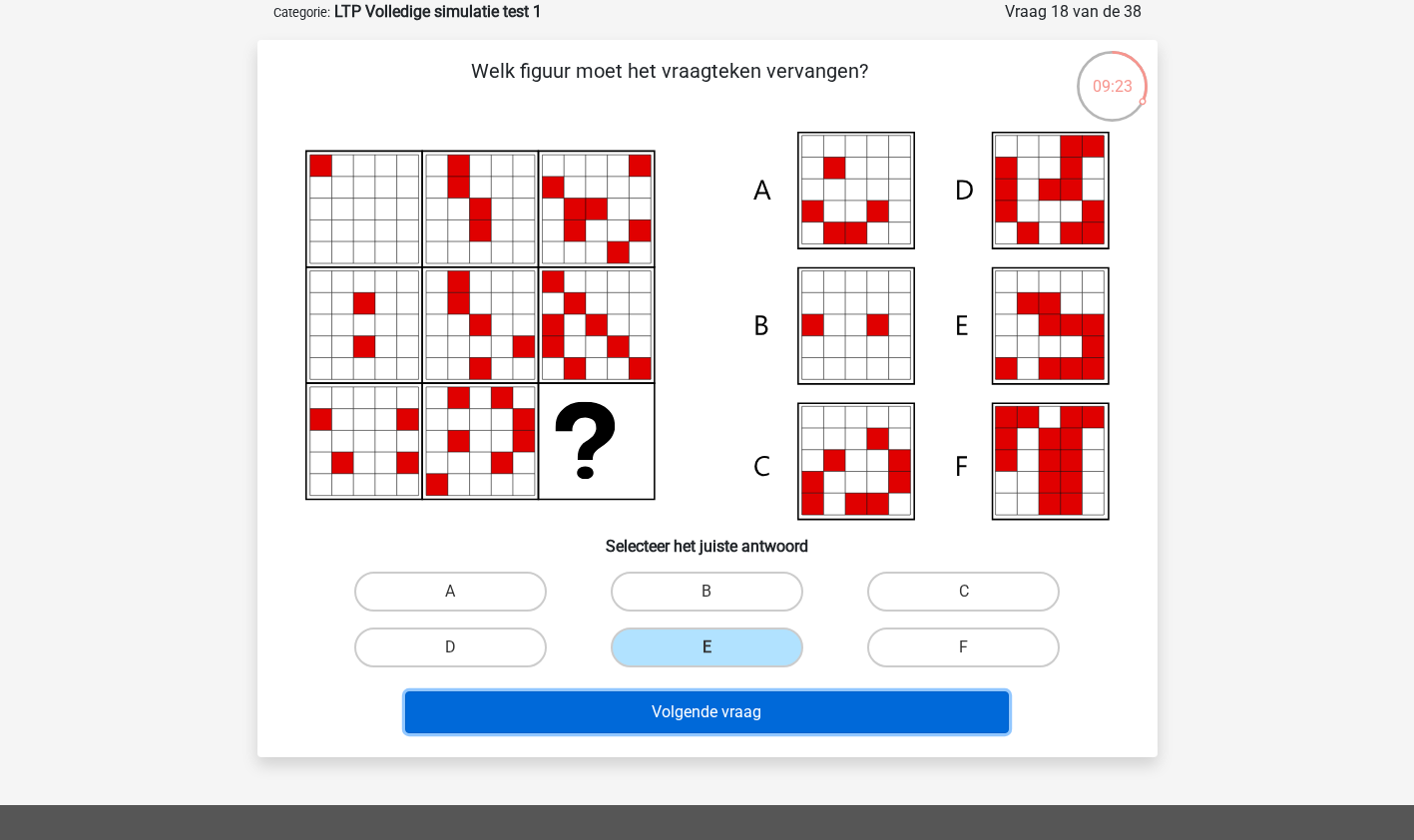click on "Volgende vraag" at bounding box center (707, 712) 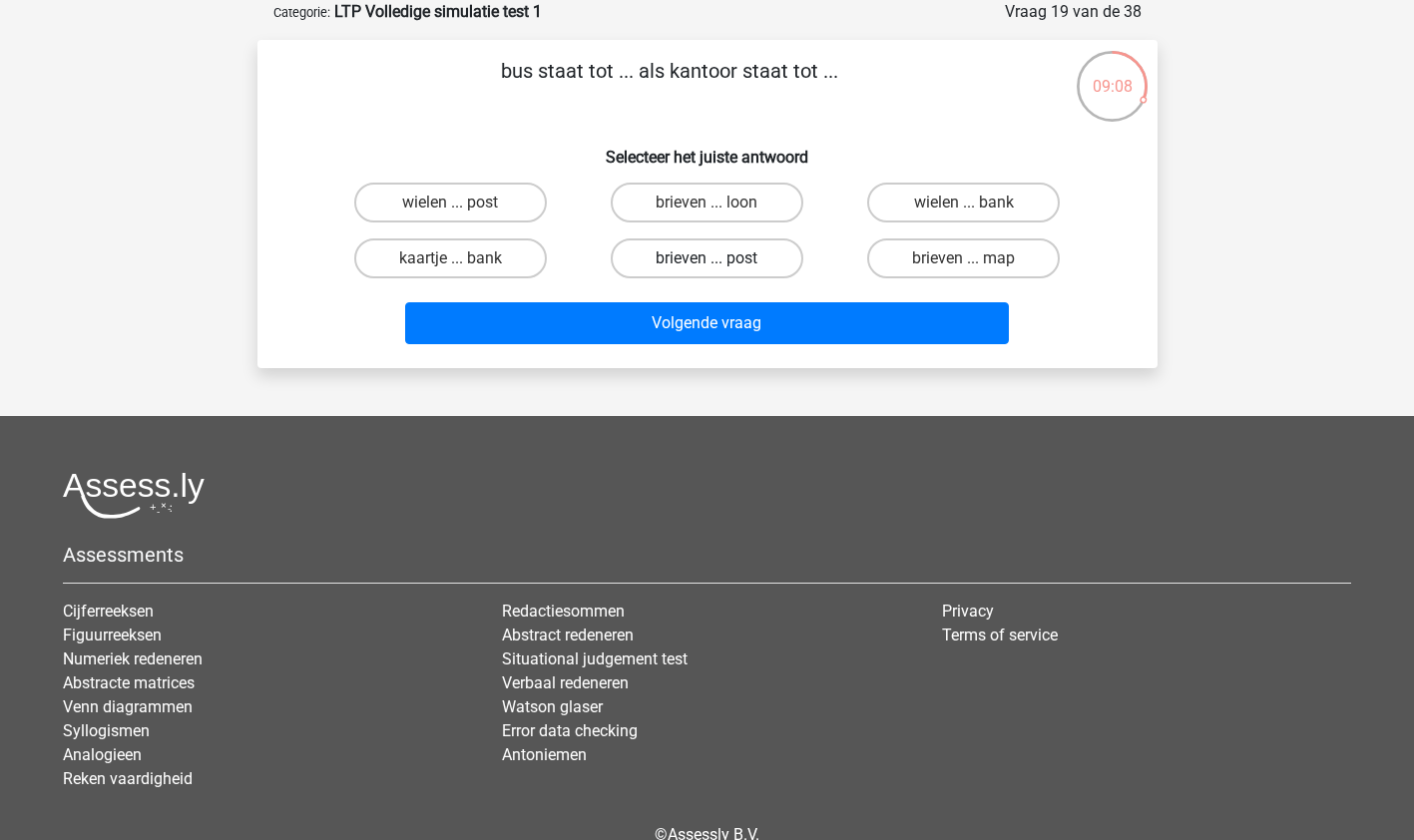 click on "brieven ... post" at bounding box center [707, 258] 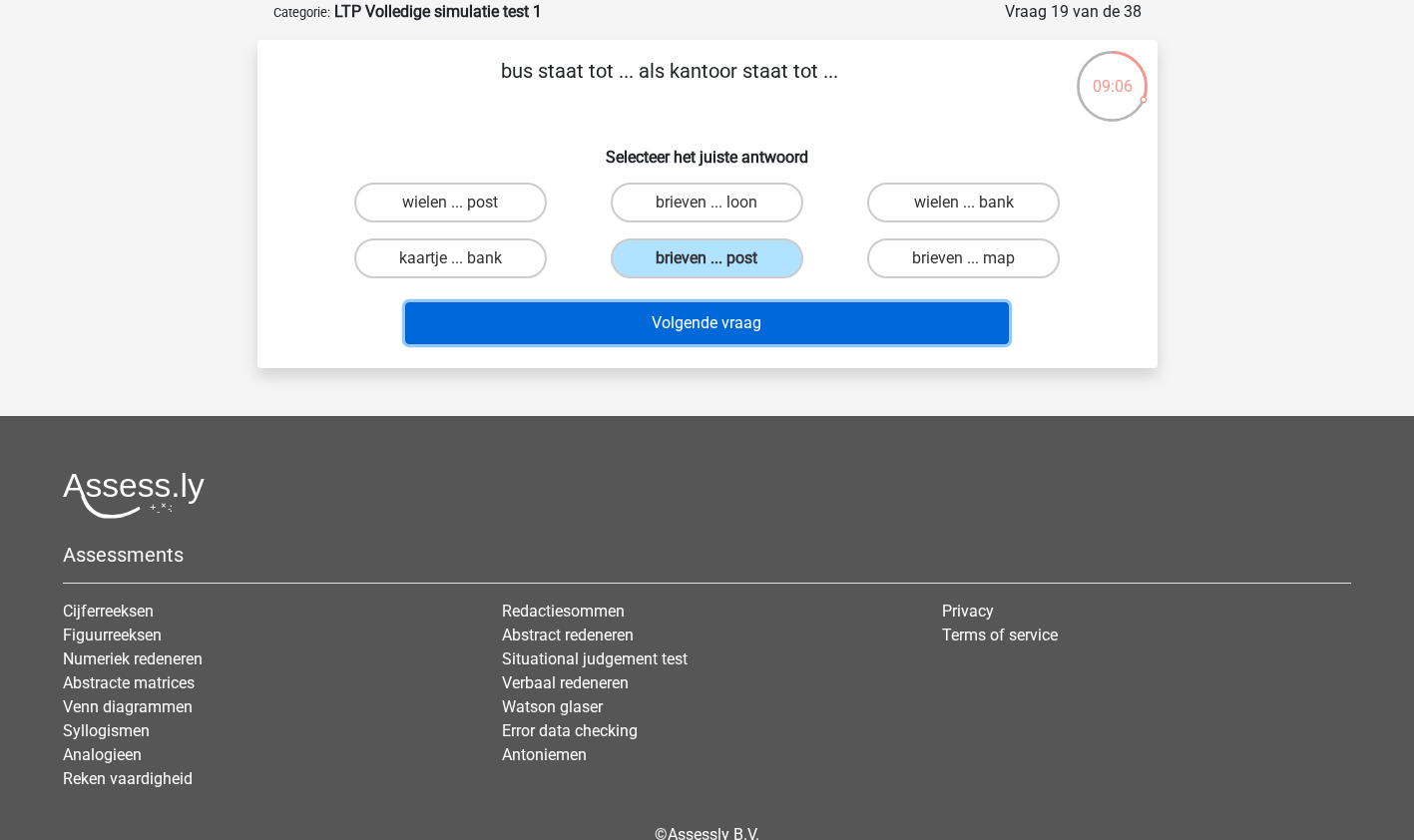 click on "Volgende vraag" at bounding box center (707, 323) 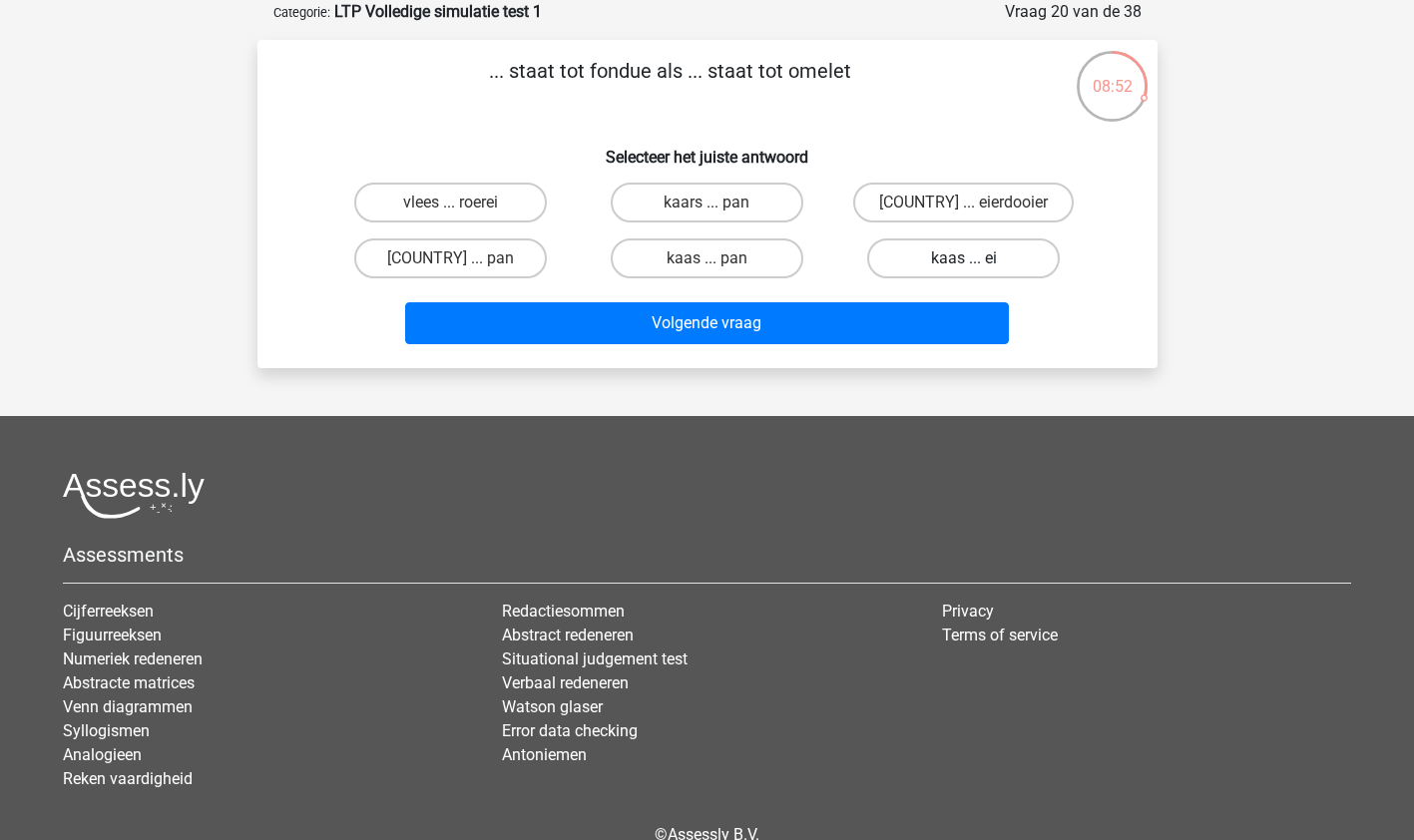 click on "kaas ... ei" at bounding box center (963, 258) 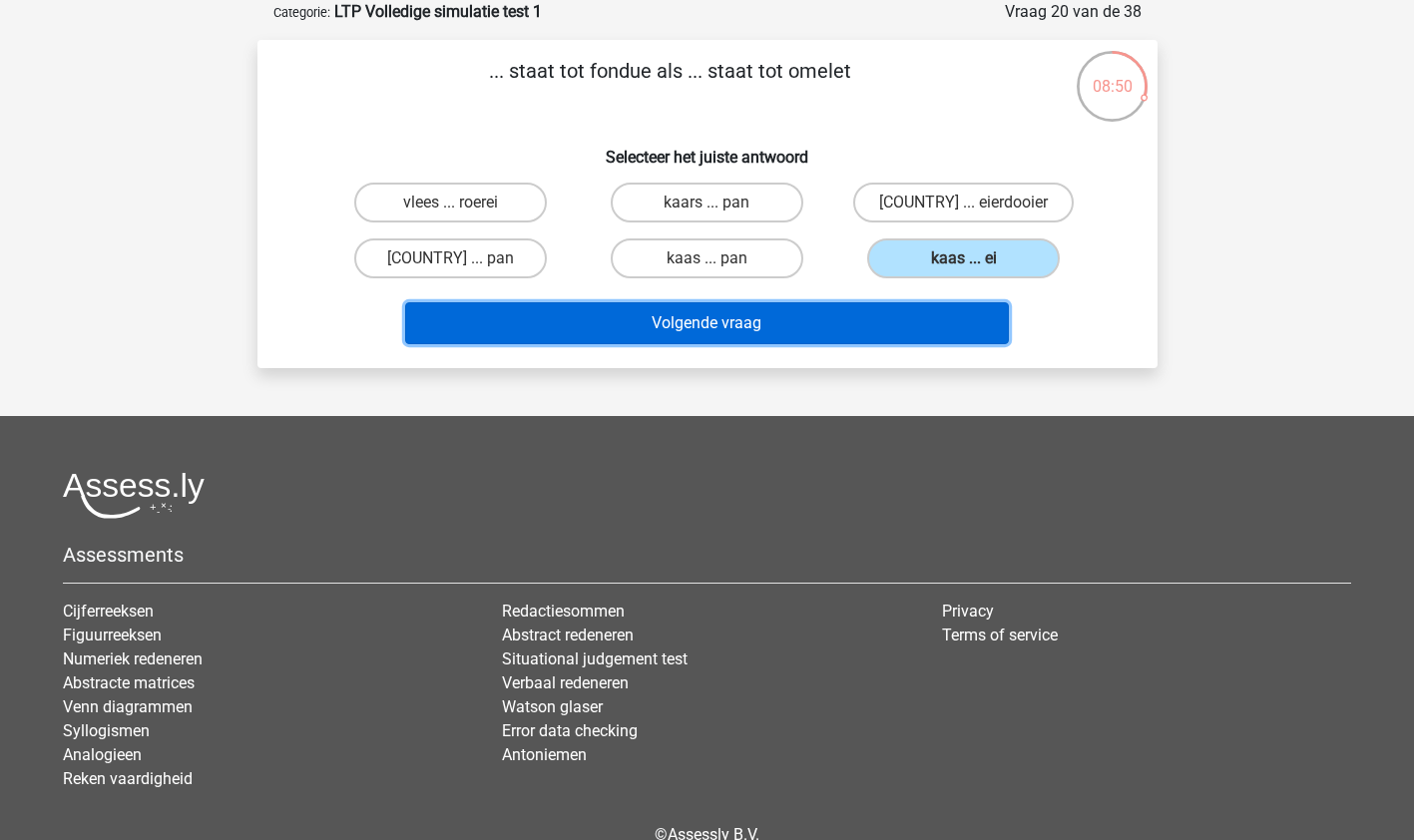 click on "Volgende vraag" at bounding box center (707, 323) 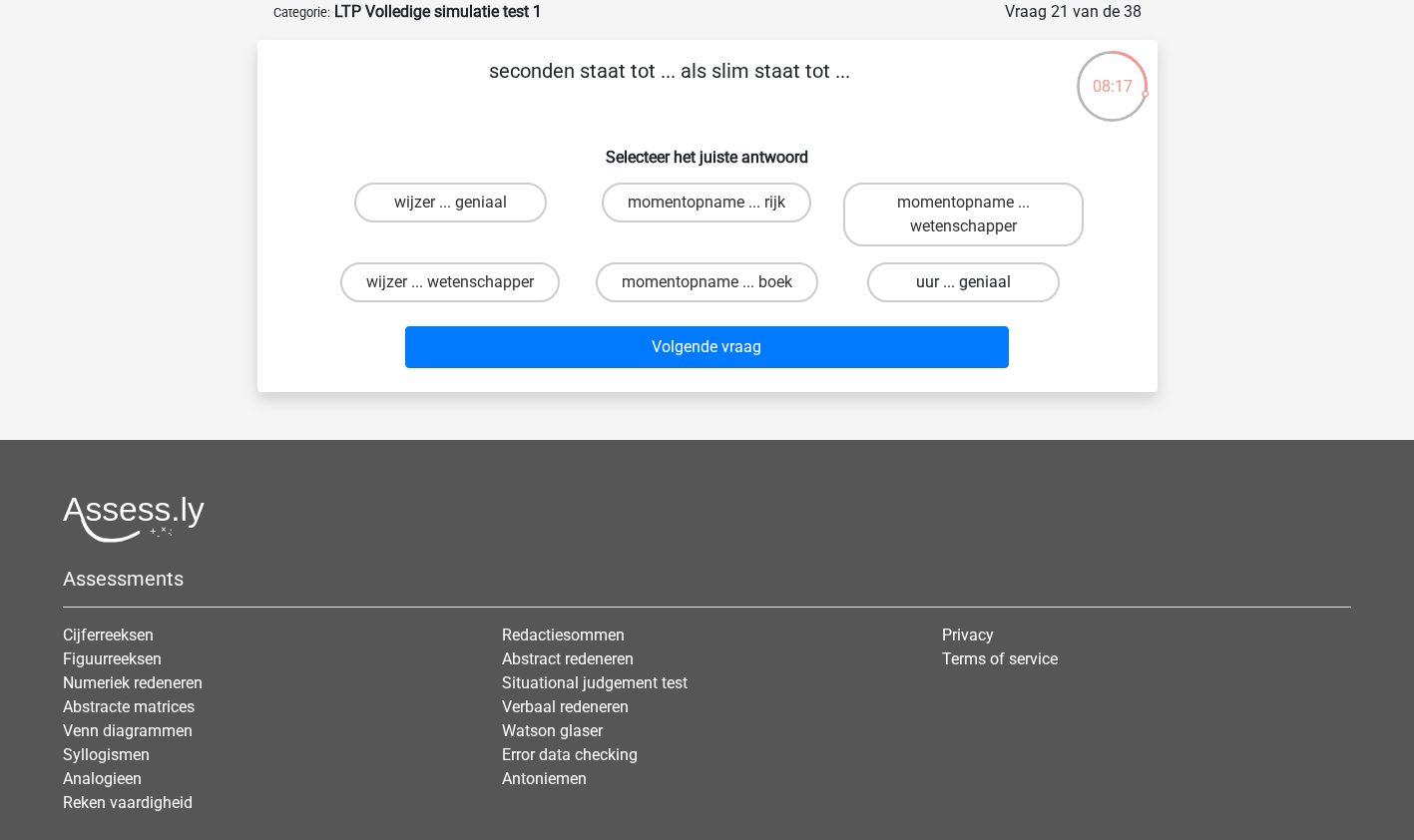 click on "uur ... geniaal" at bounding box center (963, 282) 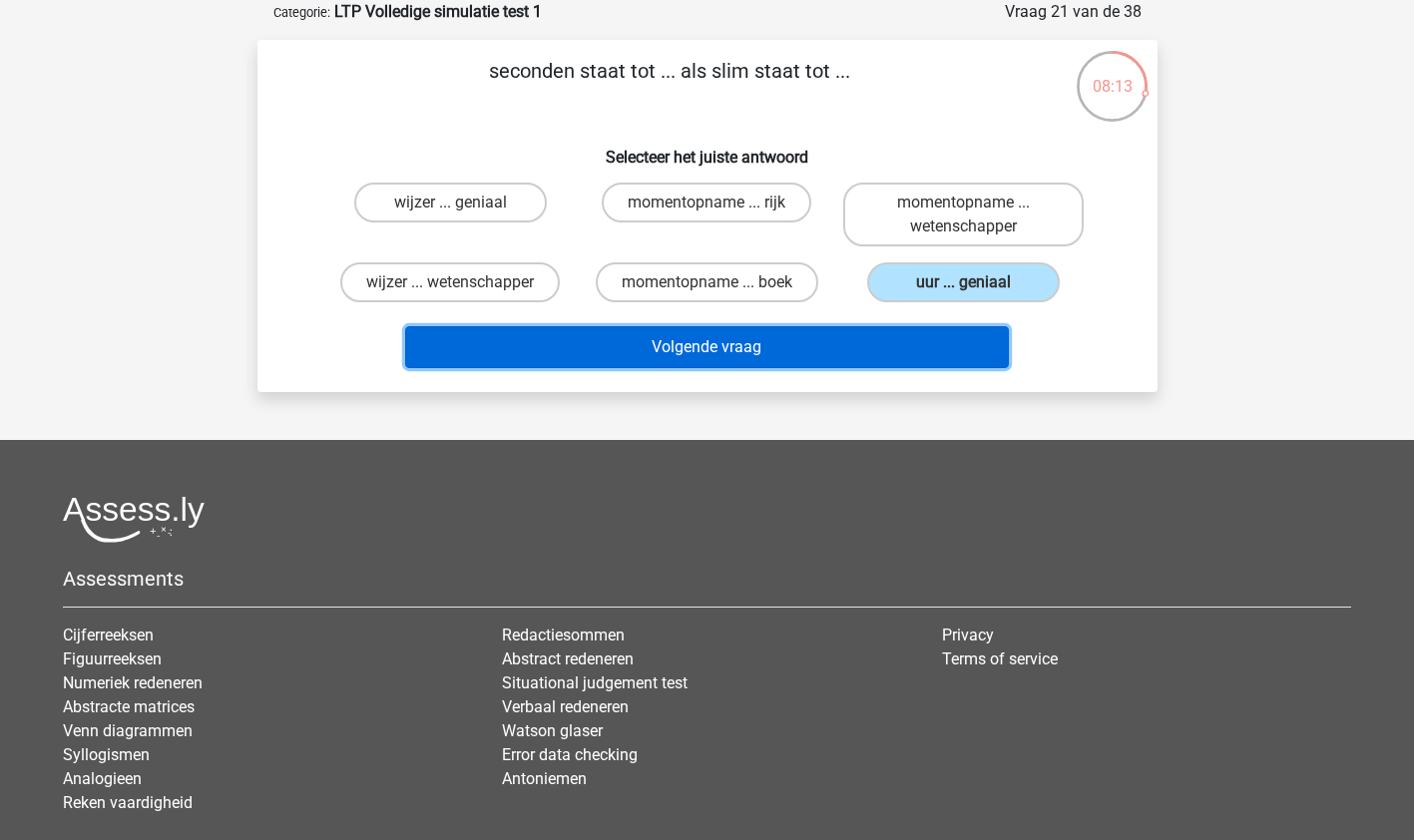 click on "Volgende vraag" at bounding box center (707, 347) 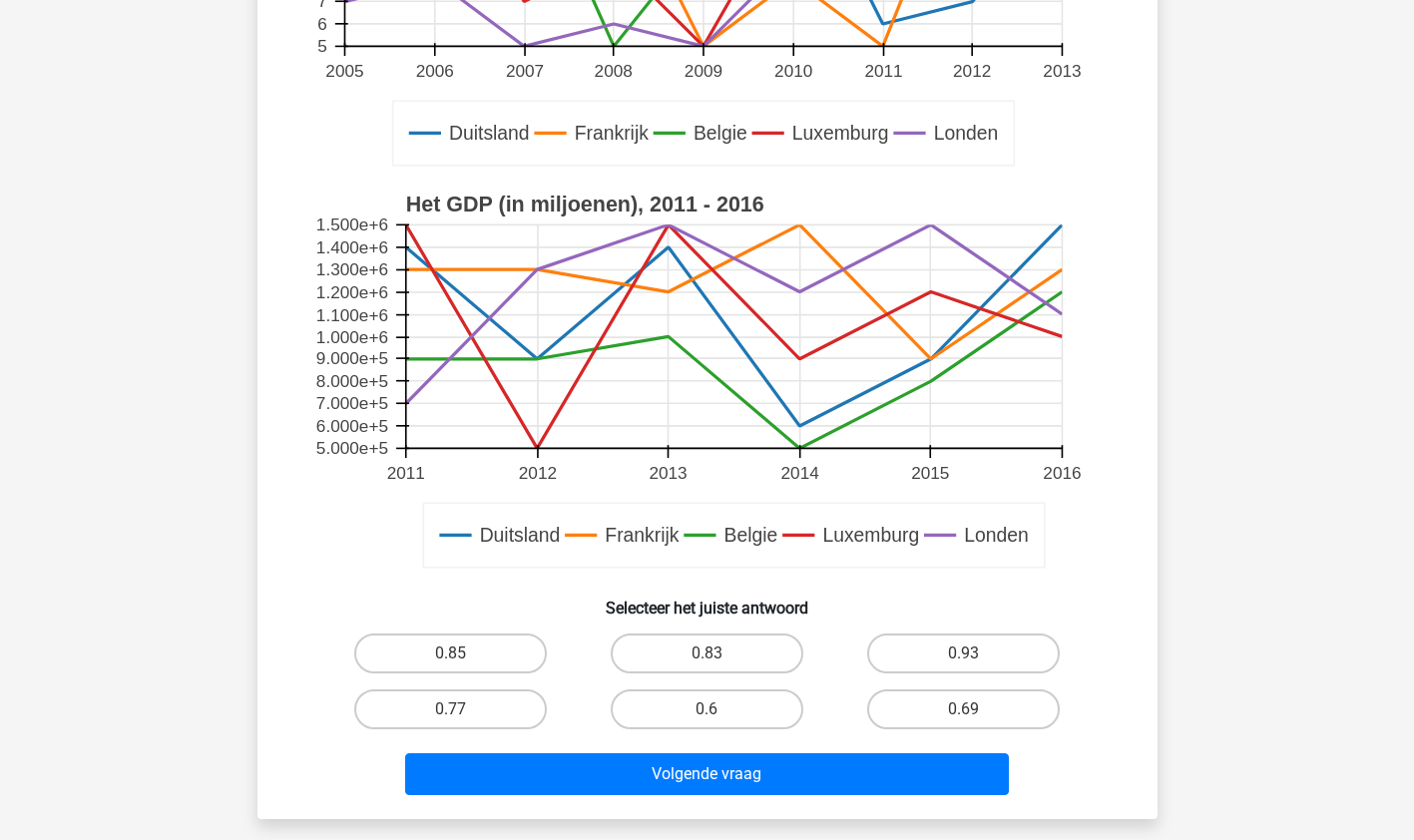 scroll, scrollTop: 454, scrollLeft: 0, axis: vertical 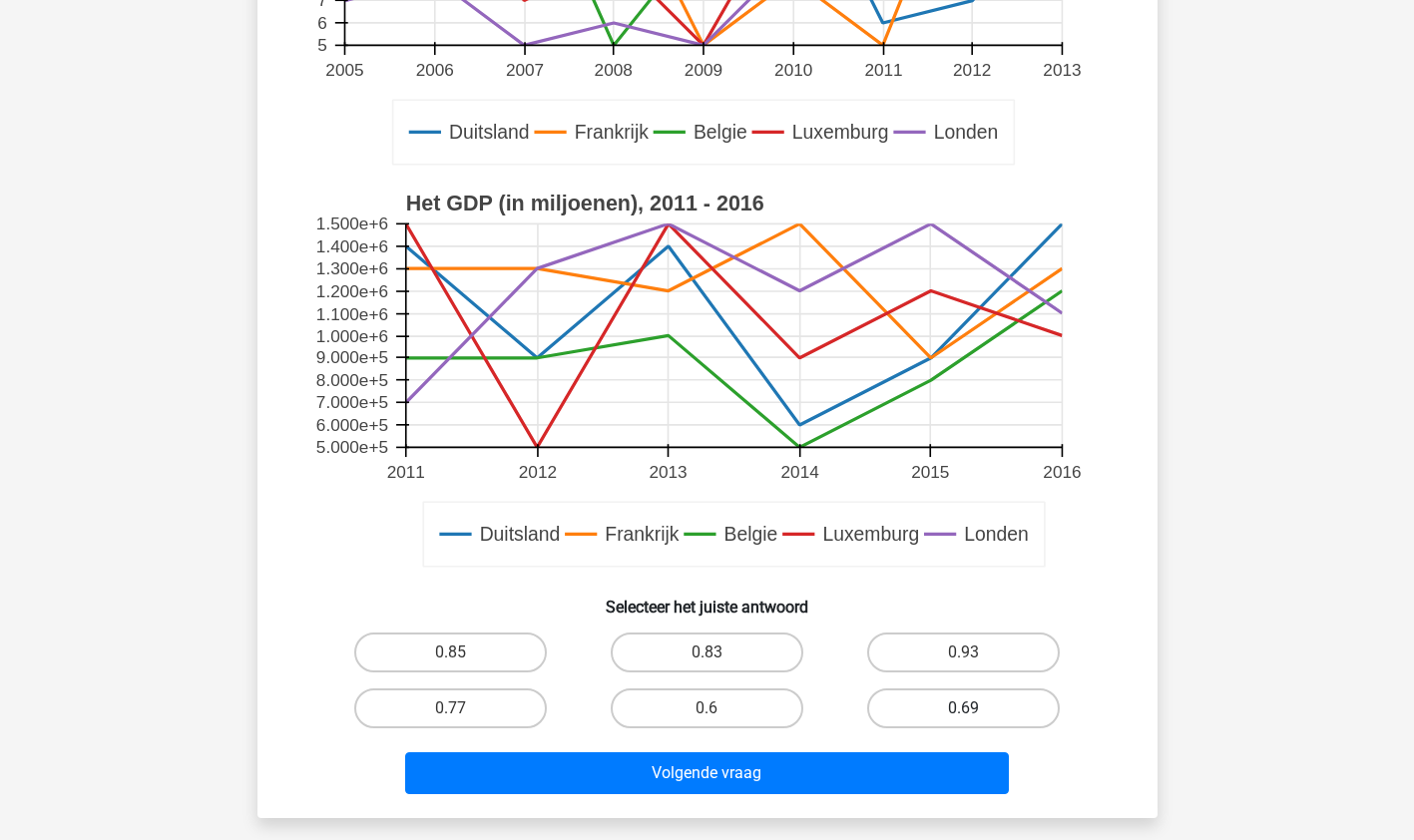 click on "0.69" at bounding box center [963, 708] 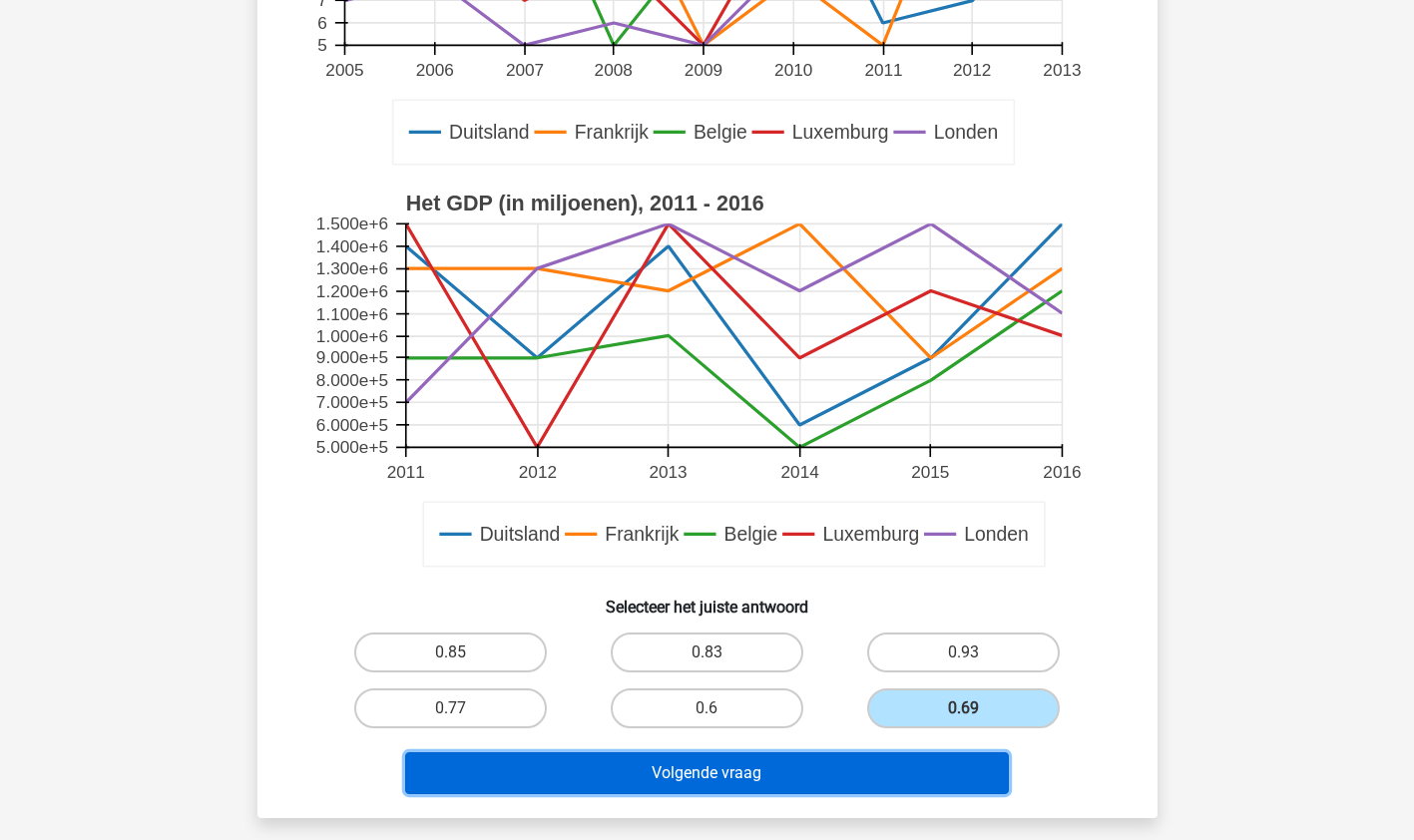 click on "Volgende vraag" at bounding box center [707, 773] 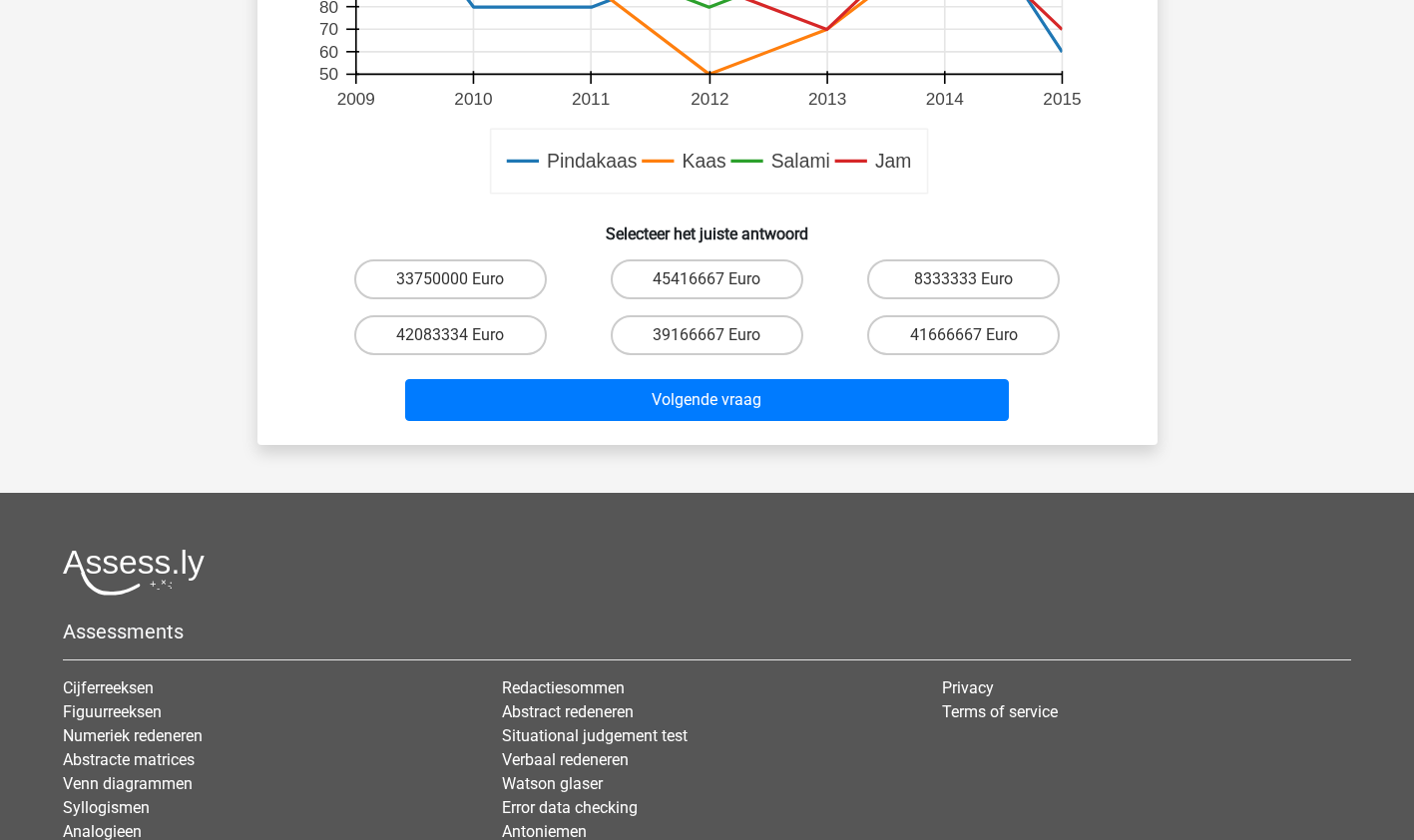 scroll, scrollTop: 916, scrollLeft: 0, axis: vertical 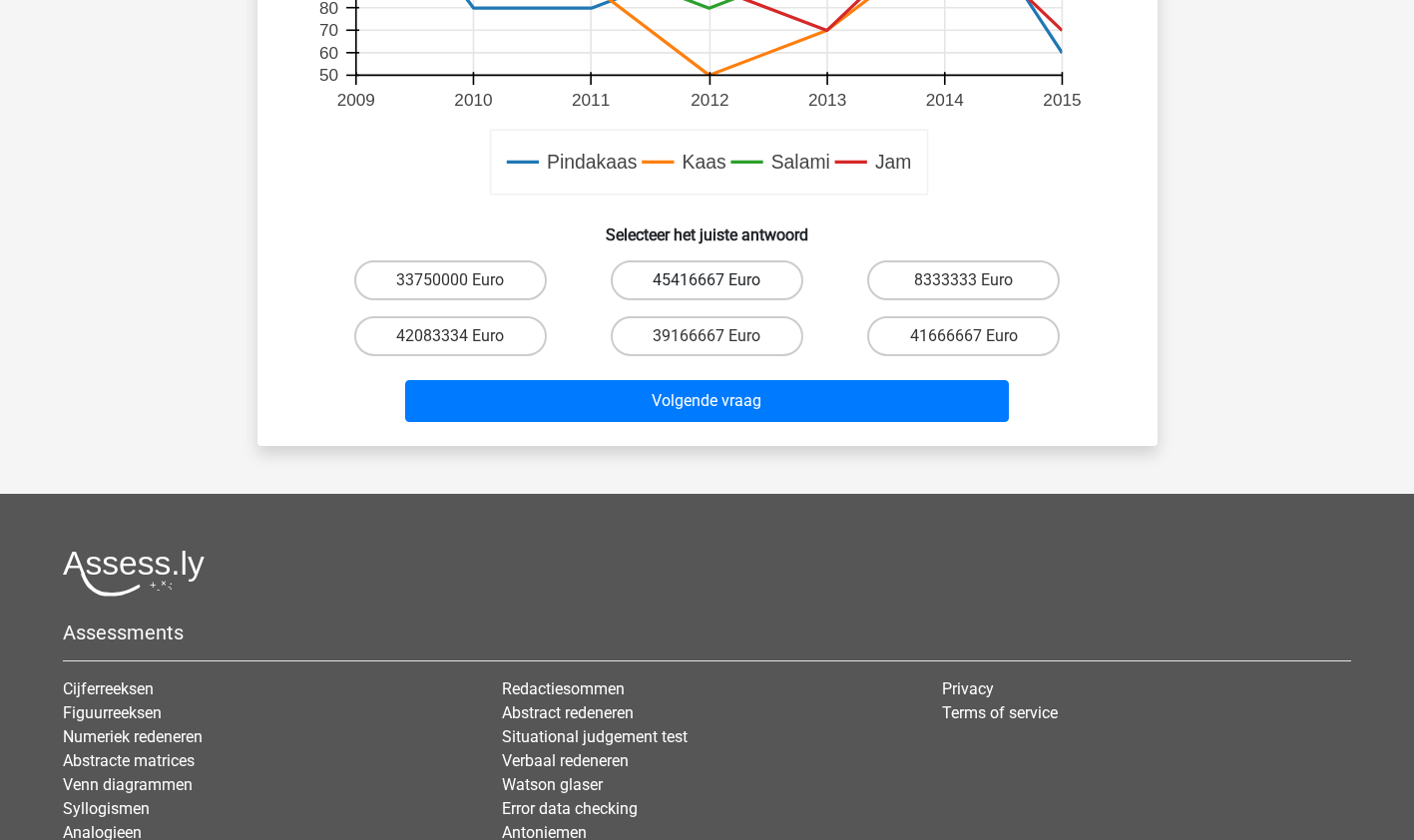 click on "45416667 Euro" at bounding box center [707, 280] 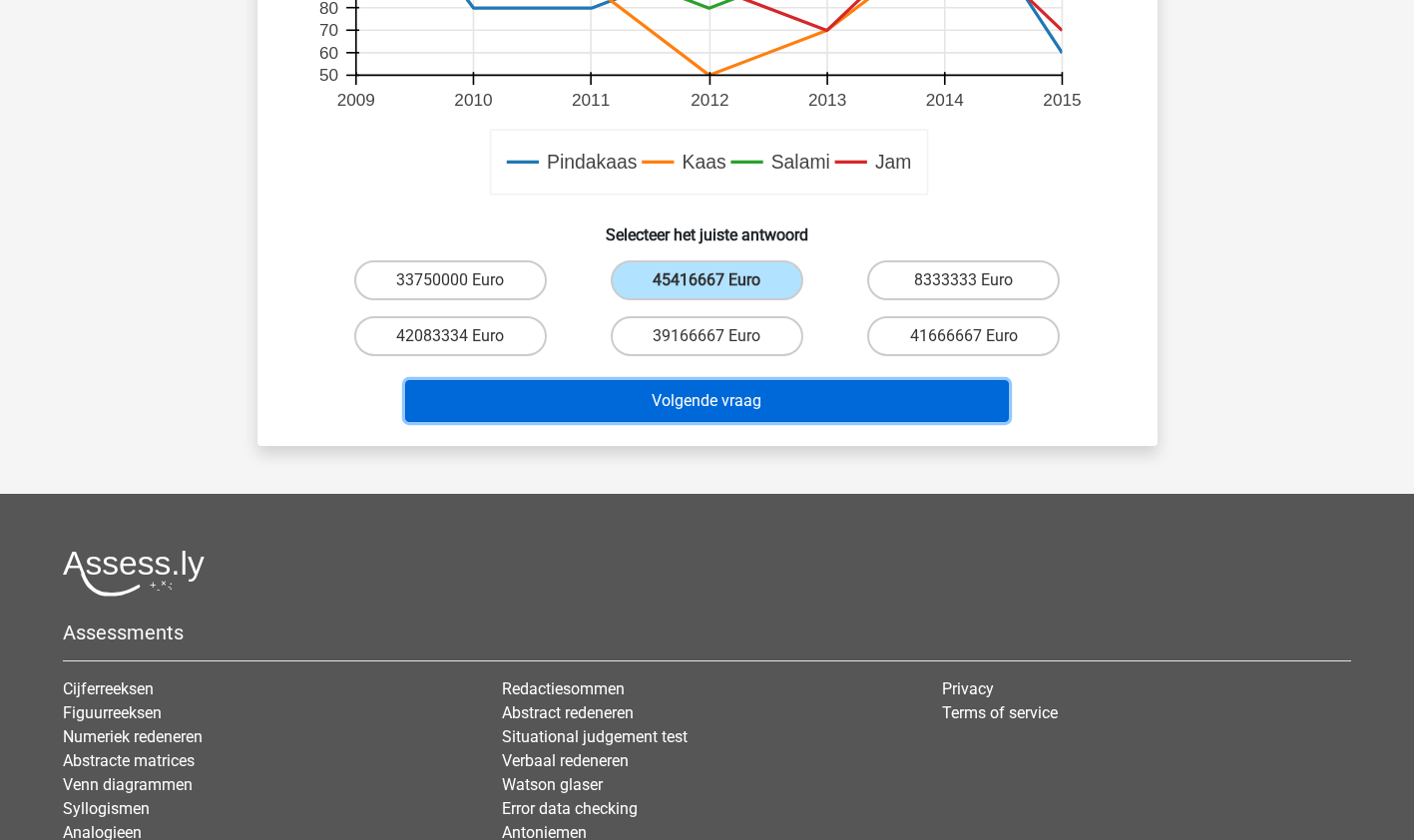 click on "Volgende vraag" at bounding box center [707, 401] 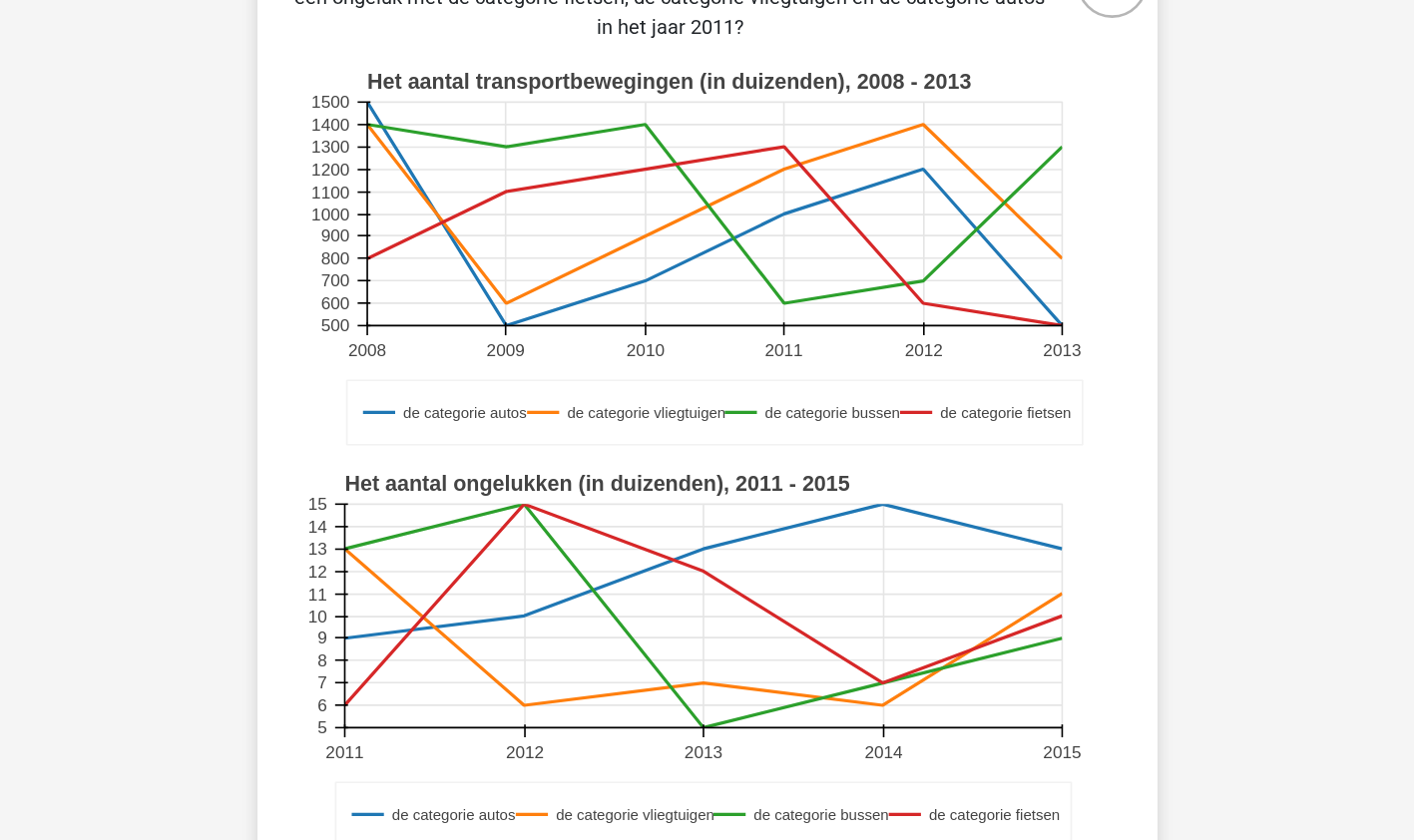 scroll, scrollTop: 194, scrollLeft: 0, axis: vertical 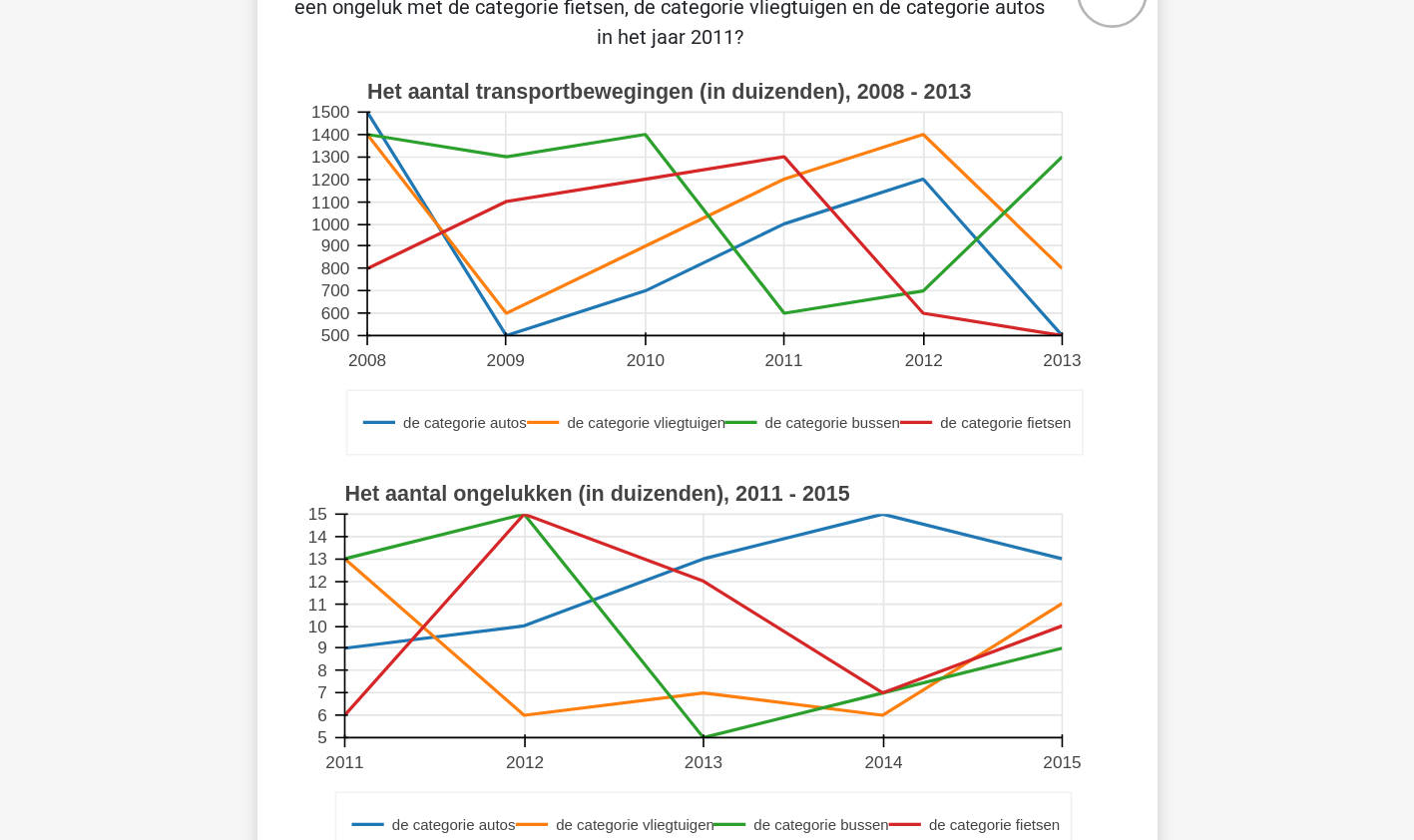 click 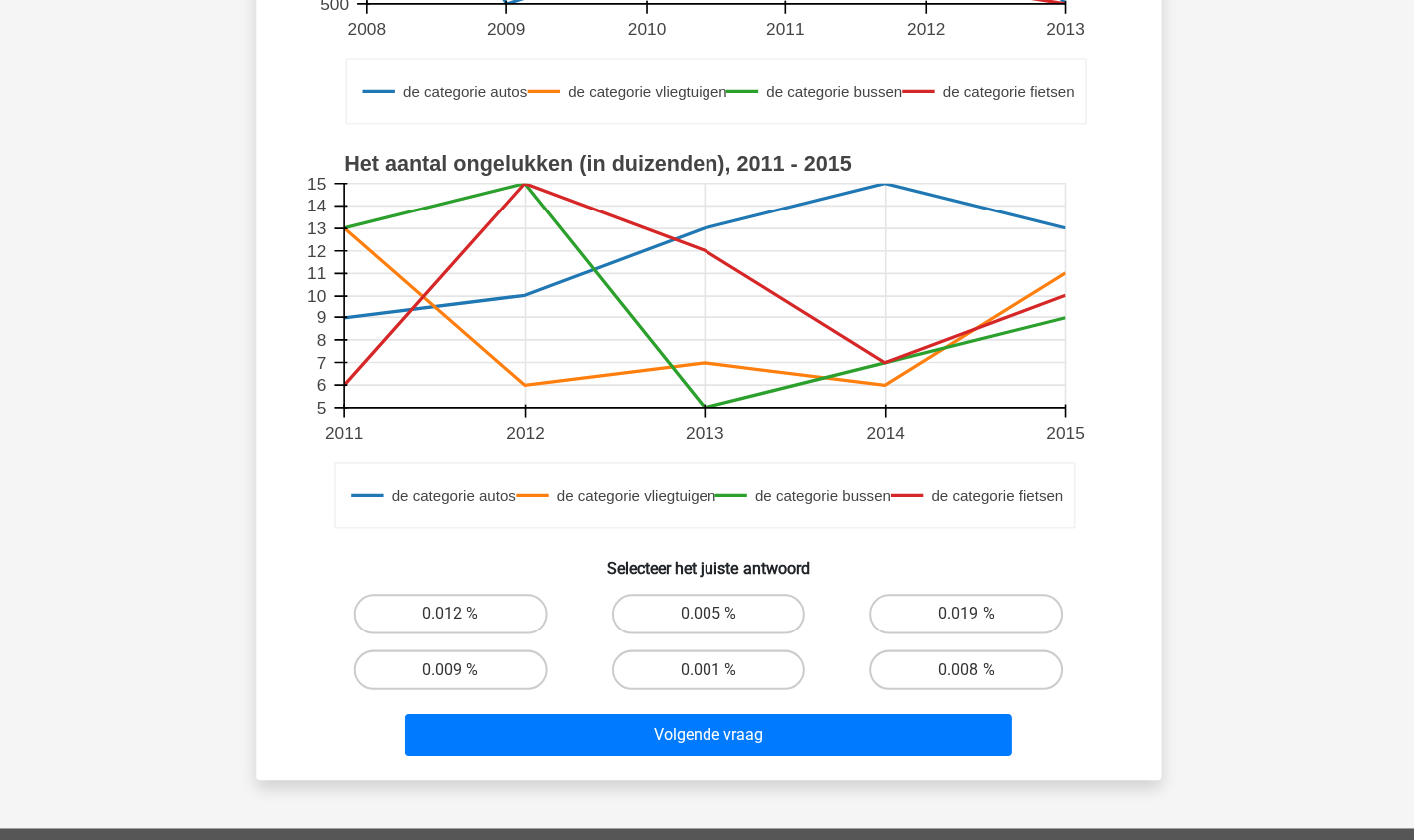 scroll, scrollTop: 545, scrollLeft: 0, axis: vertical 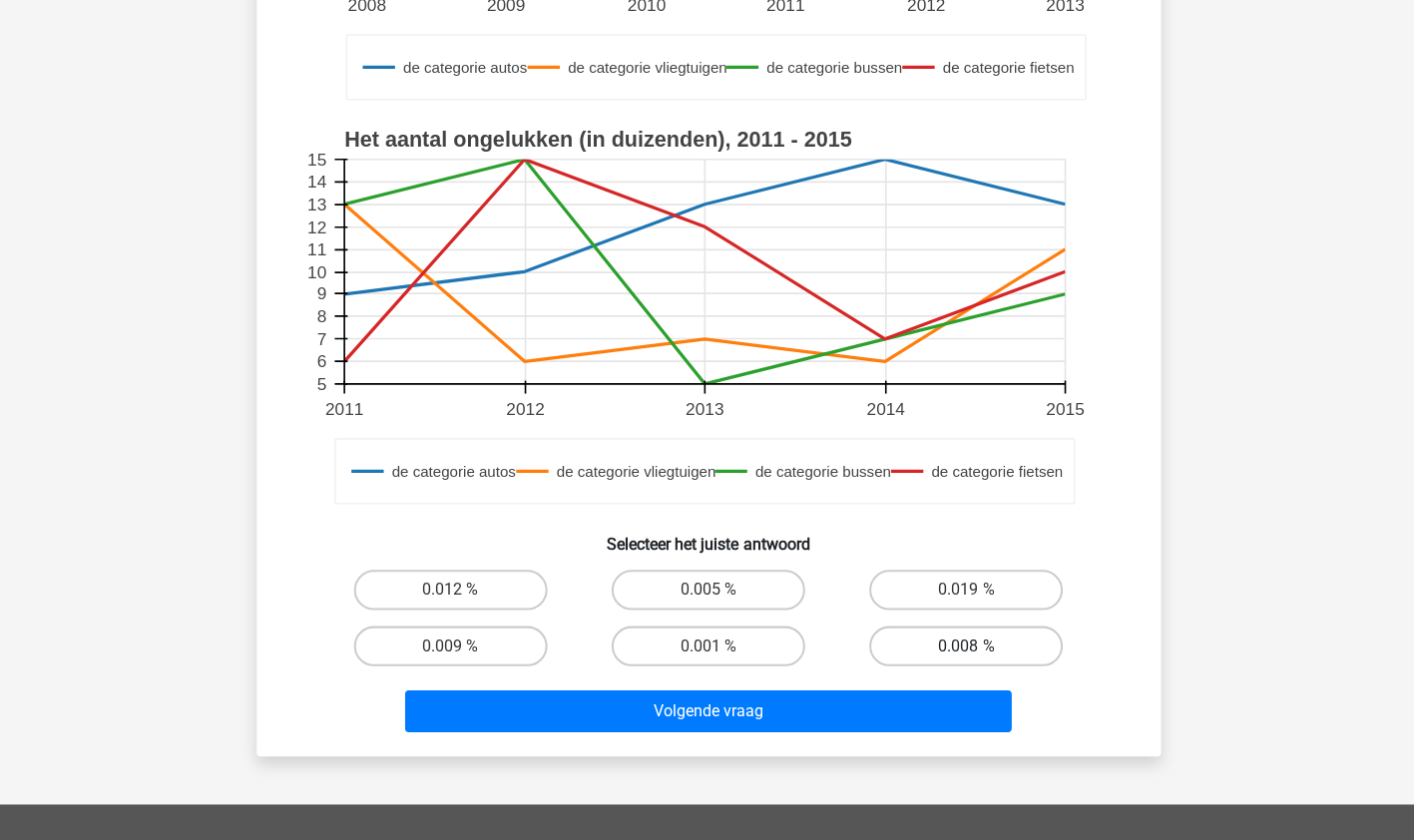 click on "0.008 %" at bounding box center (963, 647) 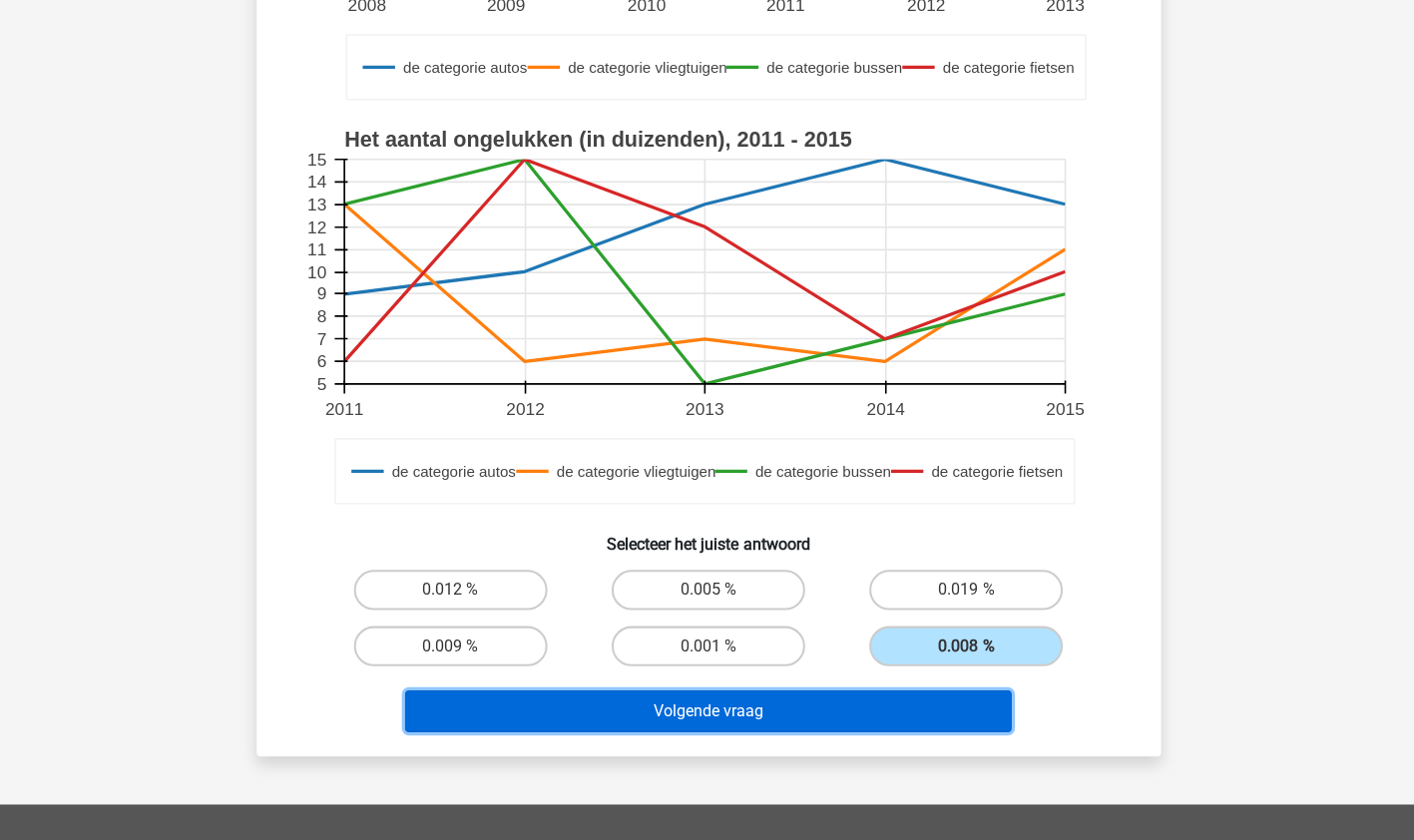 click on "Volgende vraag" at bounding box center [707, 712] 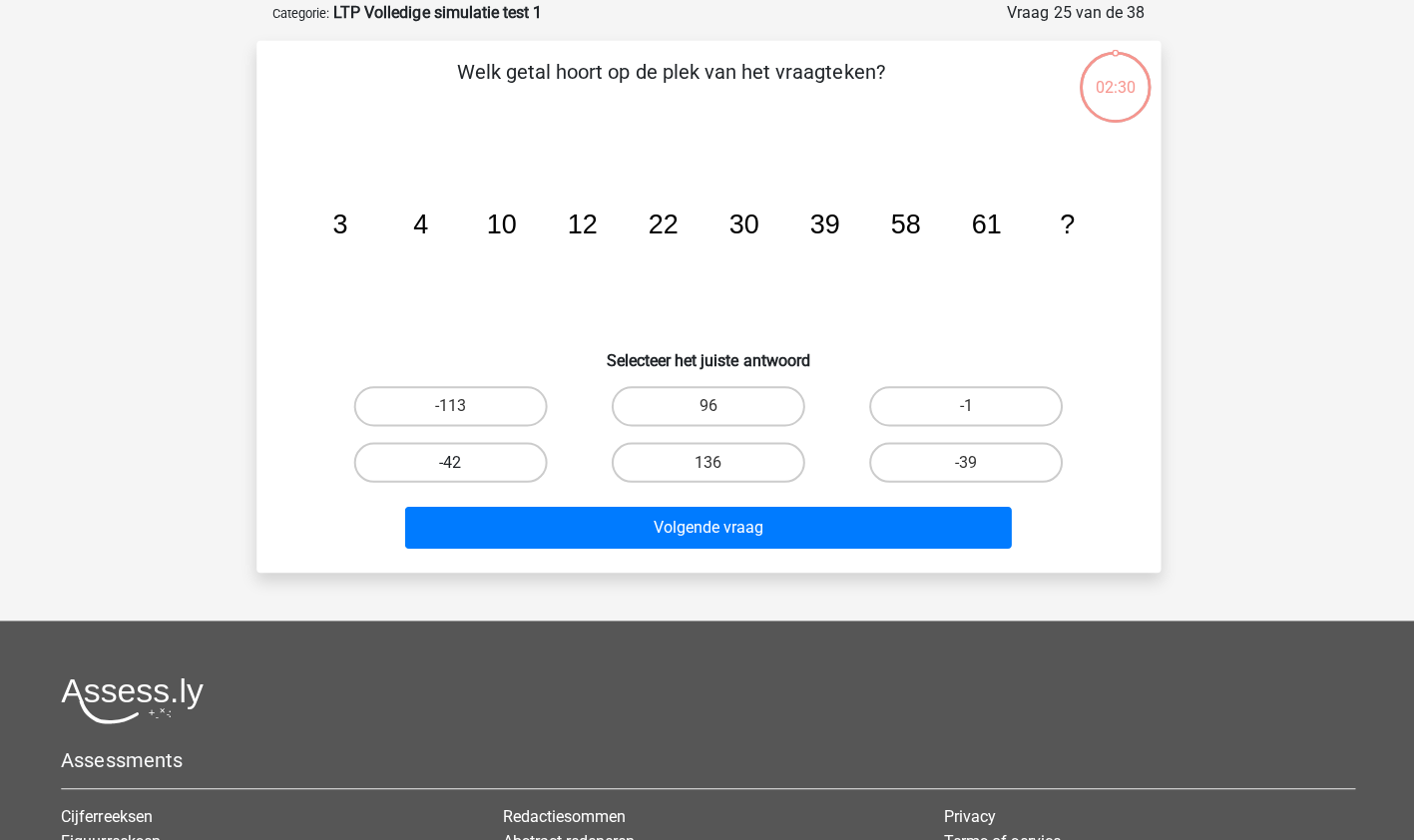 scroll, scrollTop: 100, scrollLeft: 0, axis: vertical 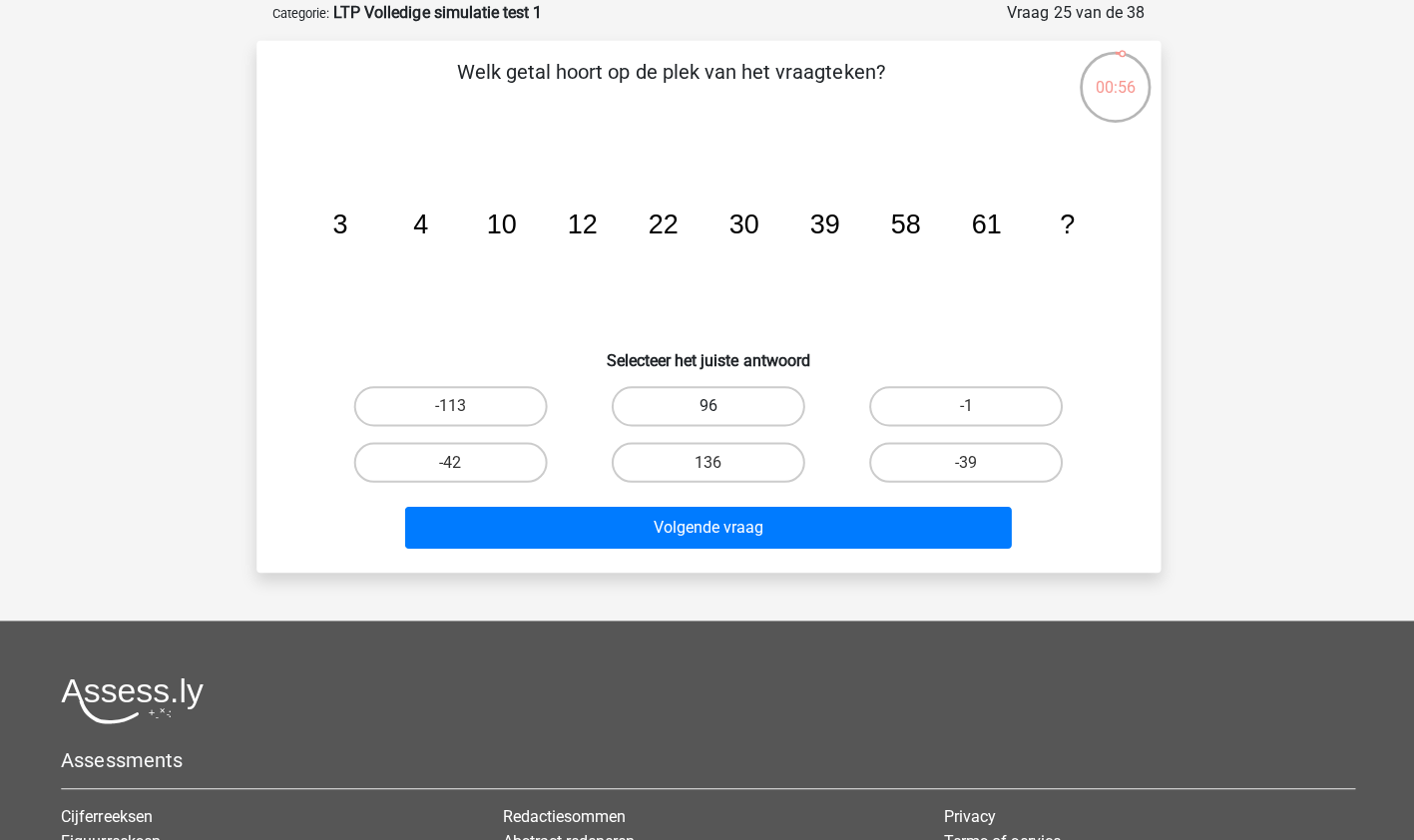 click on "96" at bounding box center [707, 404] 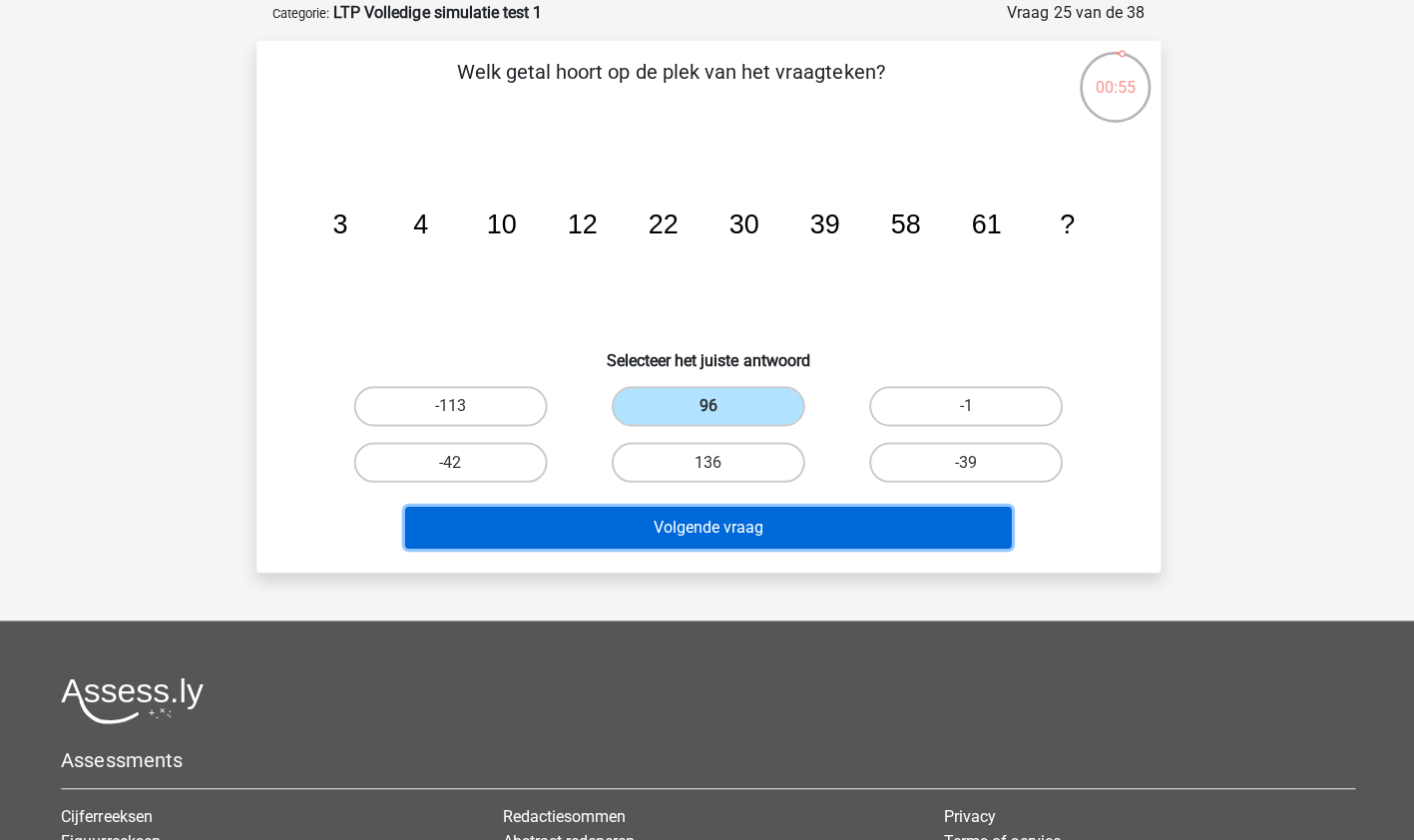 click on "Volgende vraag" at bounding box center [707, 525] 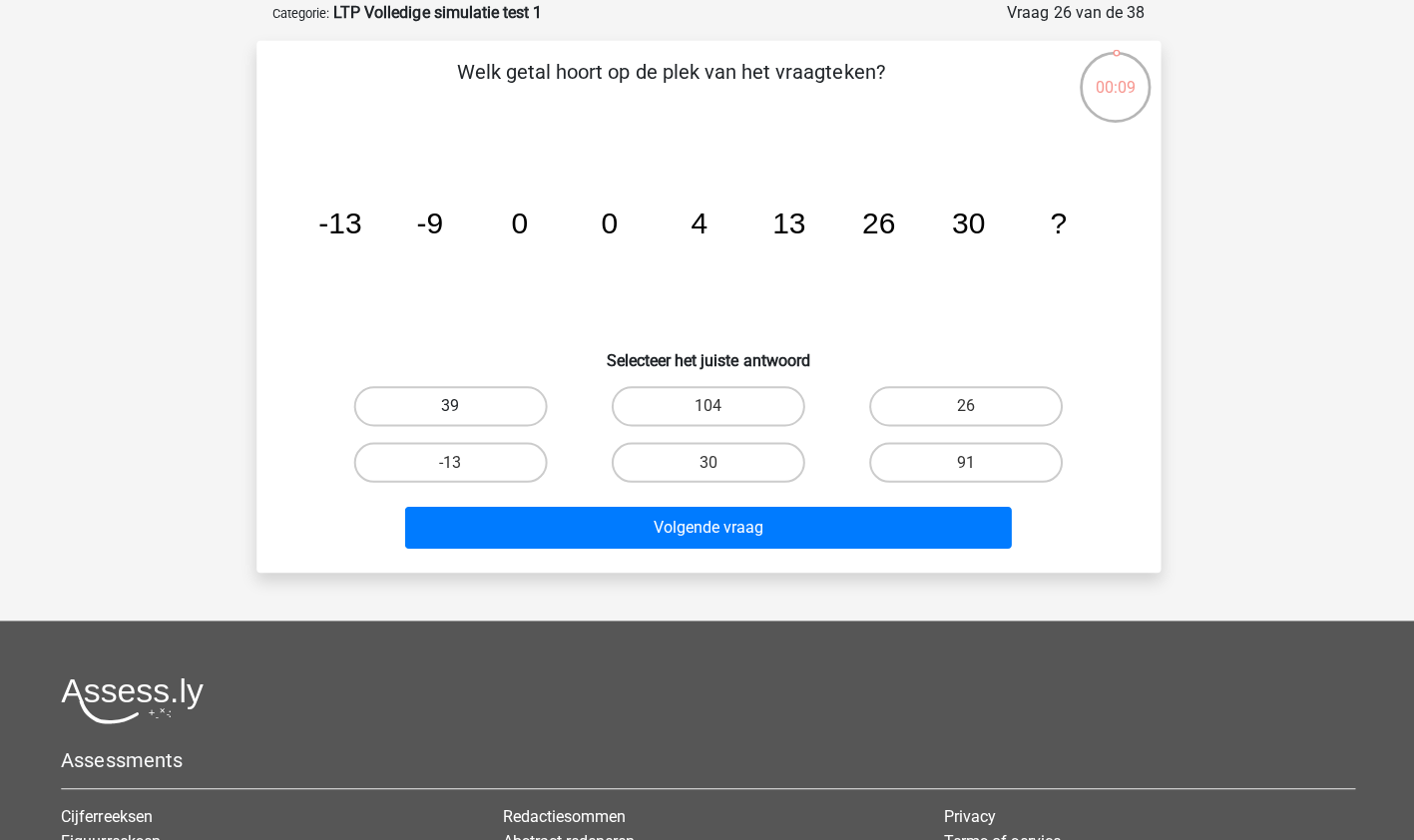 click on "39" at bounding box center [450, 404] 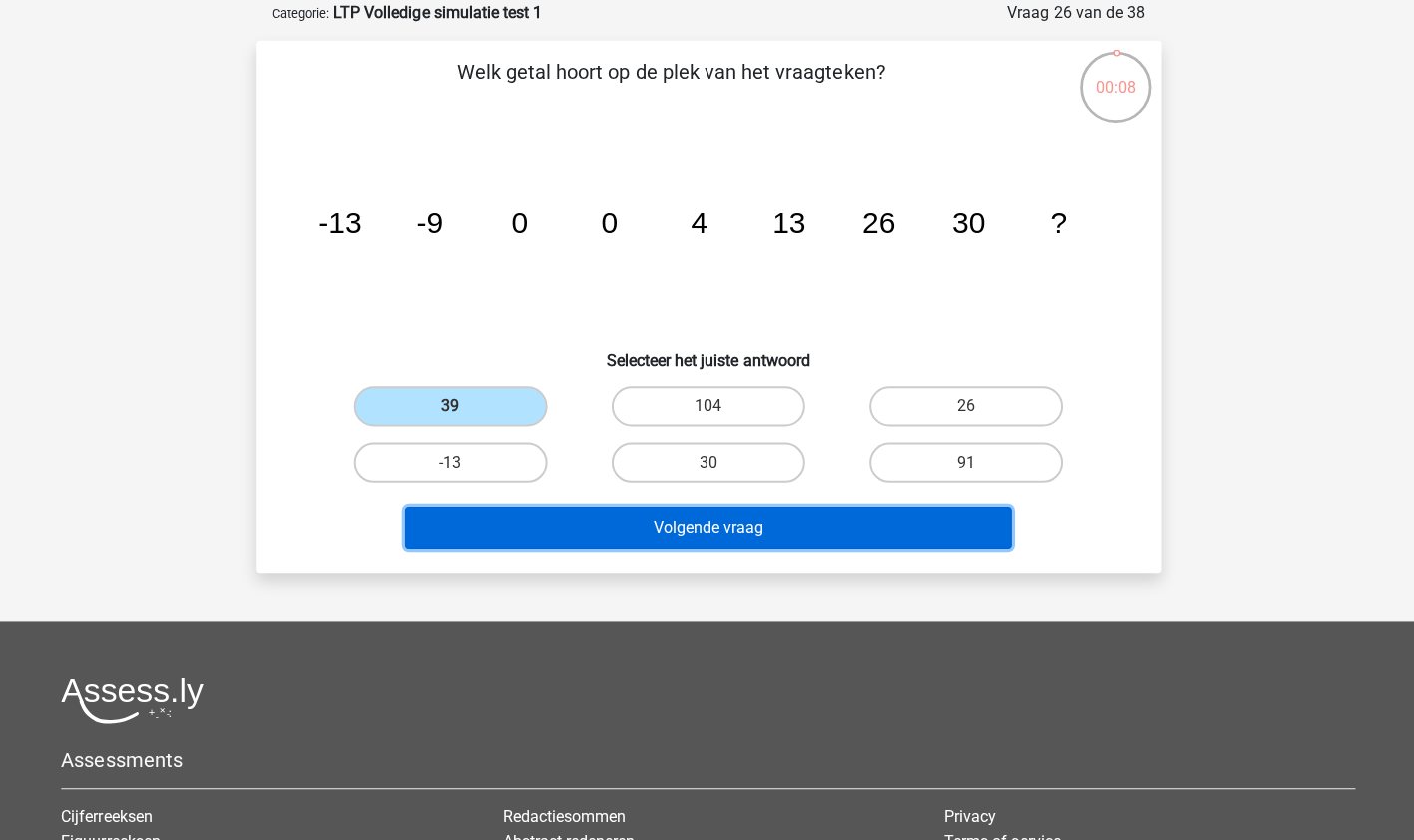 click on "Volgende vraag" at bounding box center (707, 525) 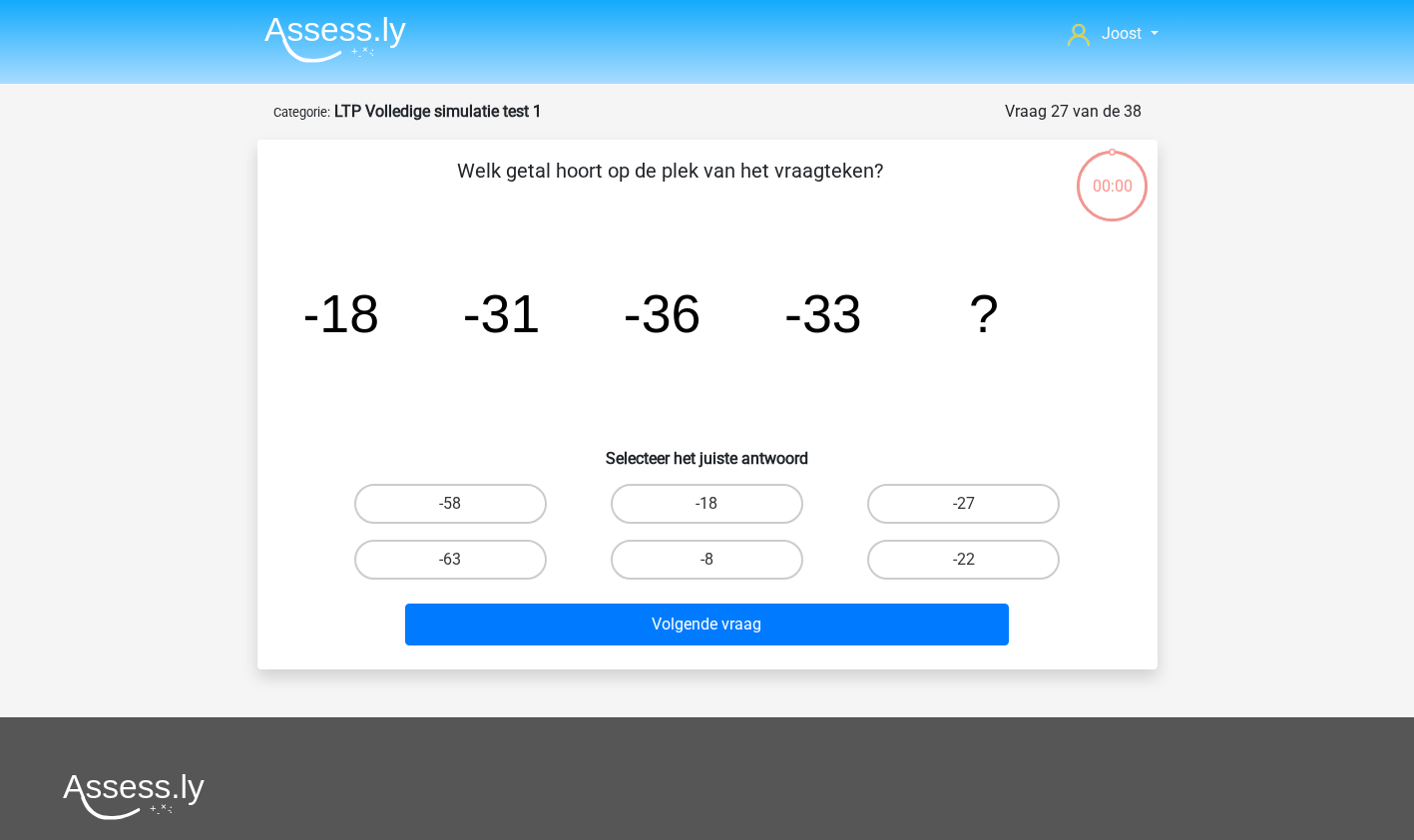 scroll, scrollTop: 100, scrollLeft: 0, axis: vertical 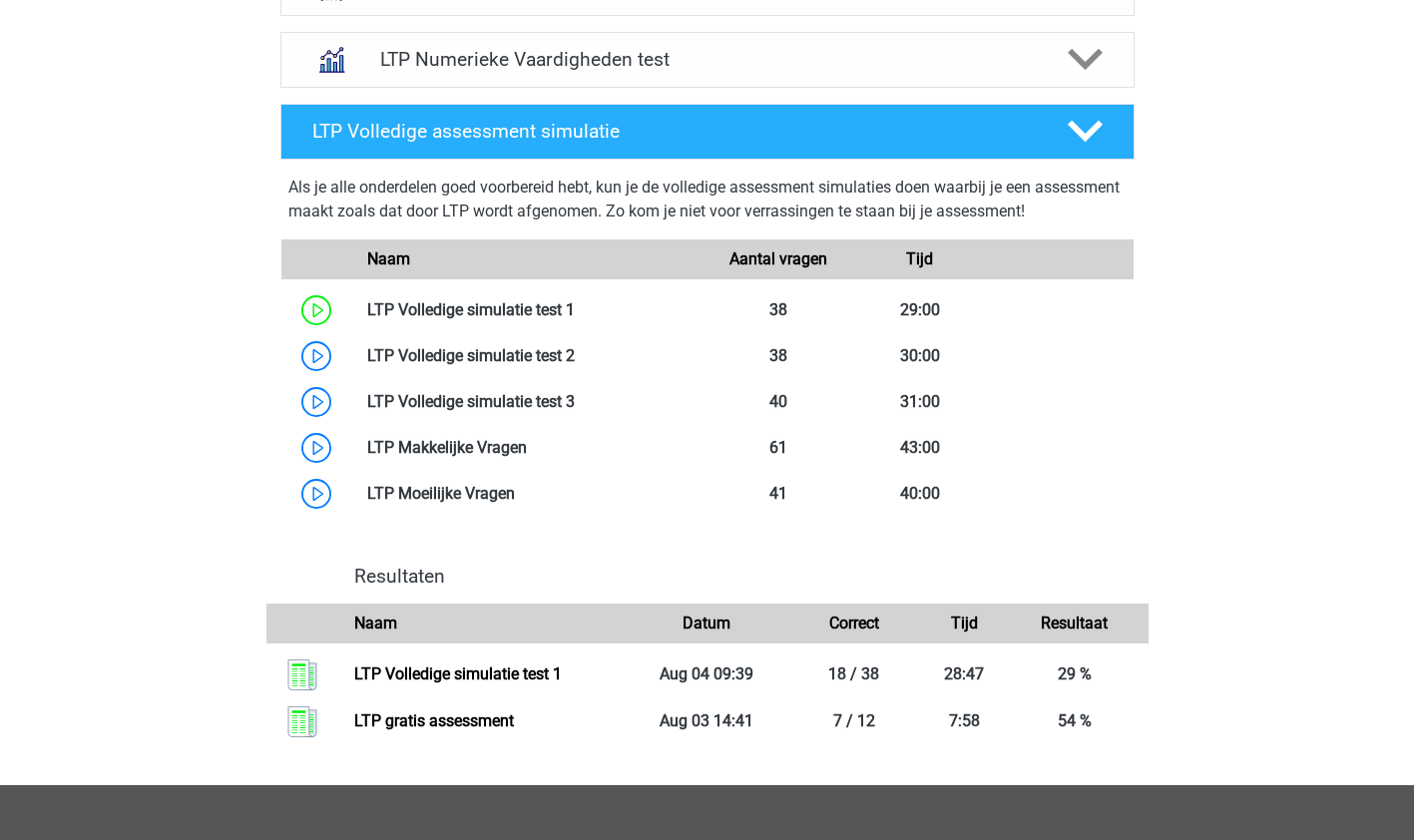 click on "Joost
j.bekink@leiden.nl
Nederlands" at bounding box center [707, -139] 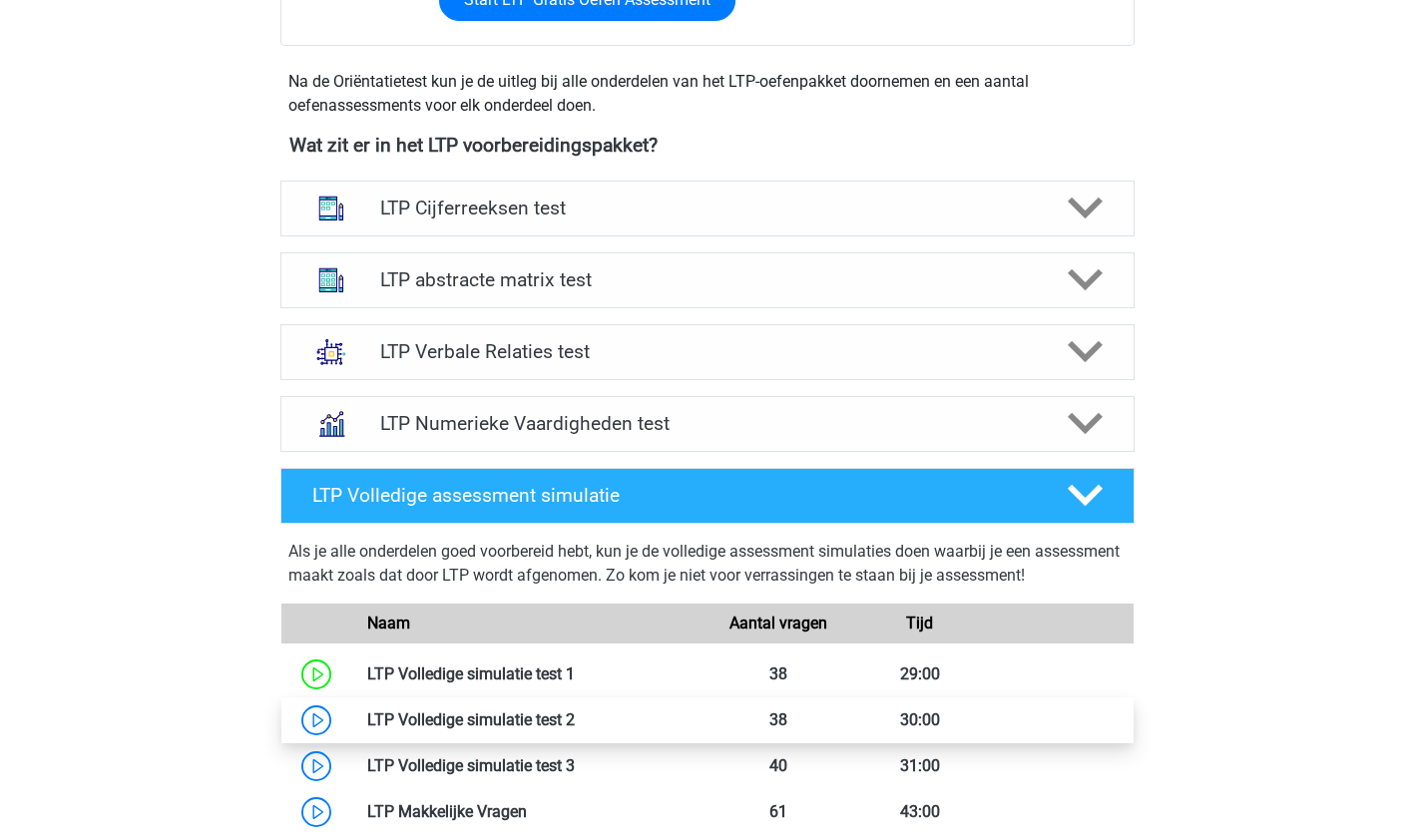 scroll, scrollTop: 1218, scrollLeft: 0, axis: vertical 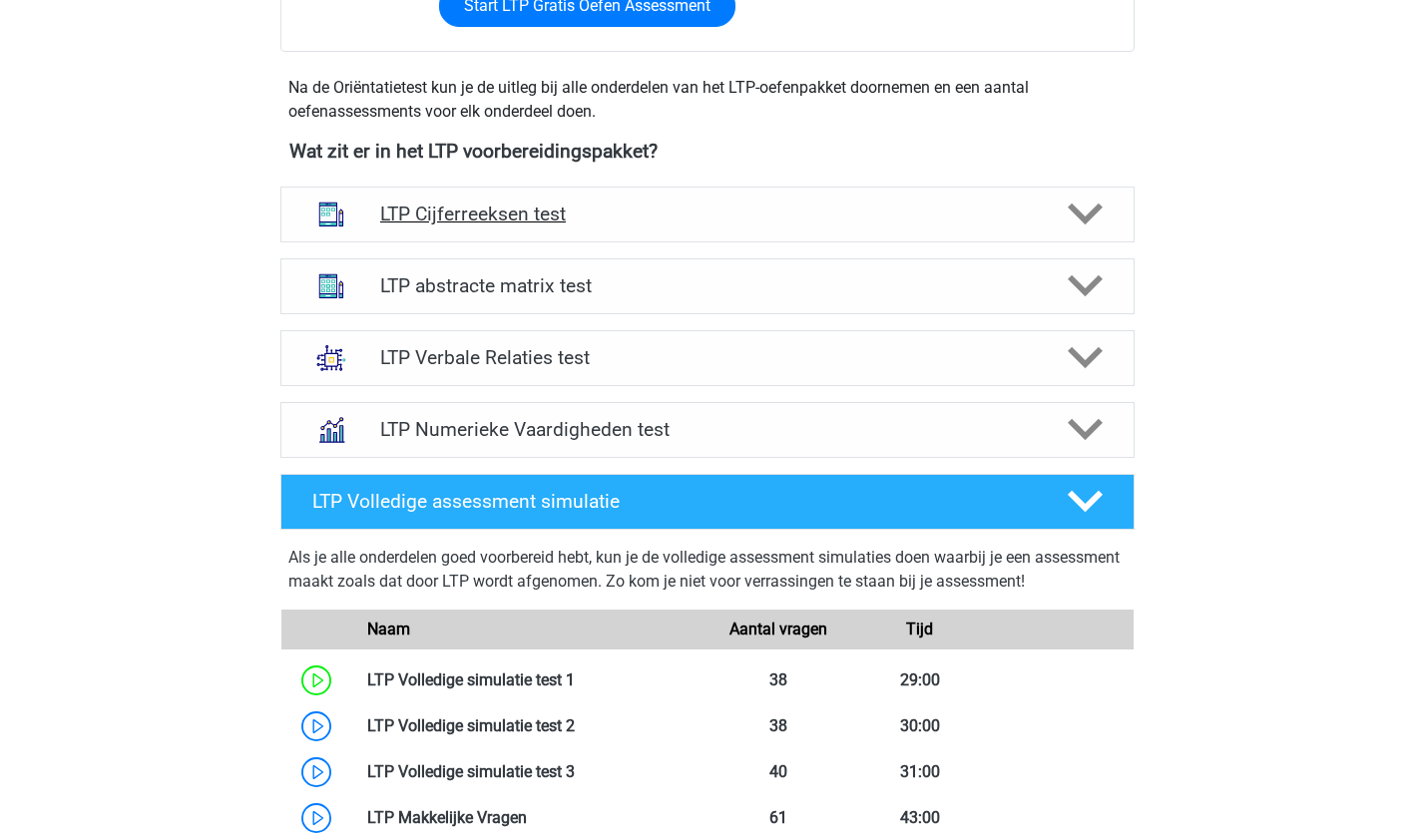 click on "LTP Cijferreeksen test" at bounding box center [707, 213] 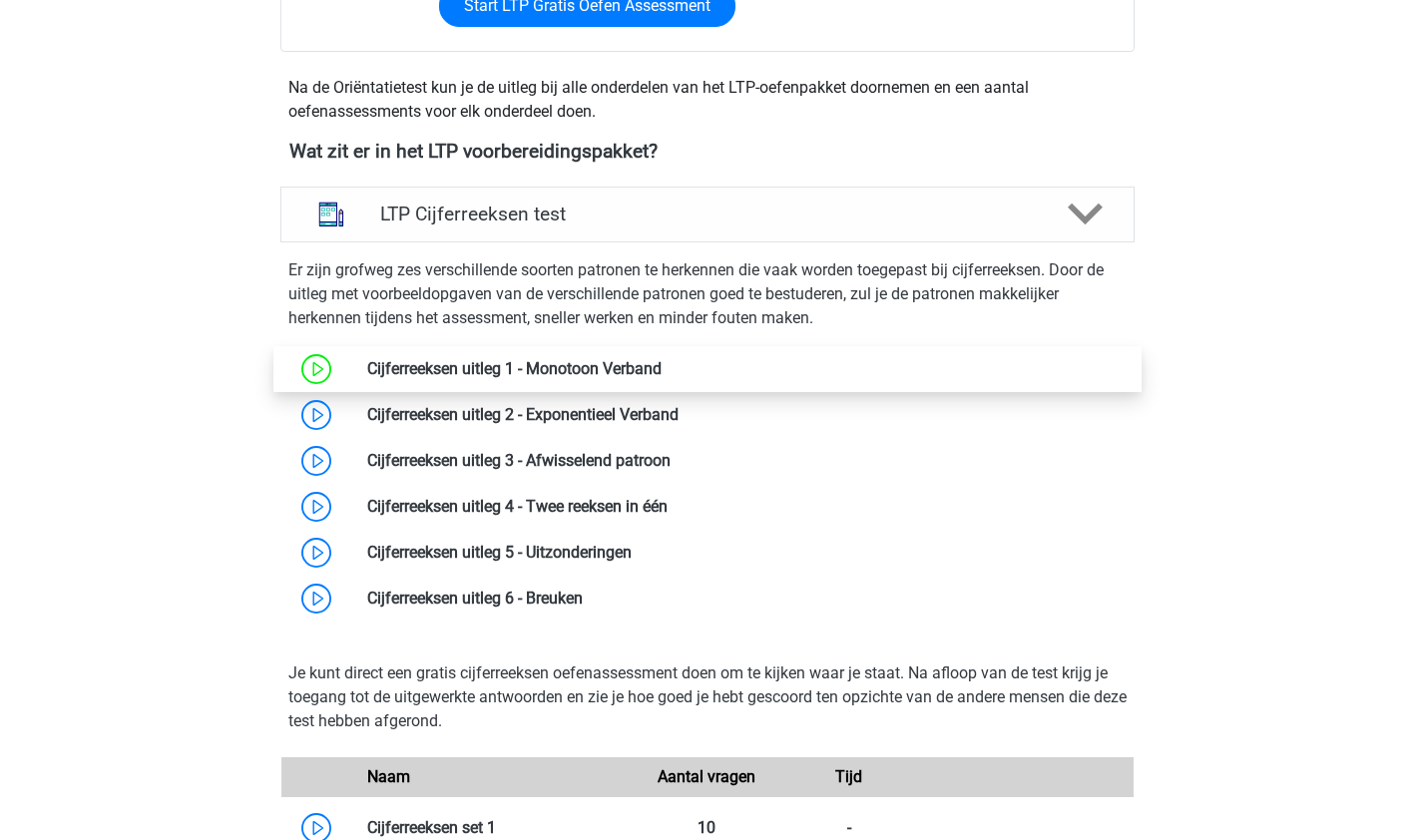 click at bounding box center [662, 368] 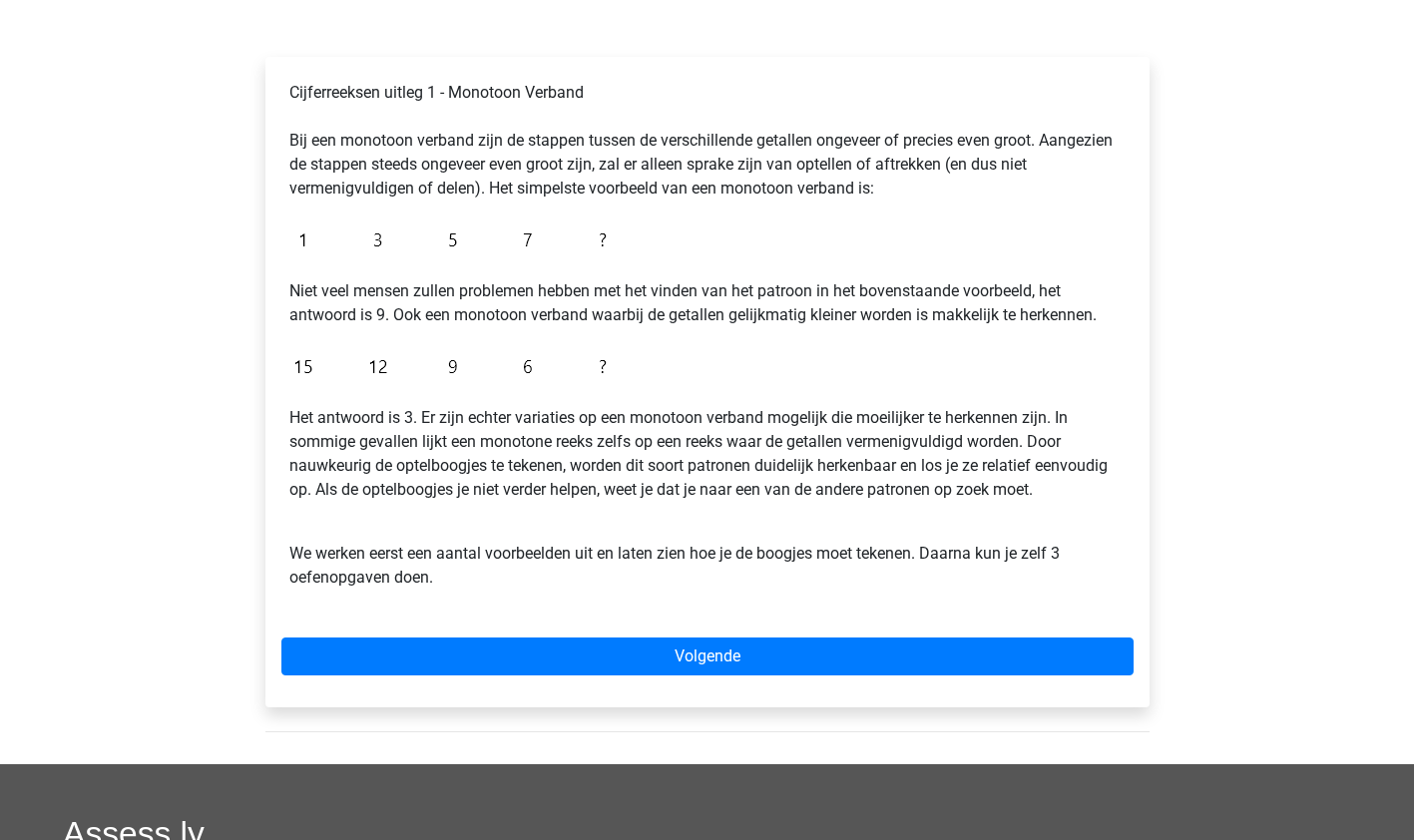 scroll, scrollTop: 354, scrollLeft: 0, axis: vertical 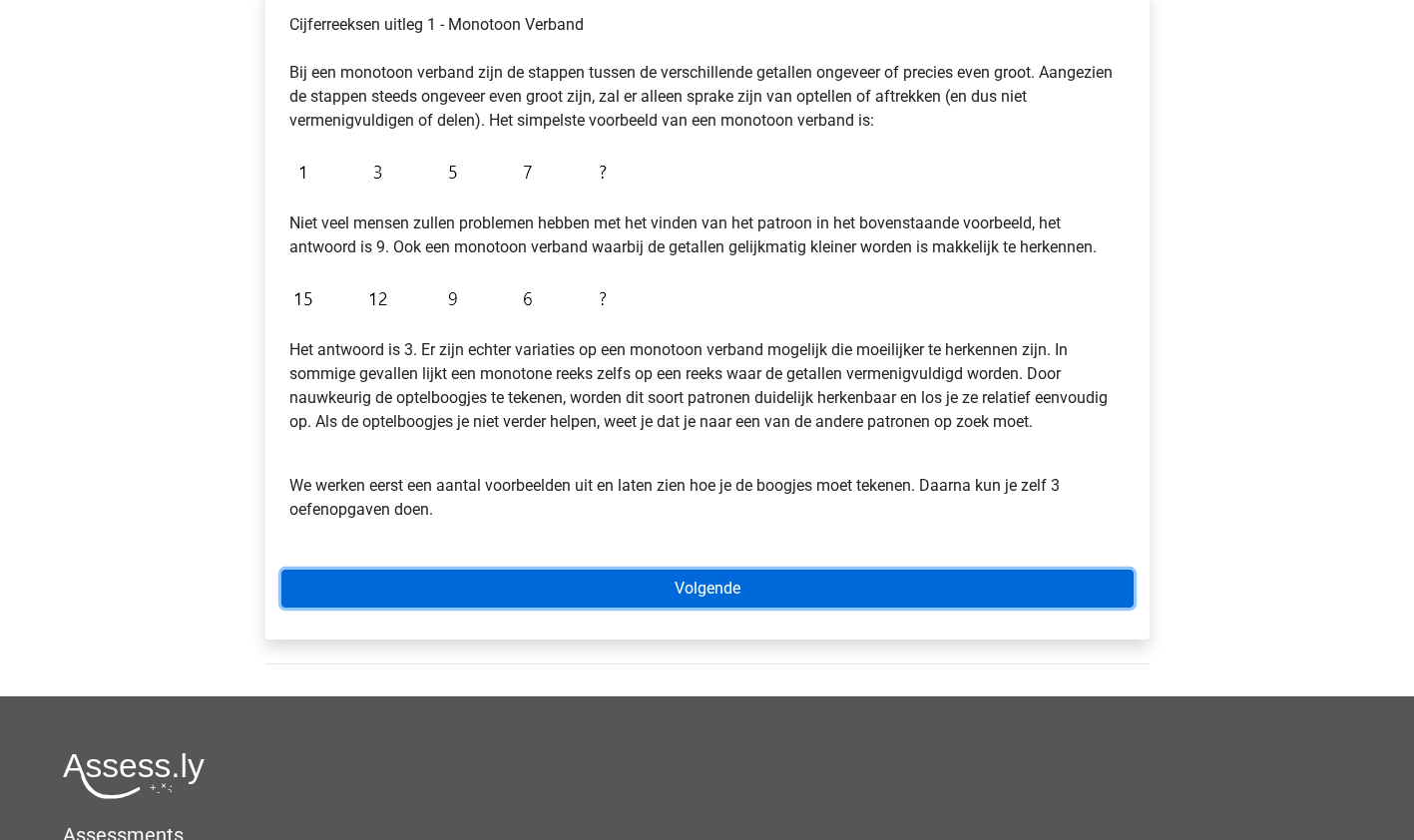 click on "Volgende" at bounding box center [707, 589] 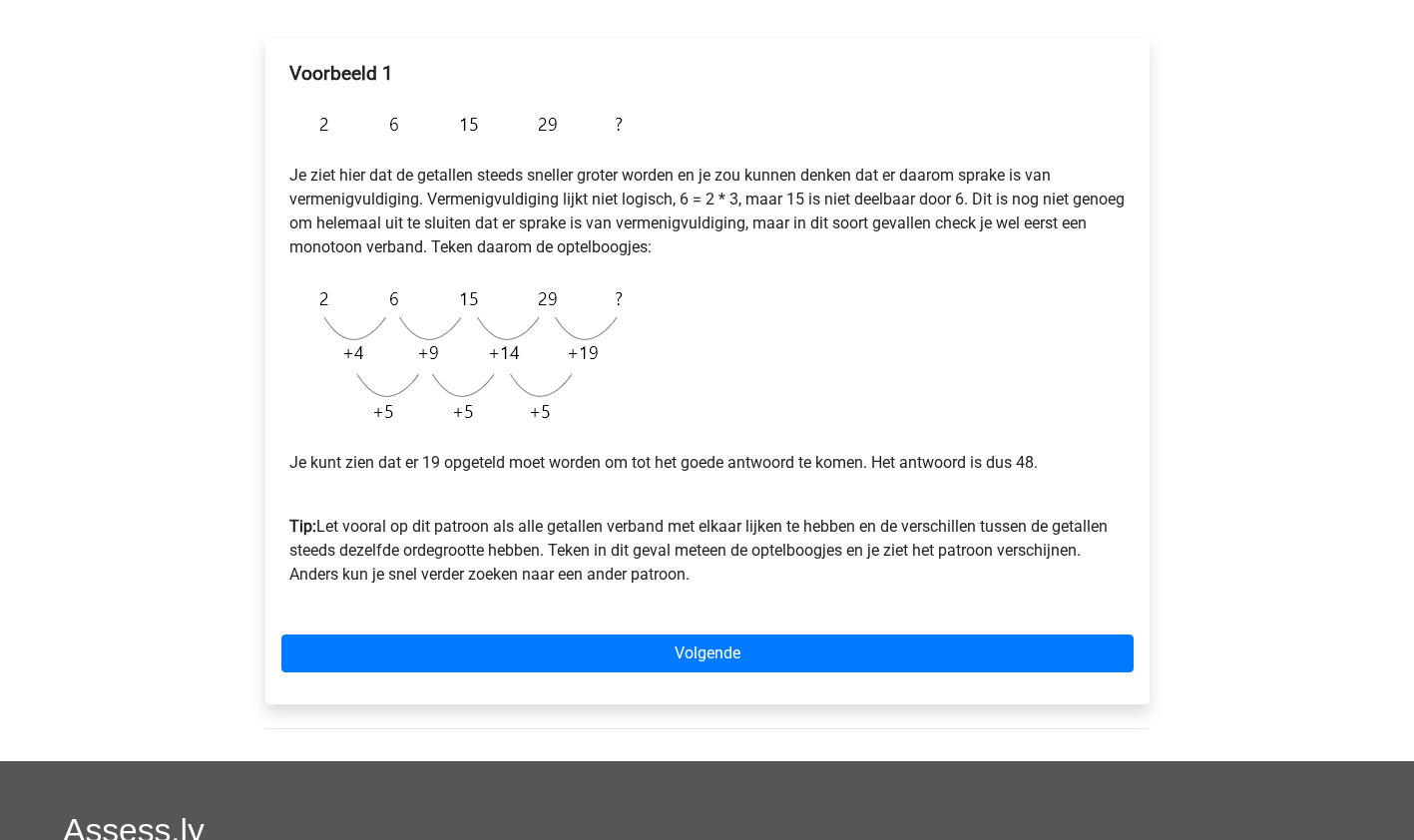 scroll, scrollTop: 313, scrollLeft: 0, axis: vertical 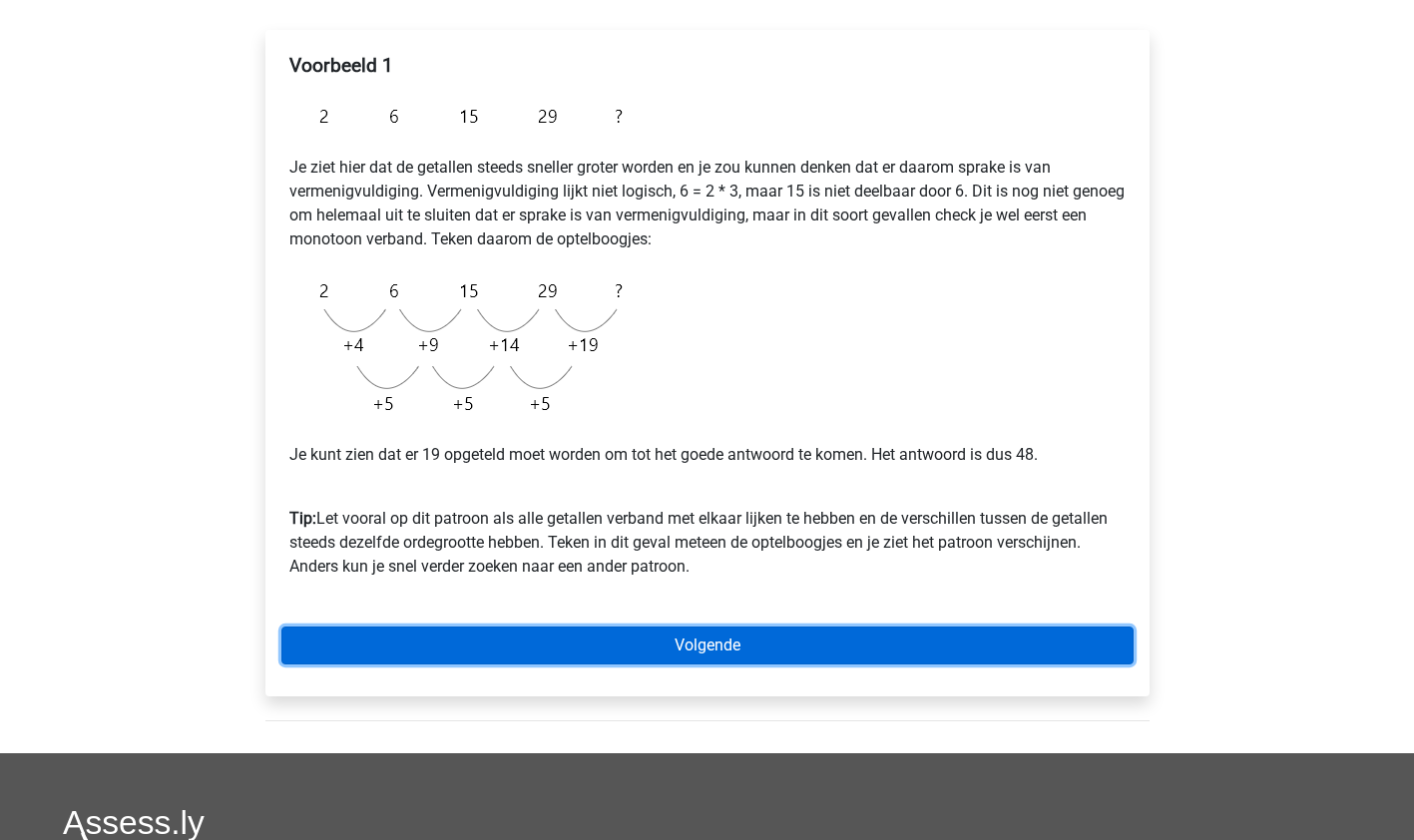 click on "Volgende" at bounding box center (707, 645) 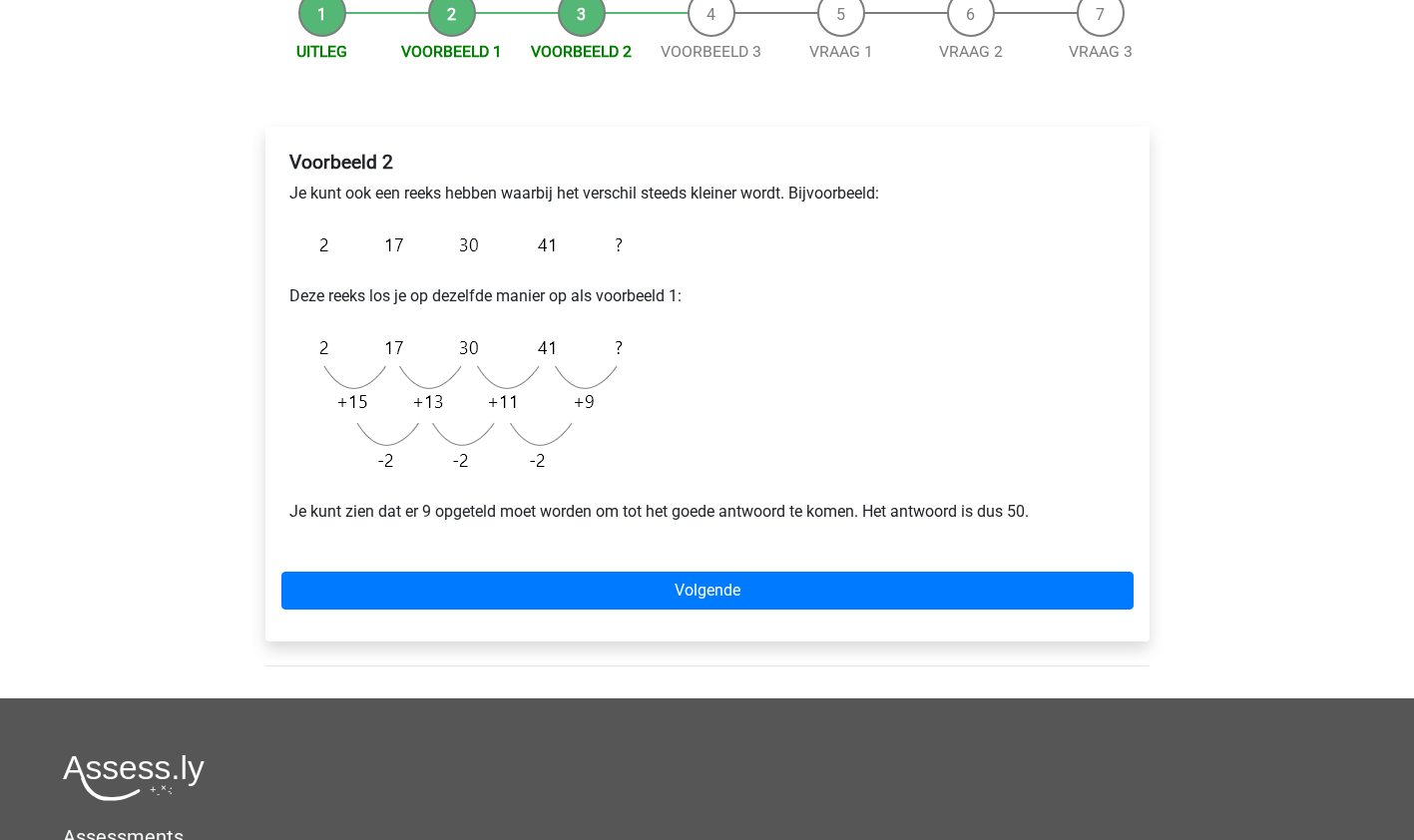scroll, scrollTop: 217, scrollLeft: 0, axis: vertical 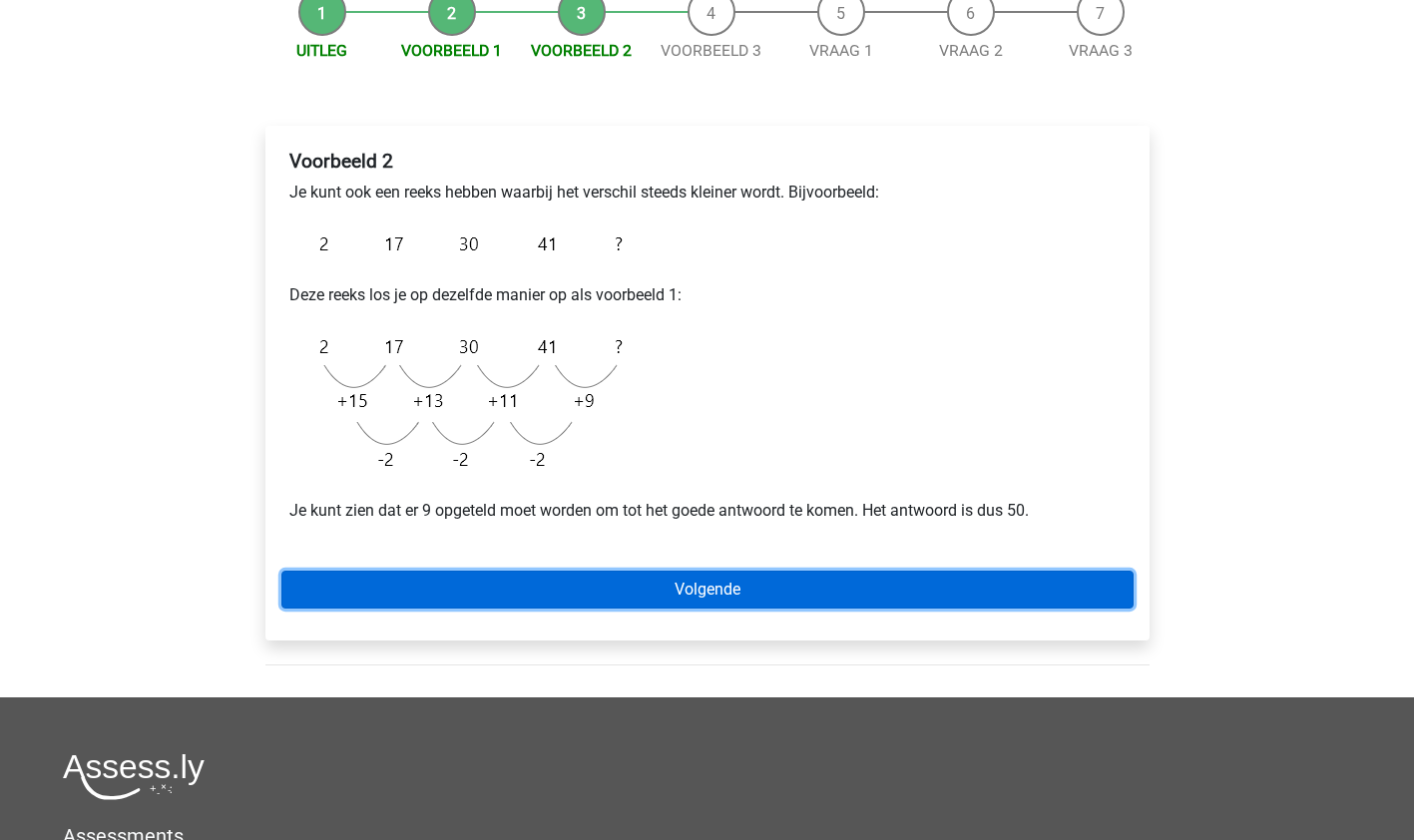 click on "Volgende" at bounding box center (707, 590) 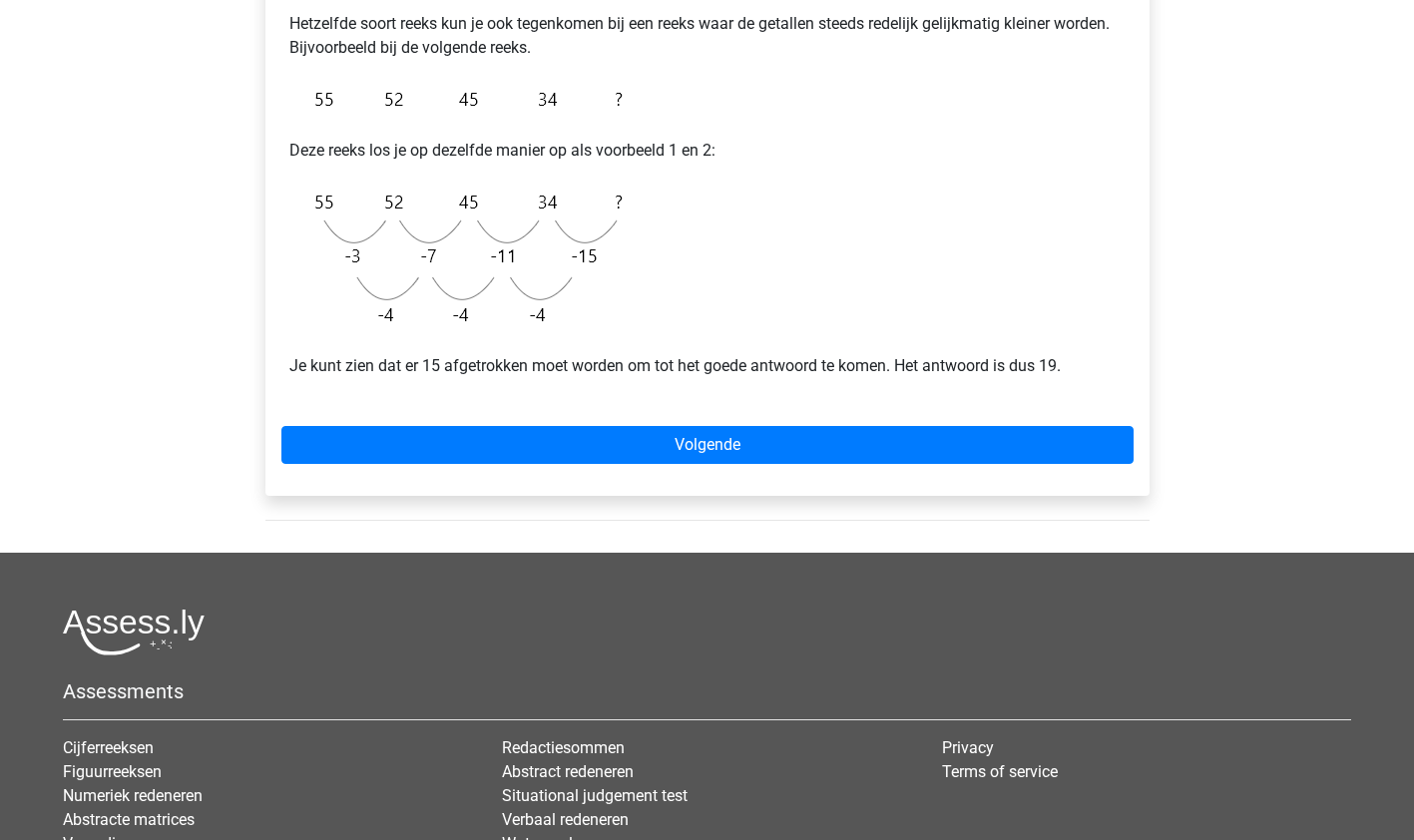 scroll, scrollTop: 396, scrollLeft: 0, axis: vertical 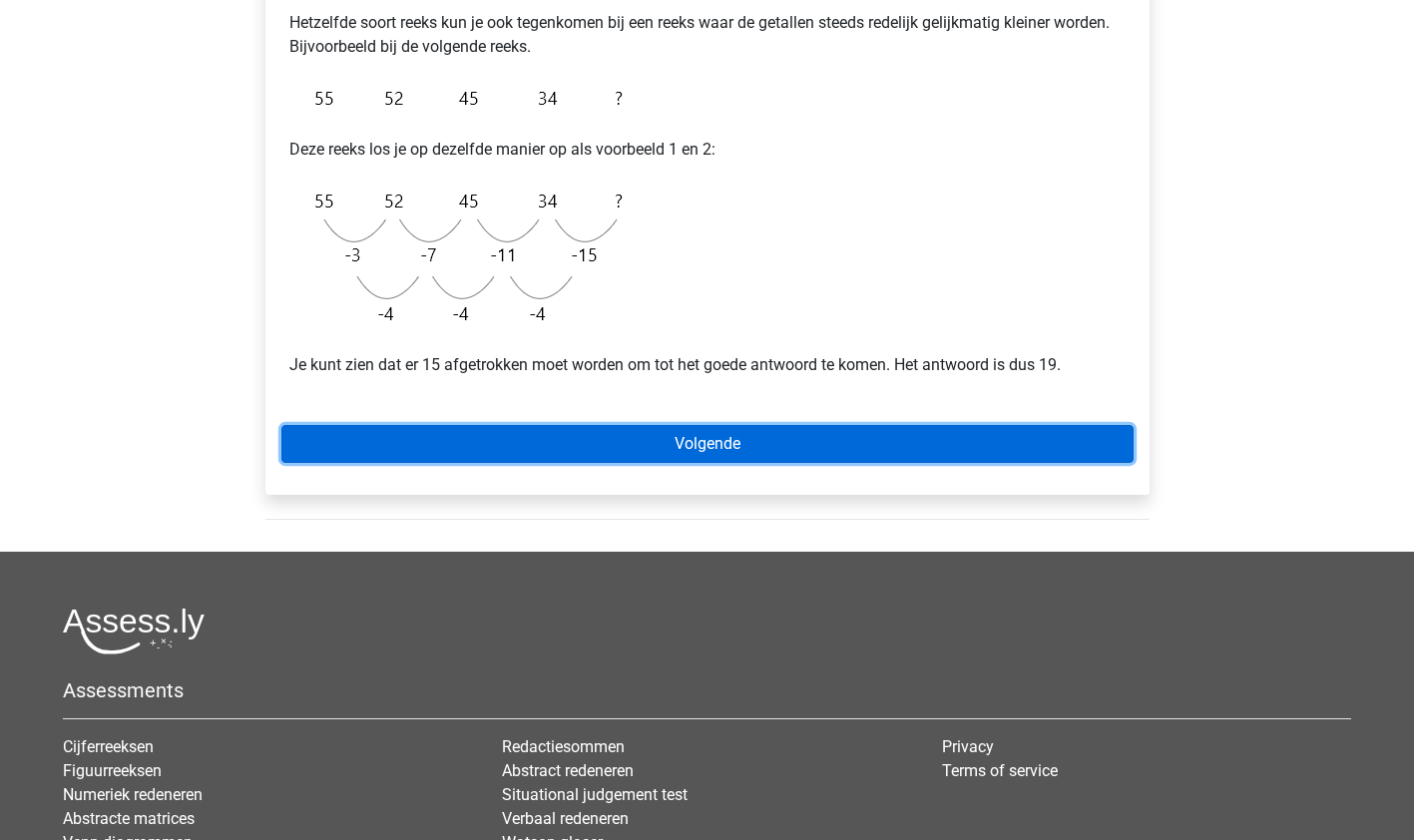 click on "Volgende" at bounding box center (707, 444) 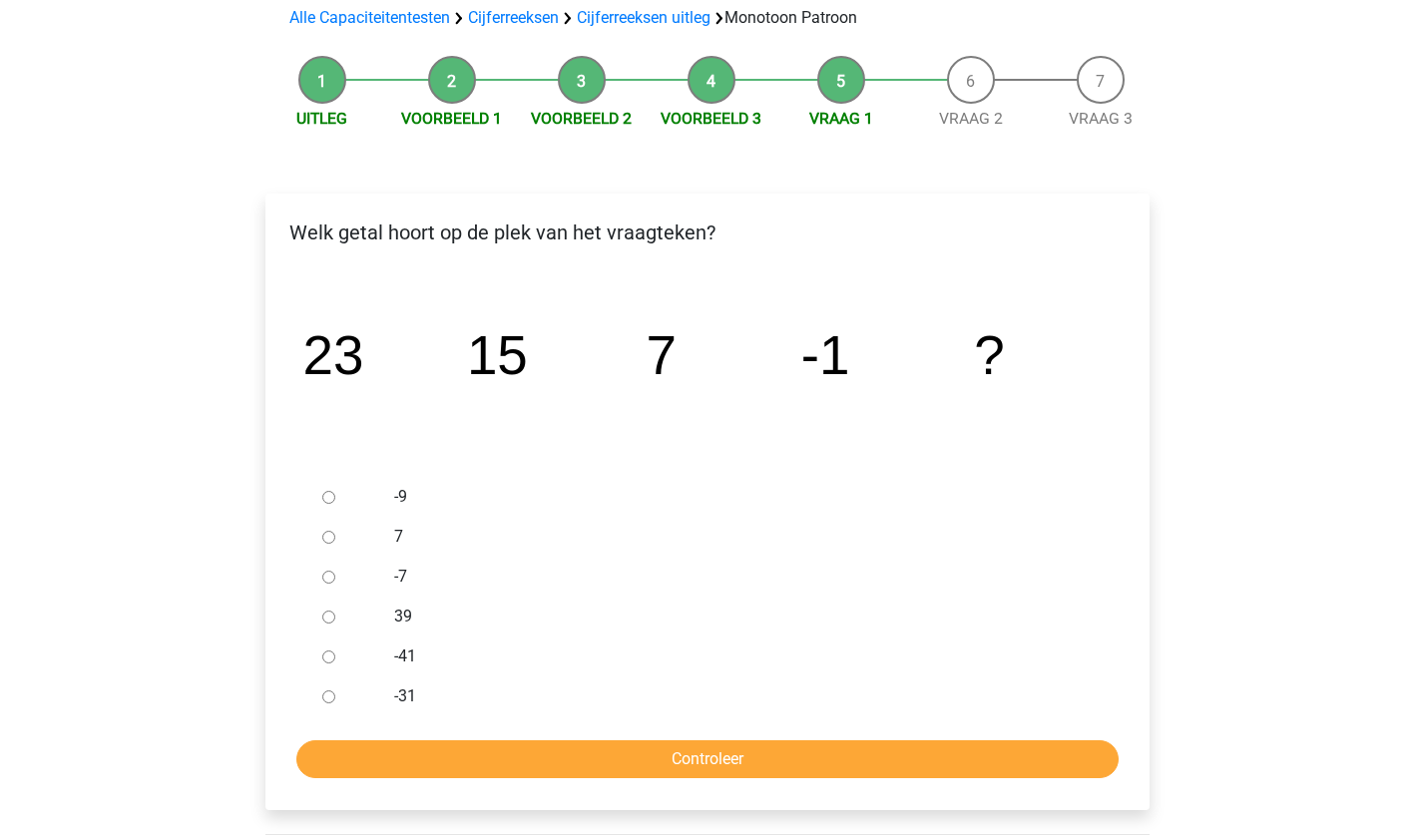 scroll, scrollTop: 152, scrollLeft: 0, axis: vertical 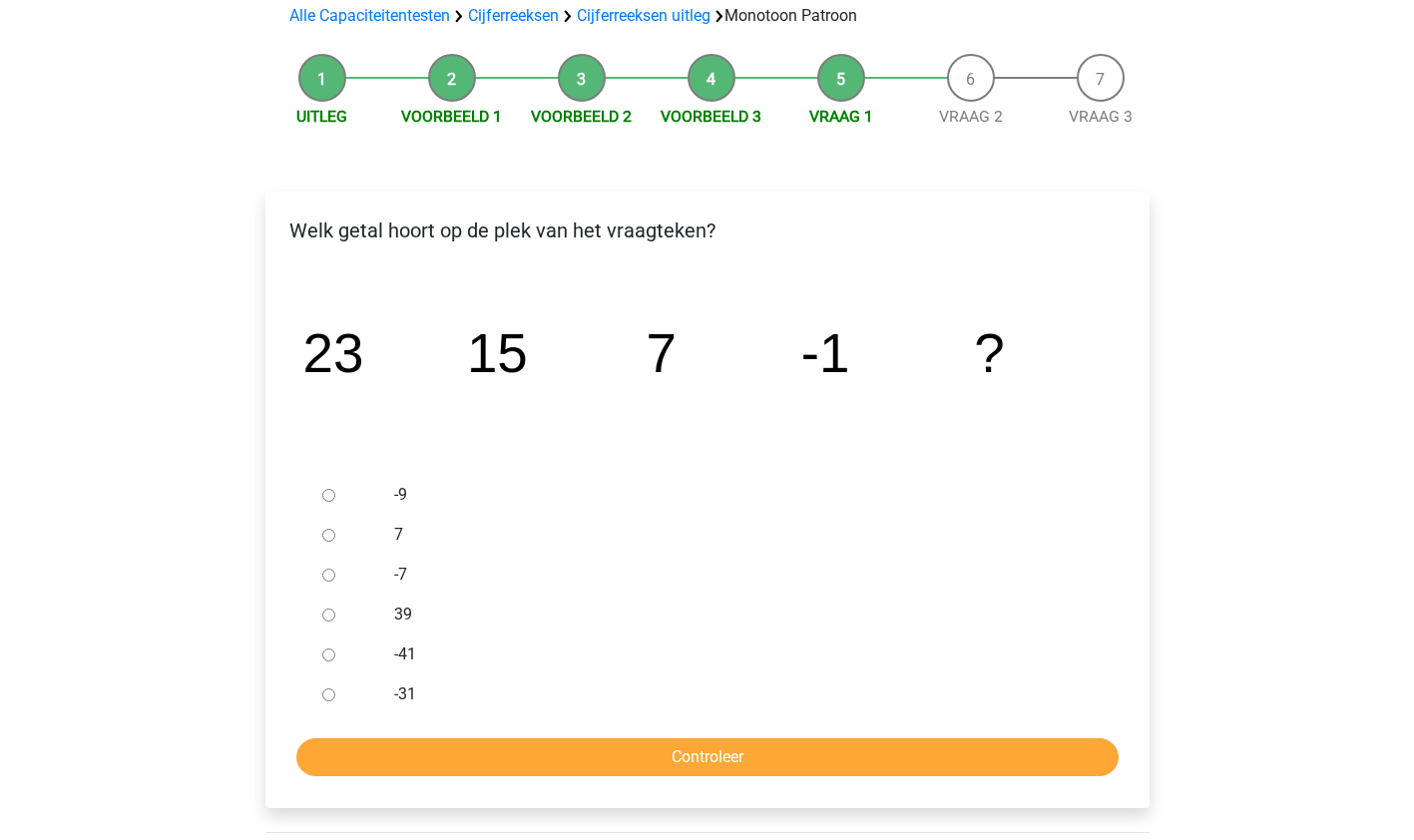 click at bounding box center [347, 495] 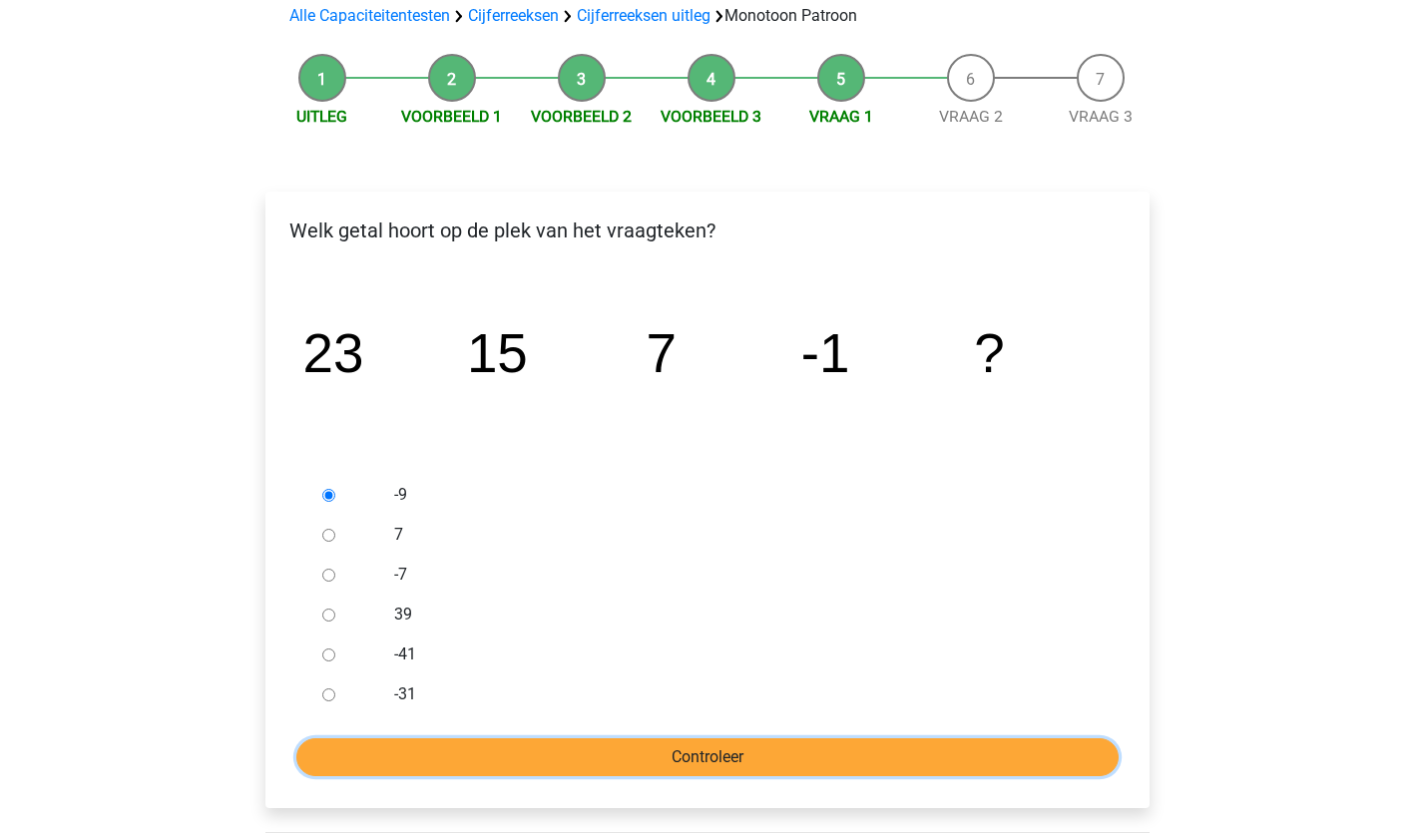 click on "Controleer" at bounding box center (707, 757) 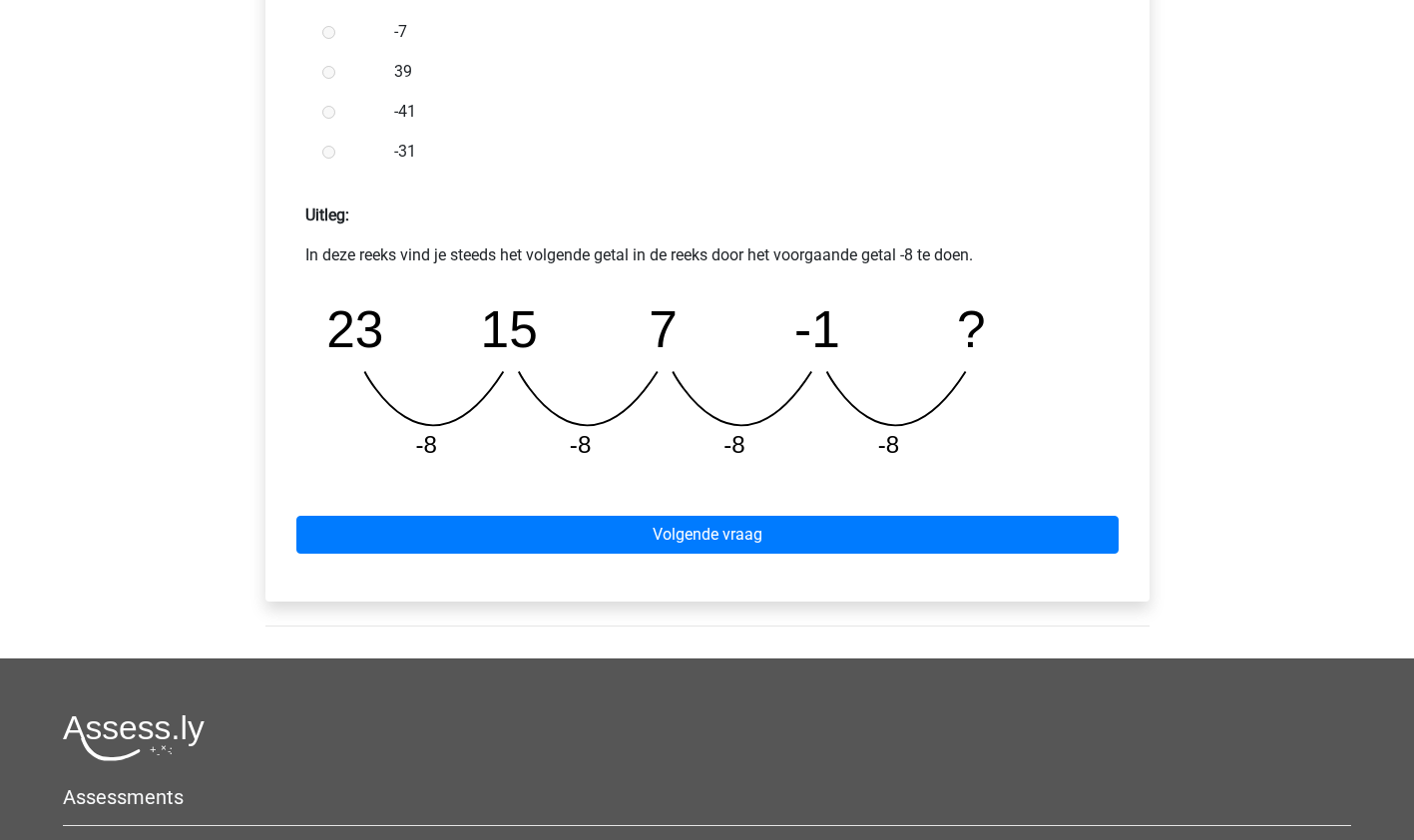 scroll, scrollTop: 722, scrollLeft: 0, axis: vertical 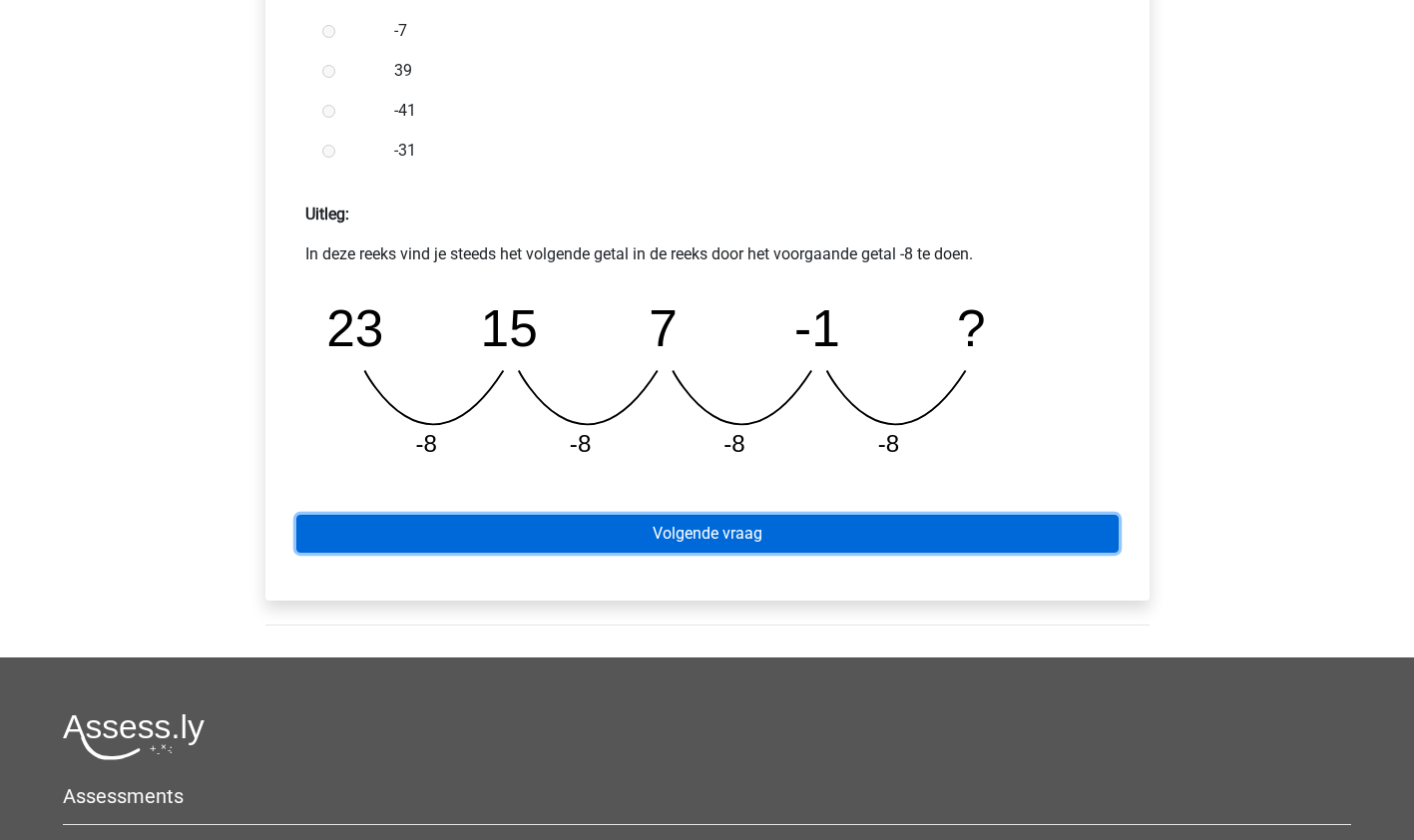 click on "Volgende vraag" at bounding box center [707, 534] 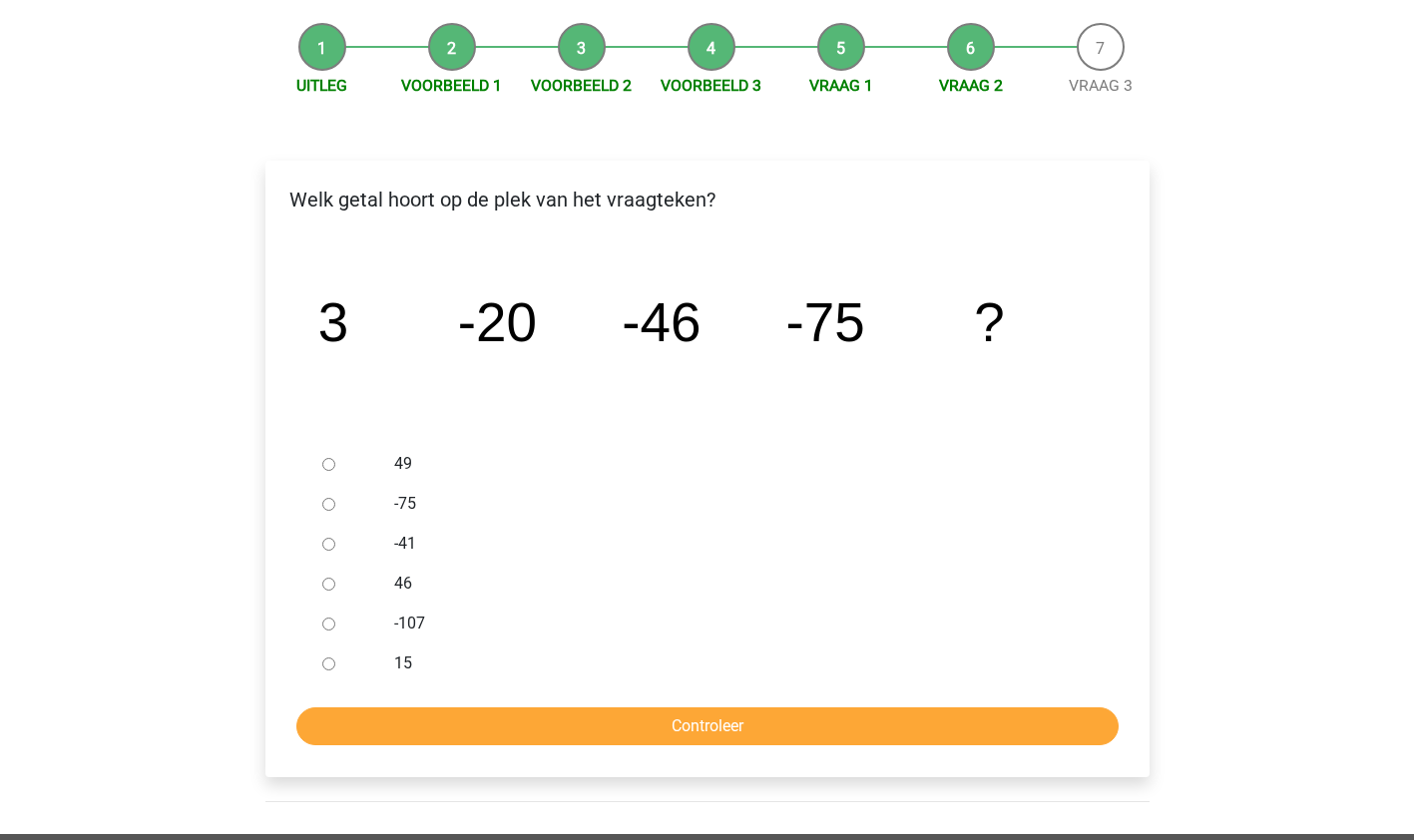 scroll, scrollTop: 185, scrollLeft: 0, axis: vertical 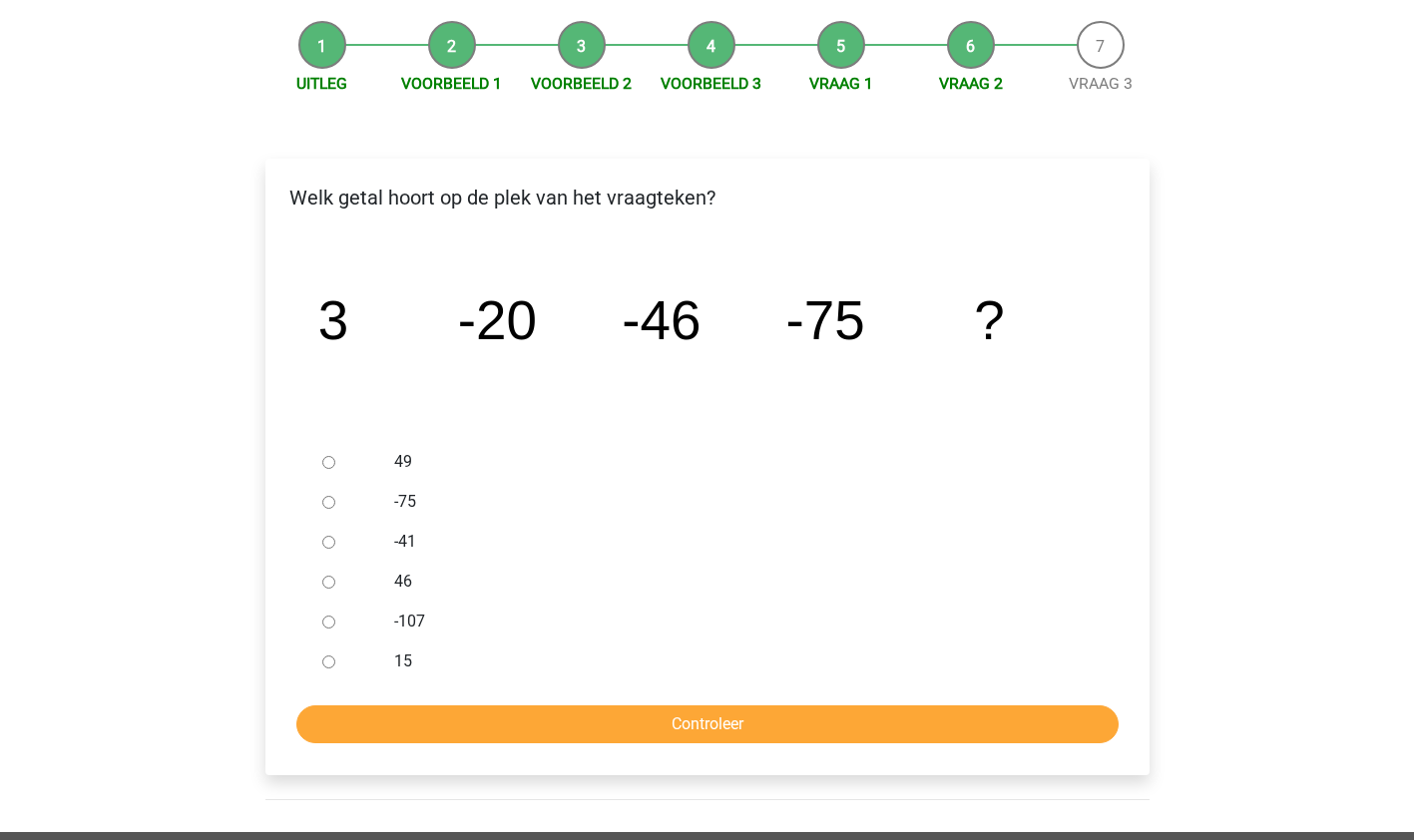 click at bounding box center (347, 622) 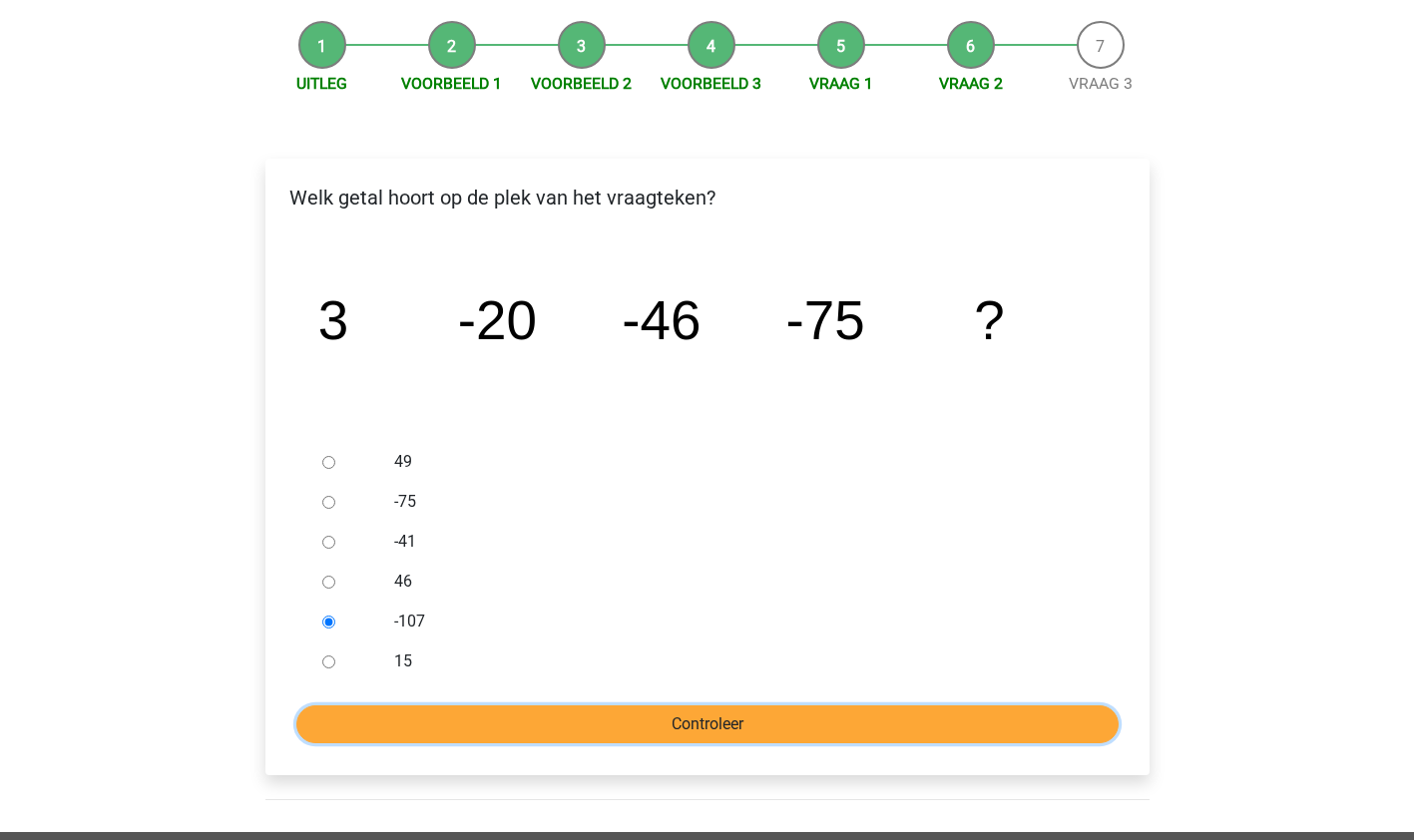 click on "Controleer" at bounding box center (707, 724) 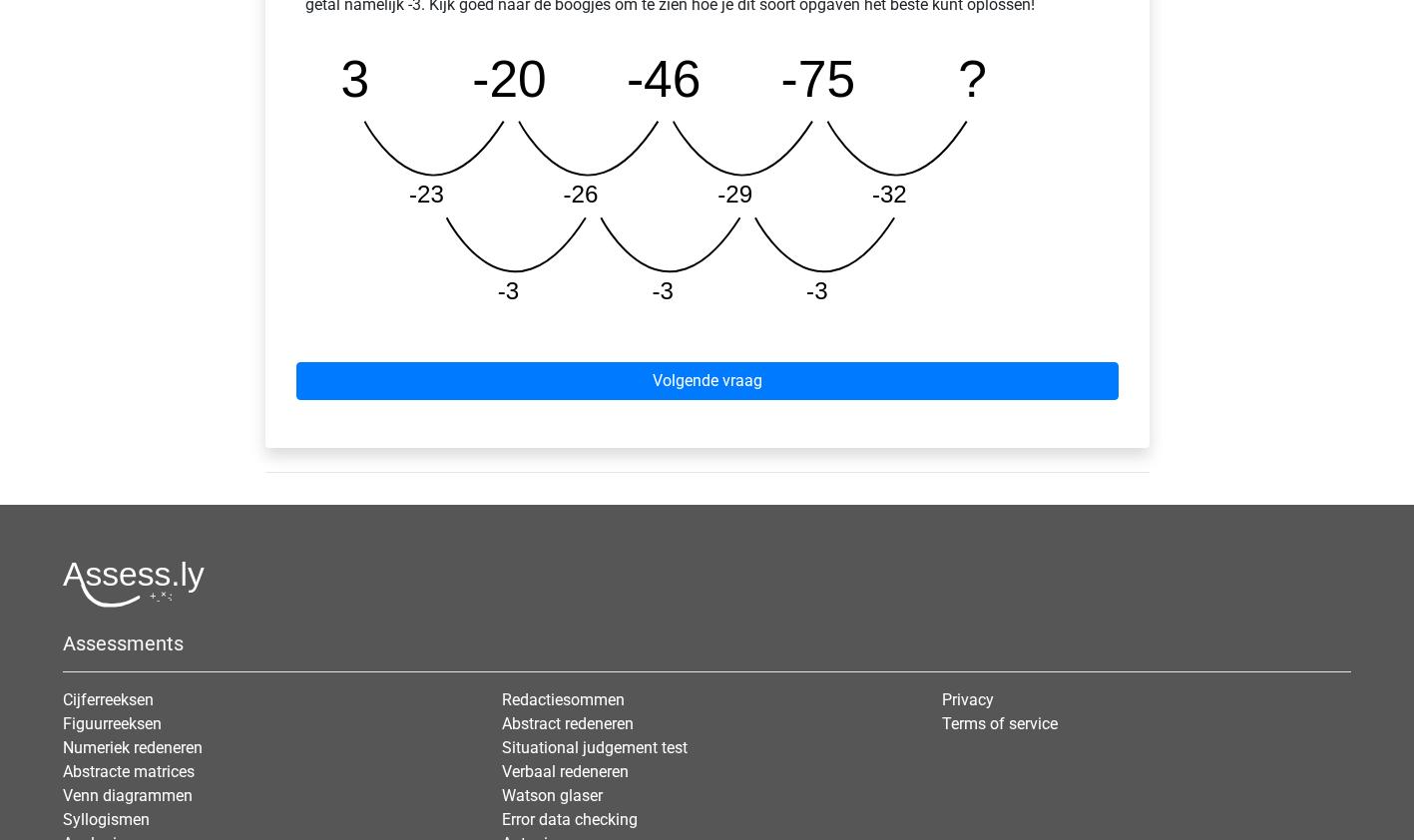 scroll, scrollTop: 1027, scrollLeft: 0, axis: vertical 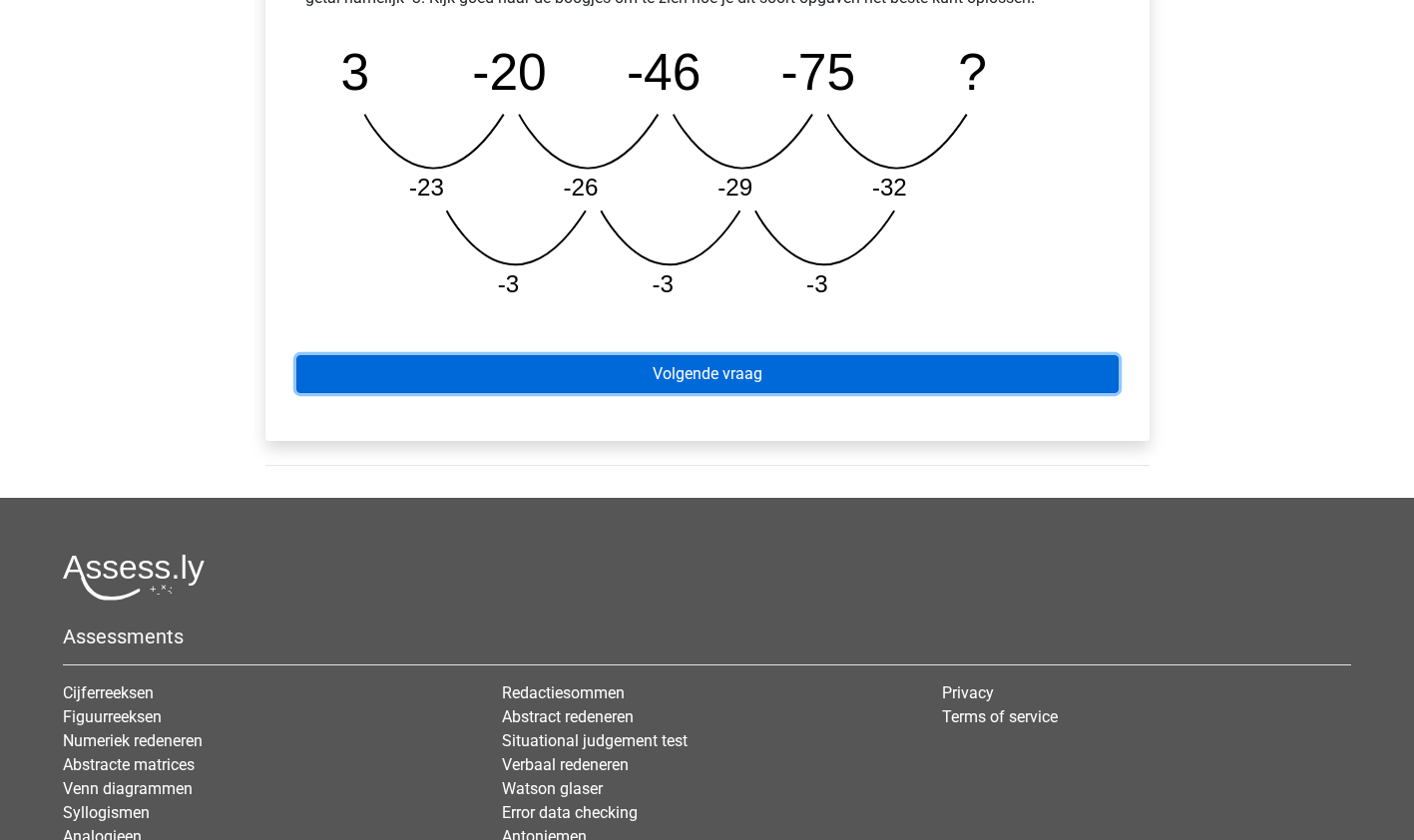 click on "Volgende vraag" at bounding box center (707, 374) 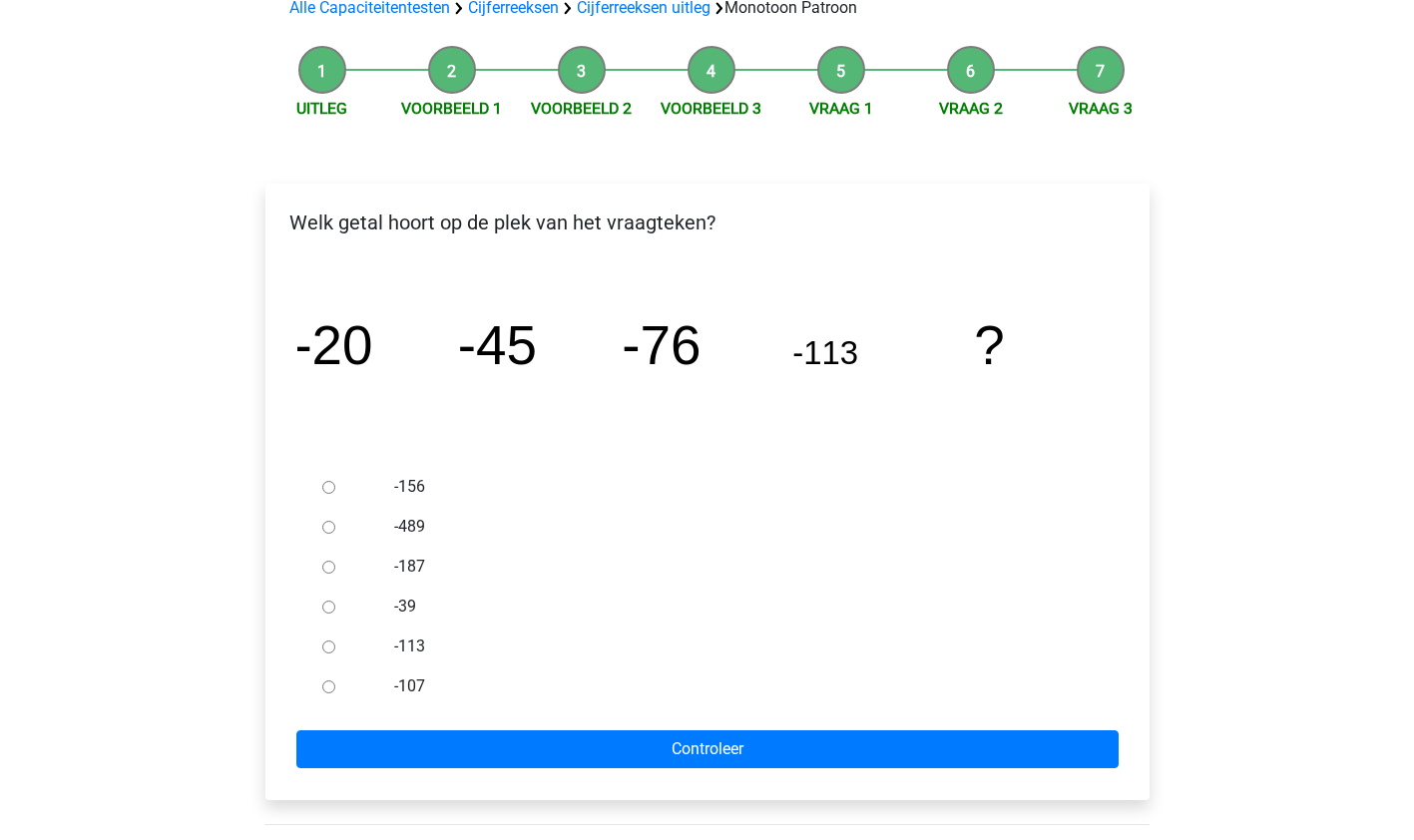 scroll, scrollTop: 162, scrollLeft: 0, axis: vertical 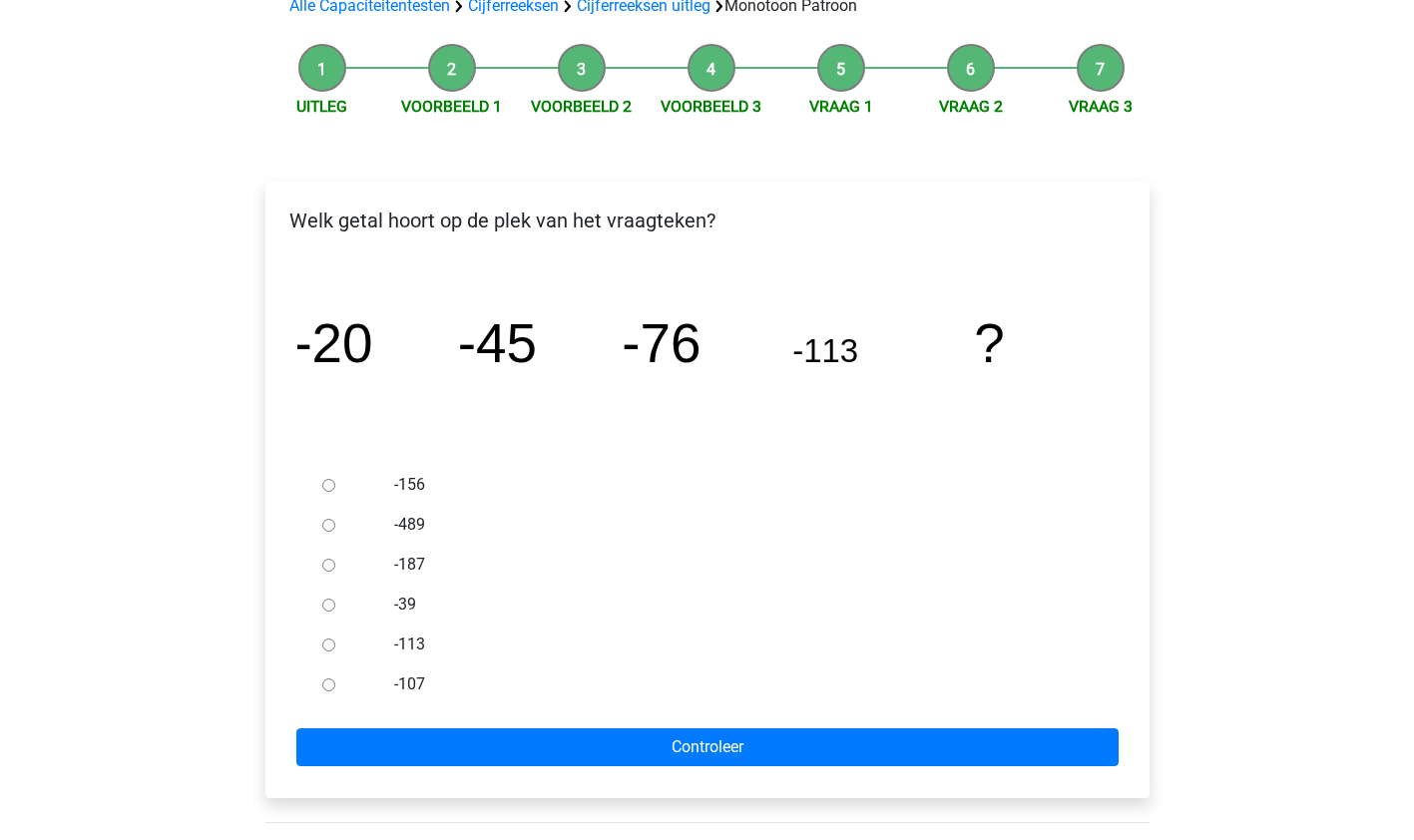 click on "-156" at bounding box center [328, 485] 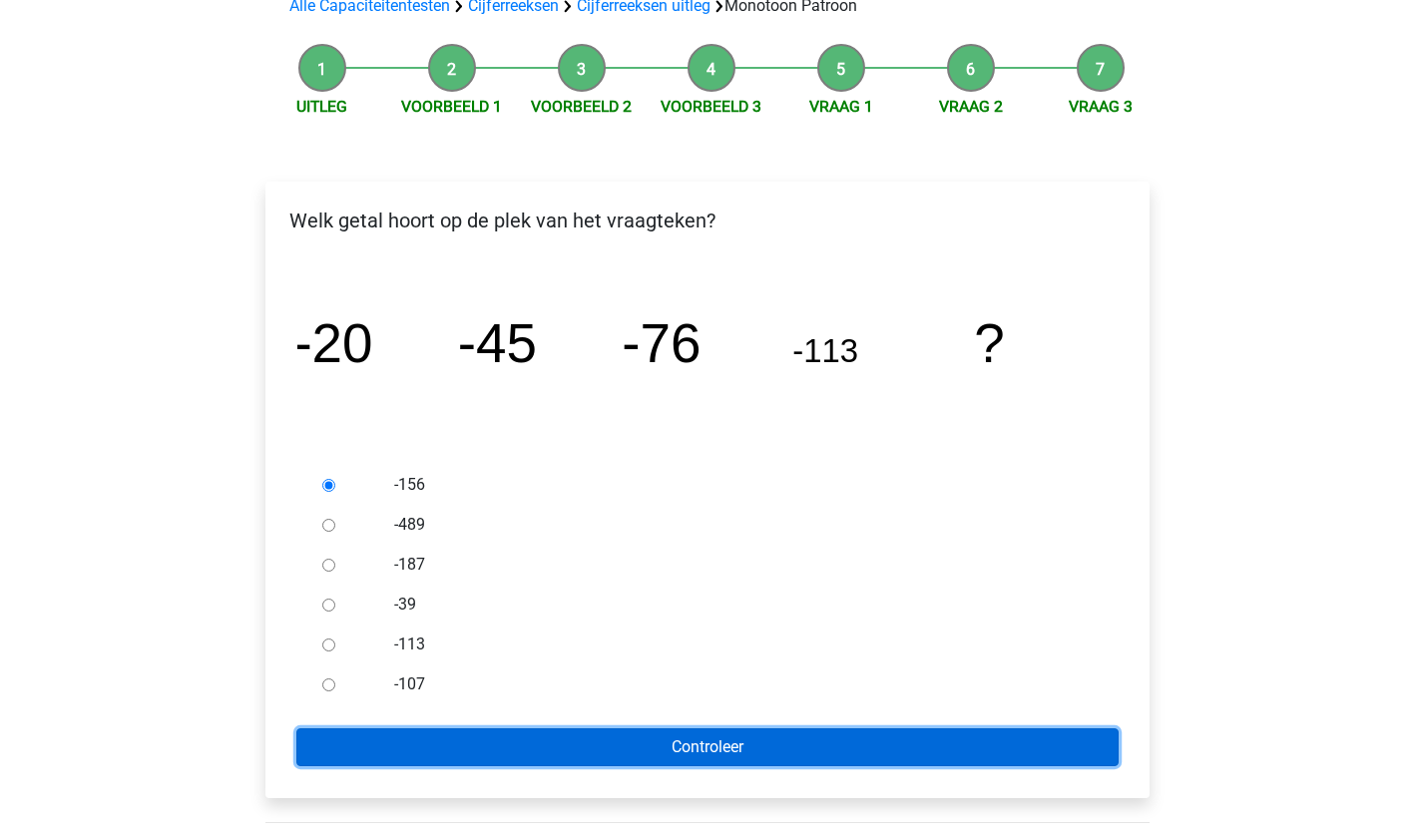 click on "Controleer" at bounding box center [707, 747] 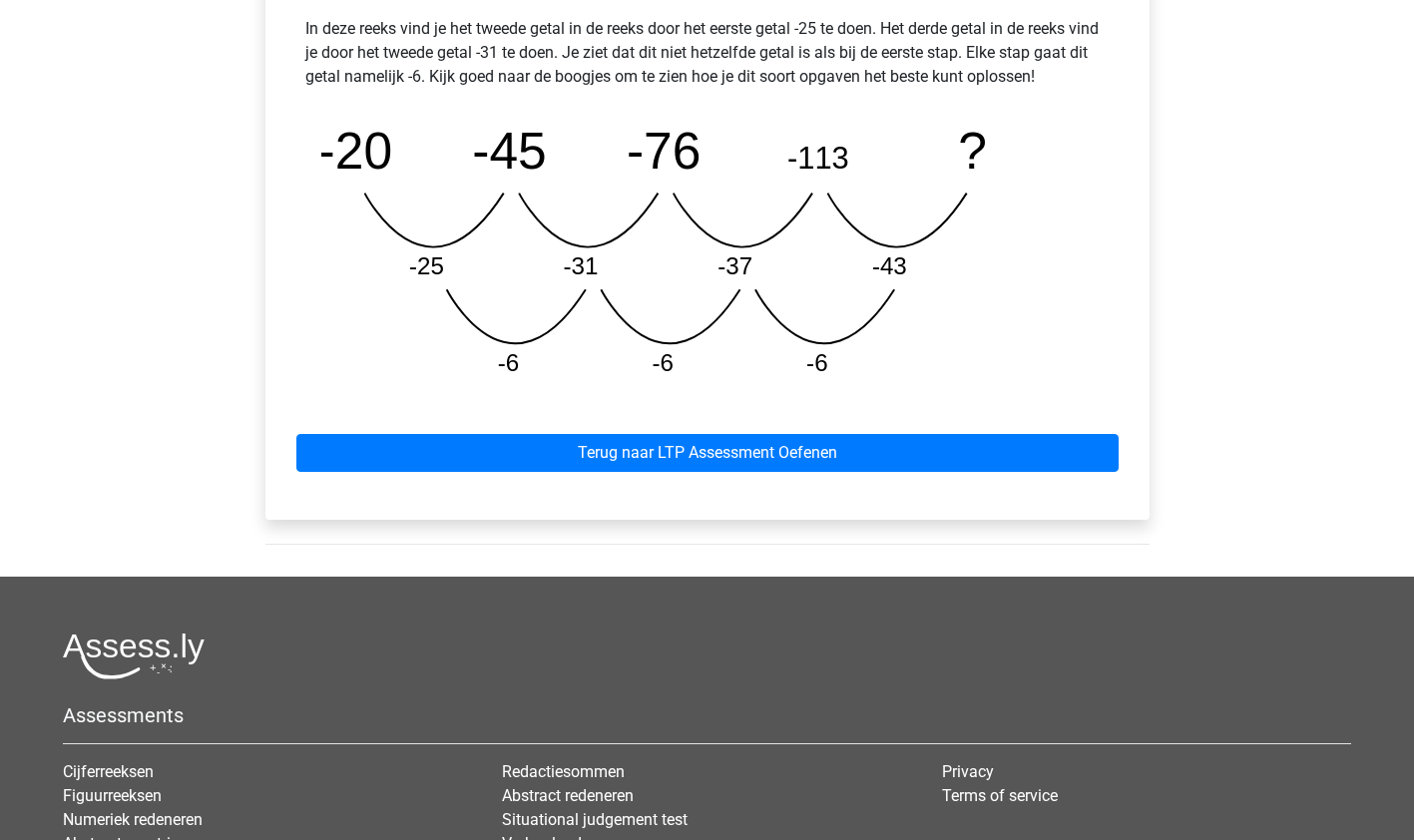 scroll, scrollTop: 951, scrollLeft: 0, axis: vertical 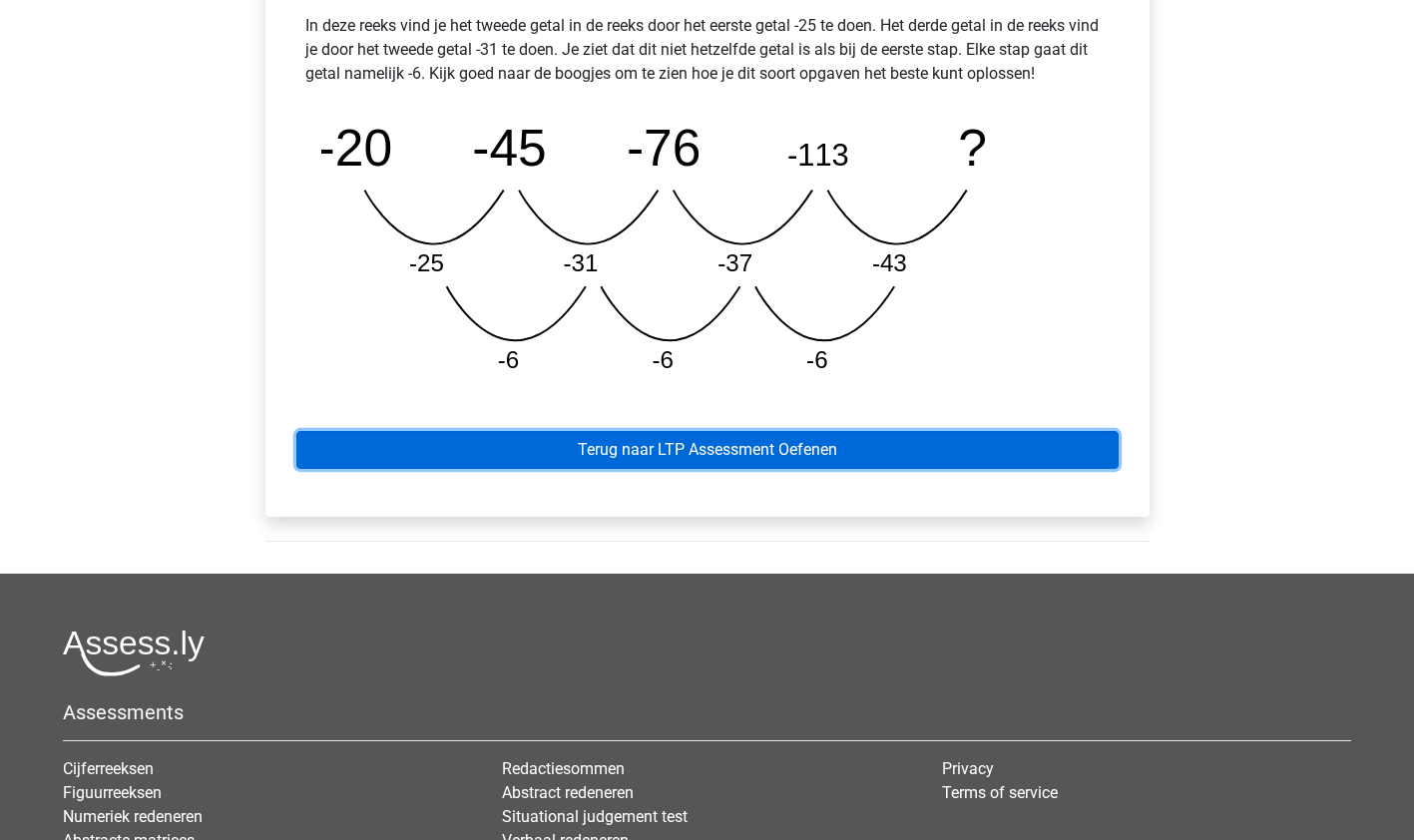 click on "Terug naar LTP Assessment Oefenen" at bounding box center (707, 450) 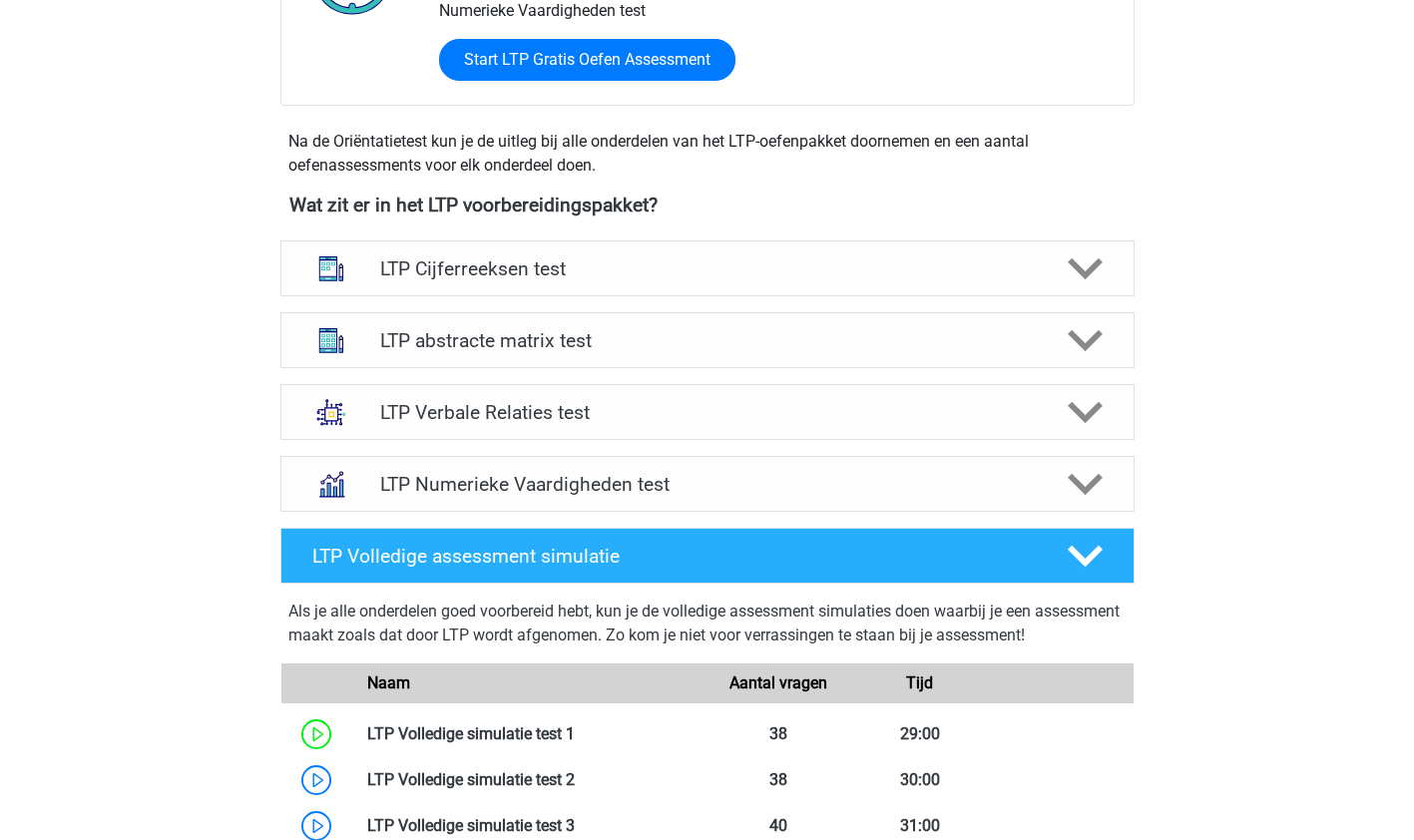 scroll, scrollTop: 610, scrollLeft: 0, axis: vertical 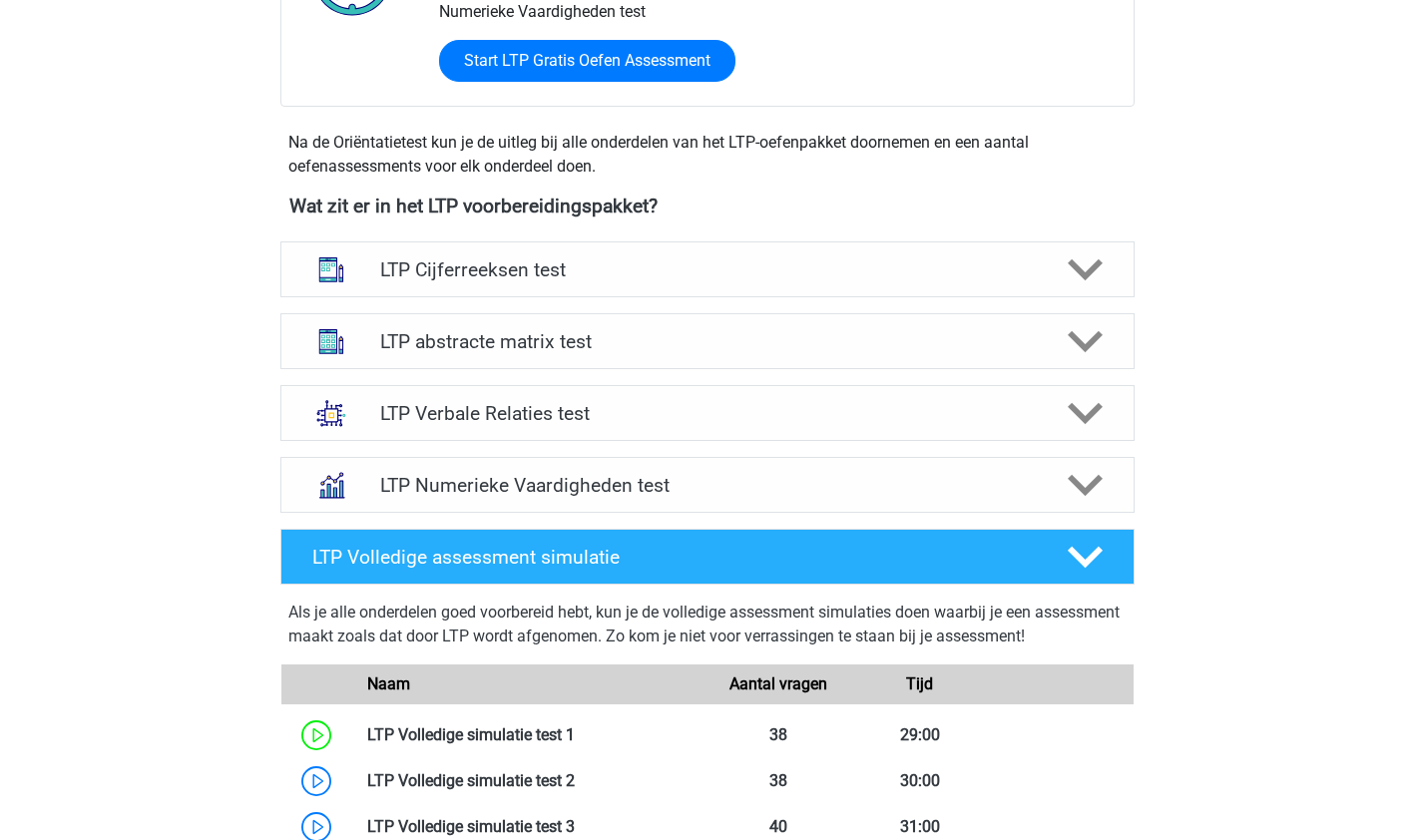 click on "[NAME]
j.bekink@example.com
Nederlands" at bounding box center [707, 564] 